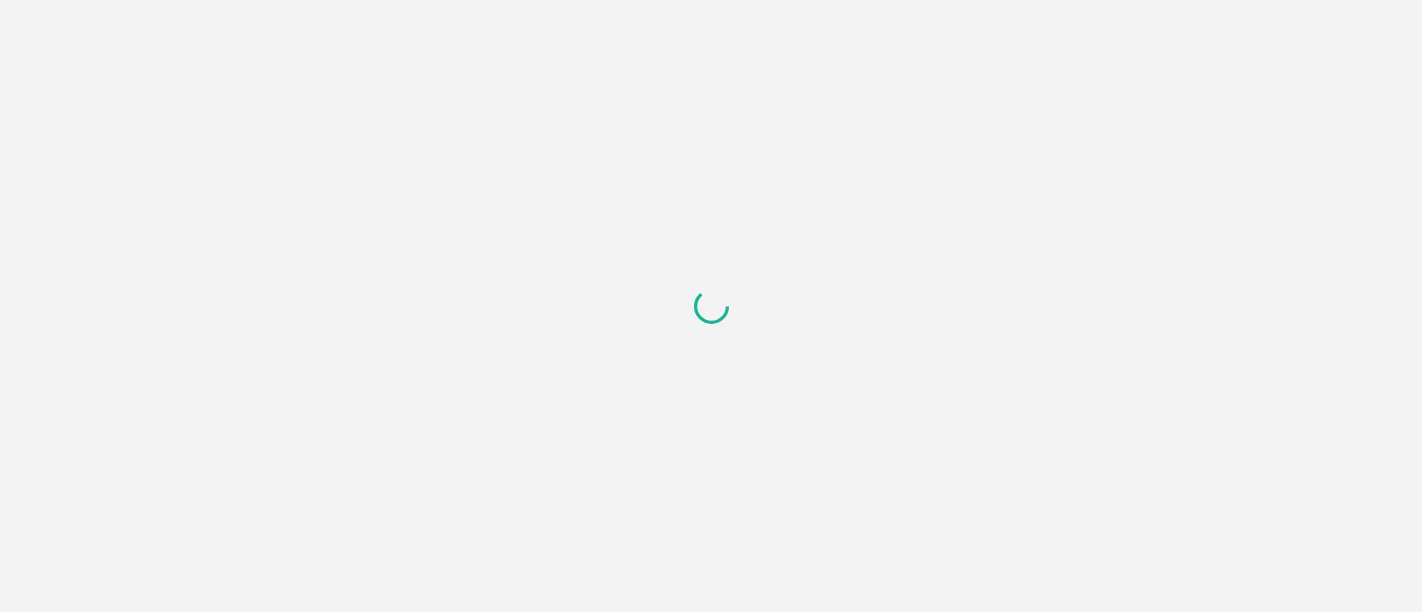scroll, scrollTop: 0, scrollLeft: 0, axis: both 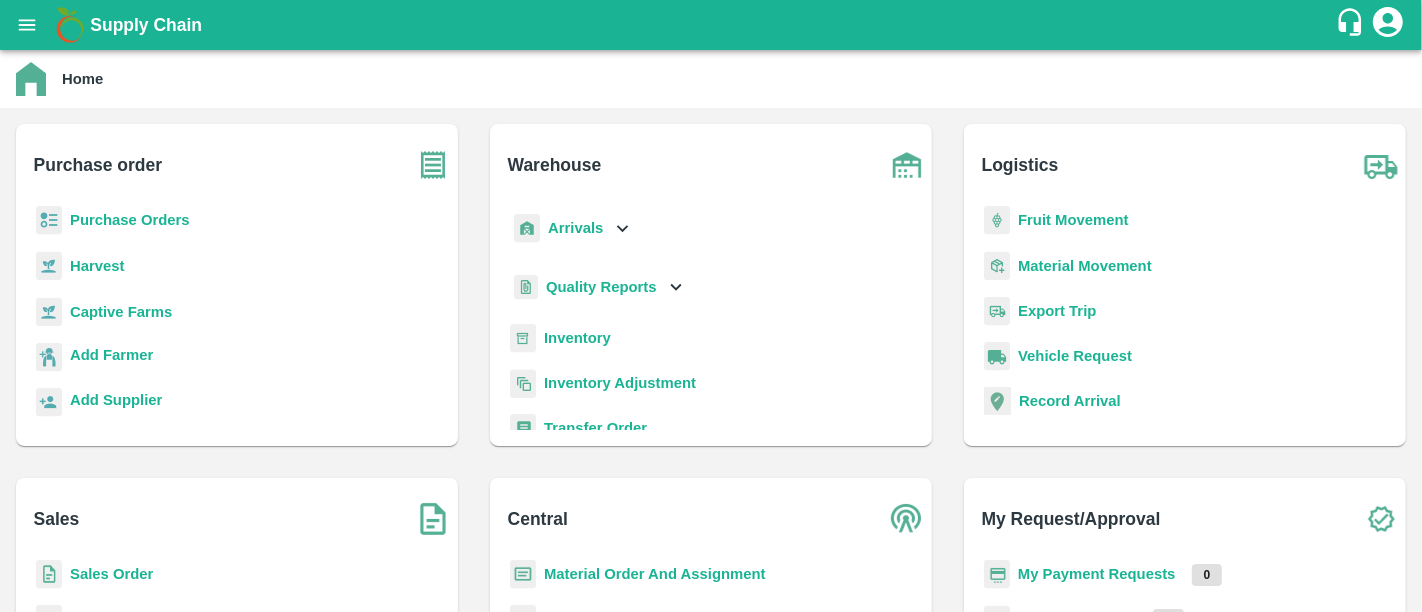 click on "Material Order And Assignment" at bounding box center [655, 574] 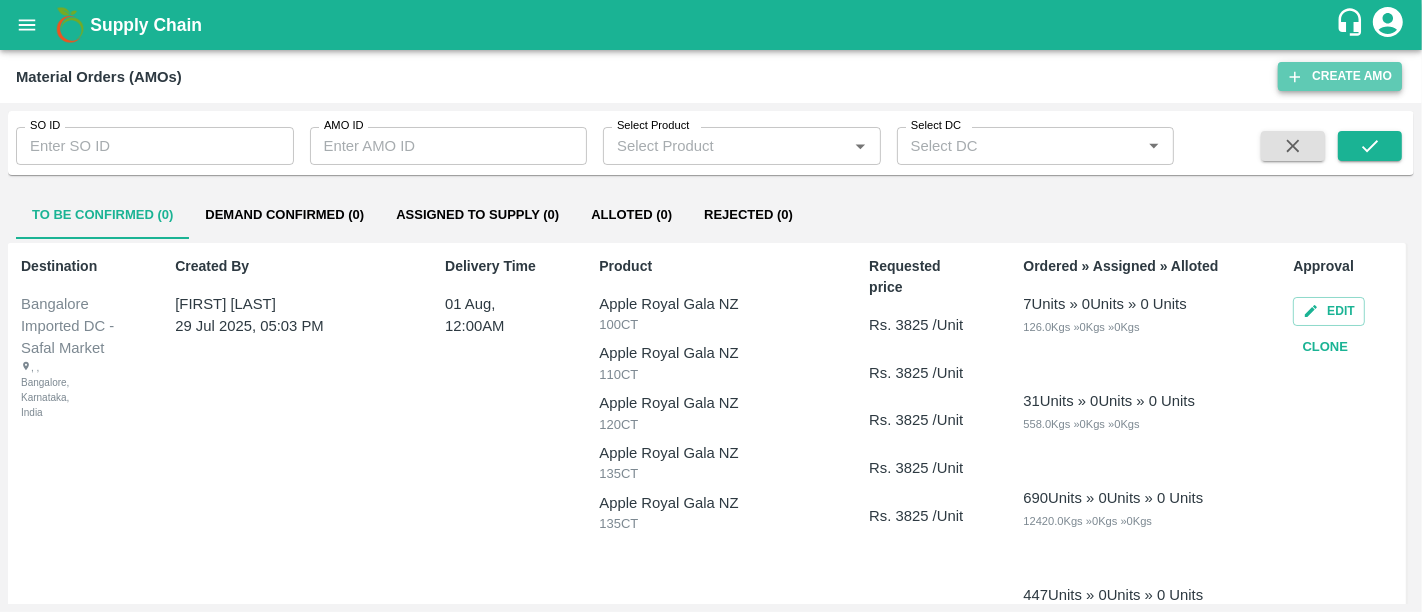 click on "Create AMO" at bounding box center [1340, 76] 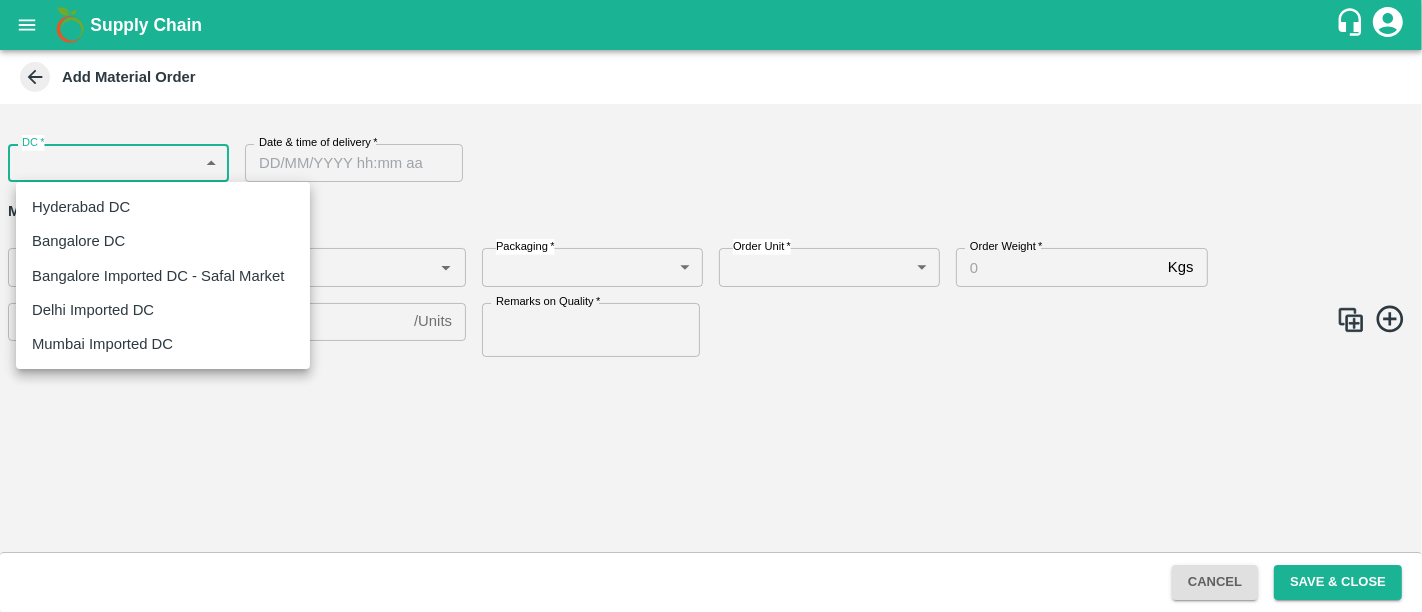 click on "Supply Chain Add Material Order DC   * Bangalore Imported DC - Safal Market 57 DC Date & time of delivery   * [DATE] [TIME] Date & time of delivery Material Order Items Product   * Product   * SKU   * SKU   * Packaging   * ​ Packaging Order Unit   * ​ Order Unit Order Weight   * Kgs Order Weight Average Weight   * Kg/Unit Average Weight Price Rs. / Units Price Remarks on Quality   * Remarks on Quality Cancel Save & Close Hyderabad DC Bangalore DC Bangalore Imported DC - Safal Market Delhi Imported DC Direct Customer Mumbai Imported DC [NAME] Logout Packaging Groups BAG Single use crate Box Packaging BOMs Bag Vacuum-10''x14'' Bag Vacuum-10''x8'' Bag Vacuum-9''x10'' Bag Vacuum-9''x12'' Bin Cling Film Wrap Roll Farm candy stickers Box Leno Bag_Vendor Loose Marker Pen-Permanent Net Roll Vendor Box Vendor Crate" at bounding box center (711, 306) 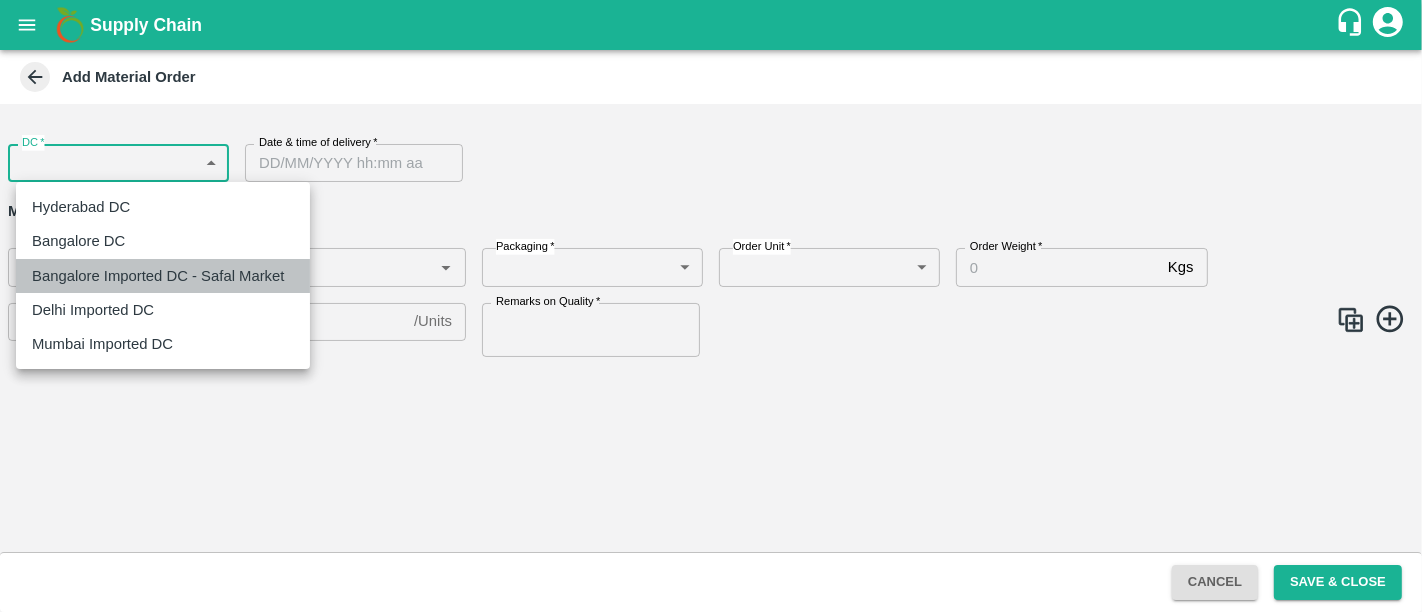 click on "Bangalore Imported DC - Safal Market" at bounding box center [158, 276] 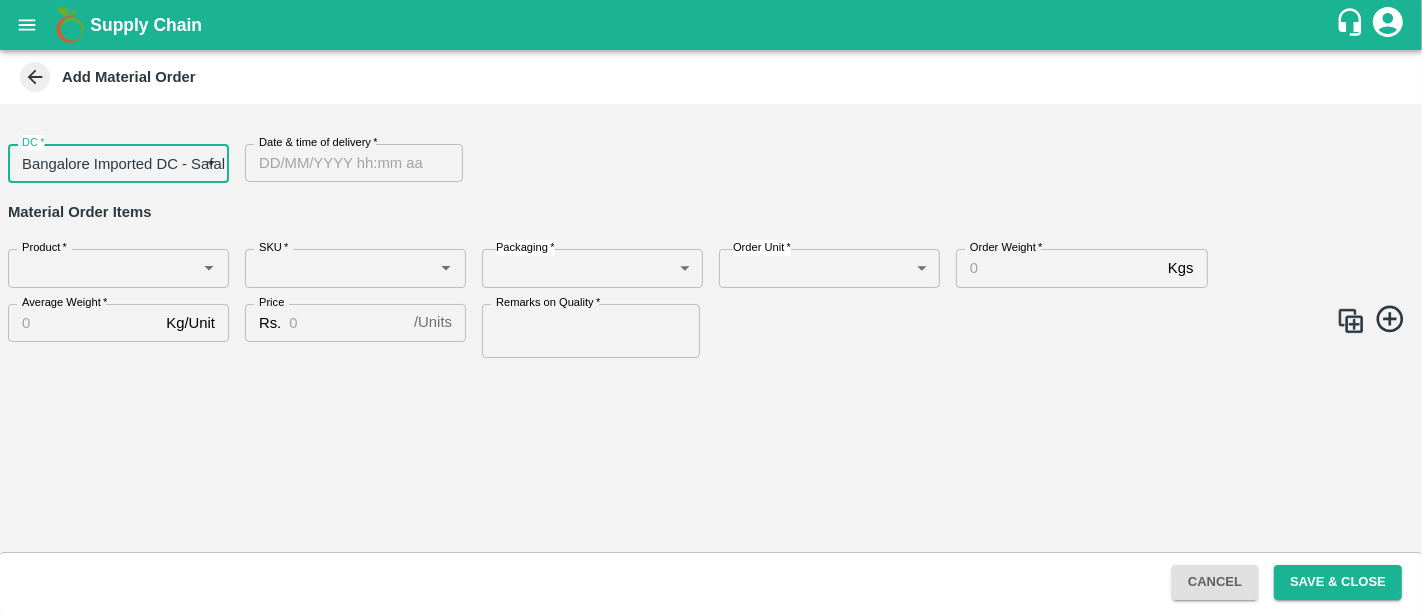 type on "DD/MM/YYYY hh:mm aa" 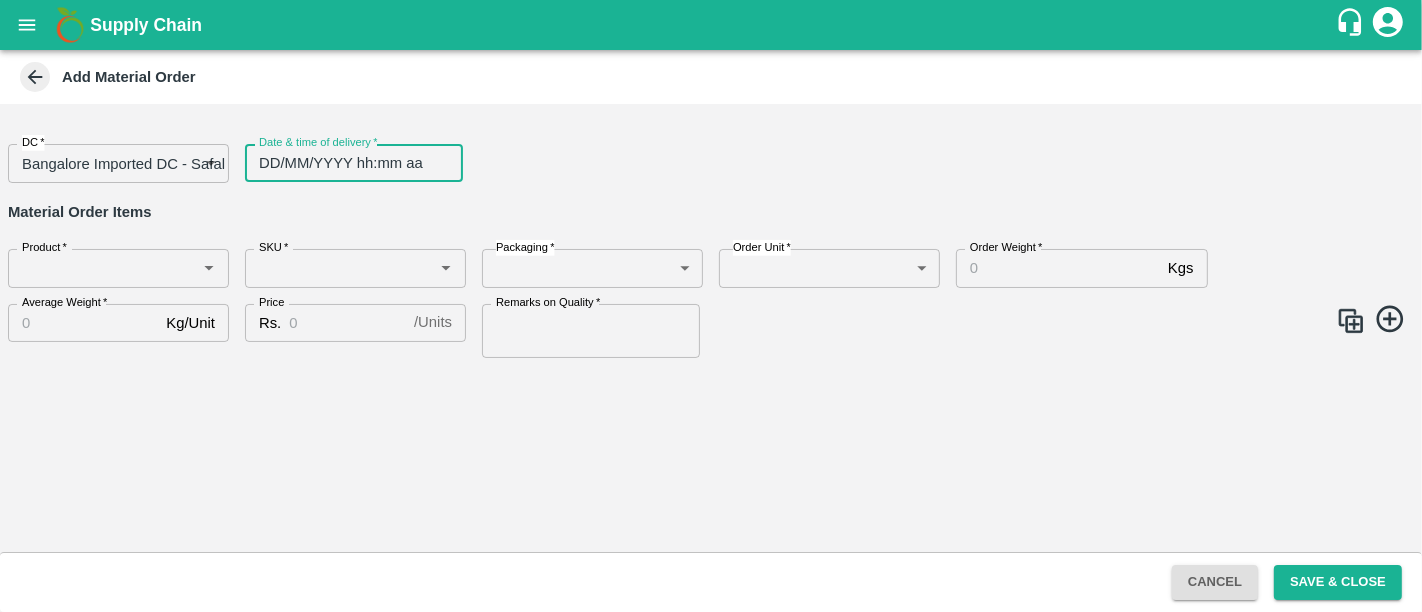 click on "DD/MM/YYYY hh:mm aa" at bounding box center [347, 163] 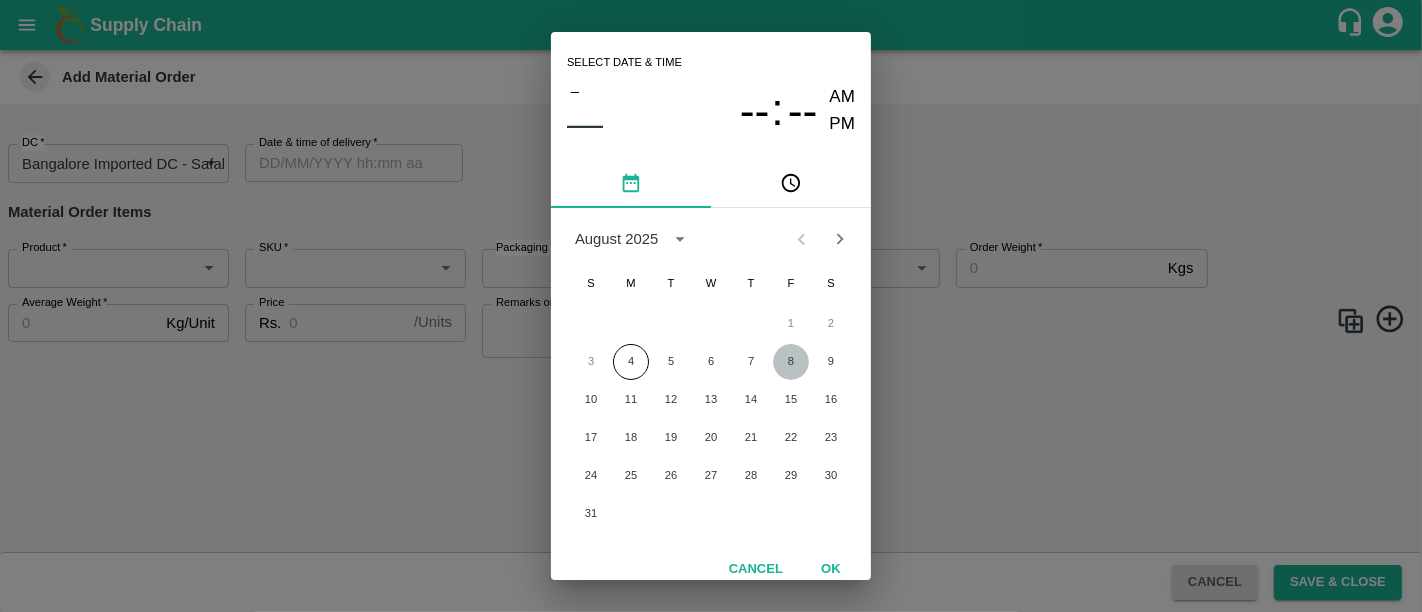 click on "8" at bounding box center (791, 362) 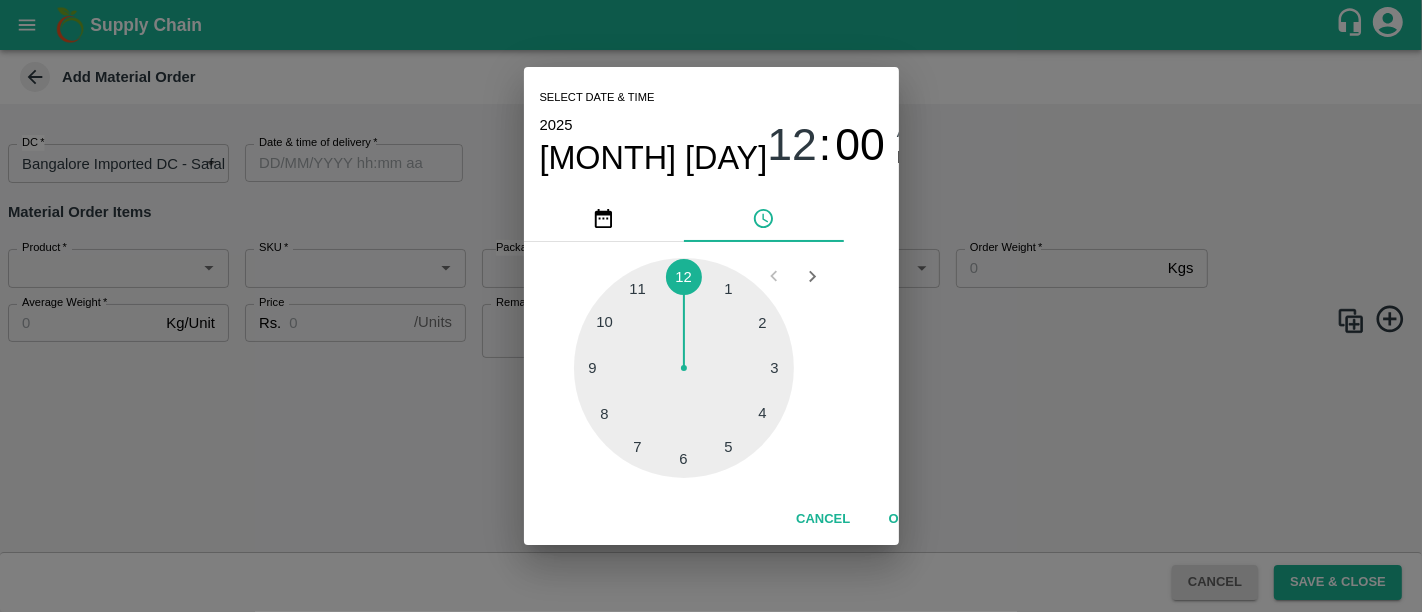 type on "[DATE] [TIME]" 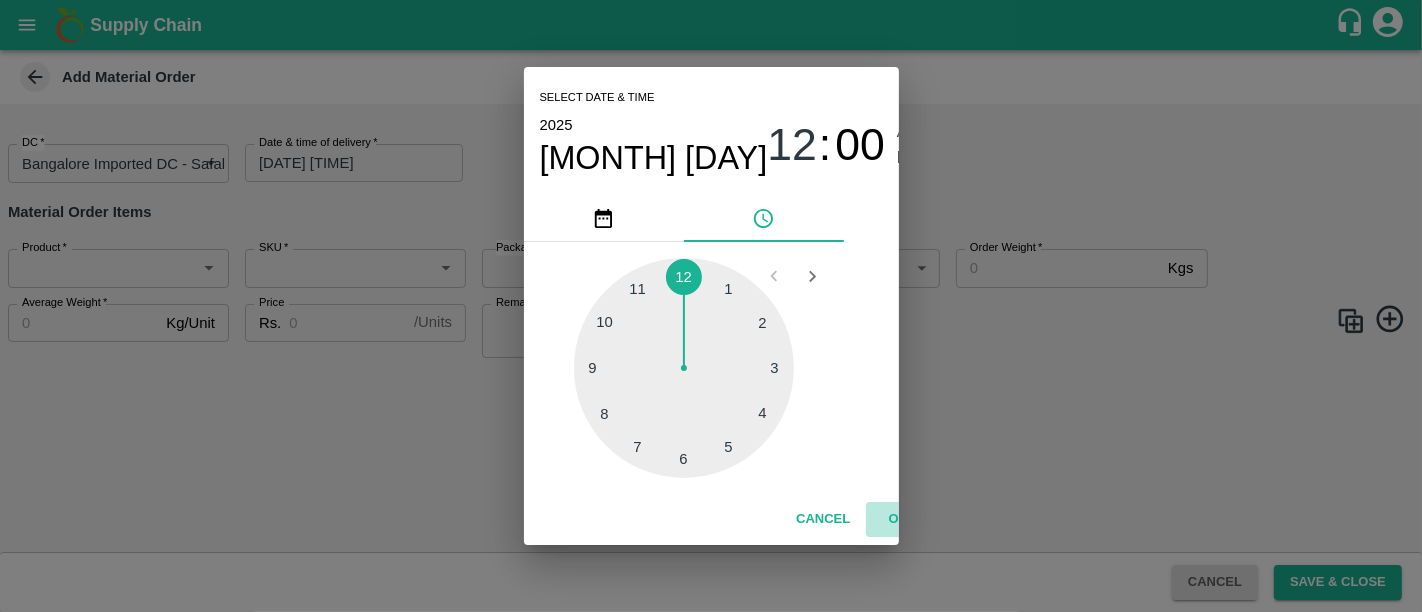 click on "OK" at bounding box center (898, 519) 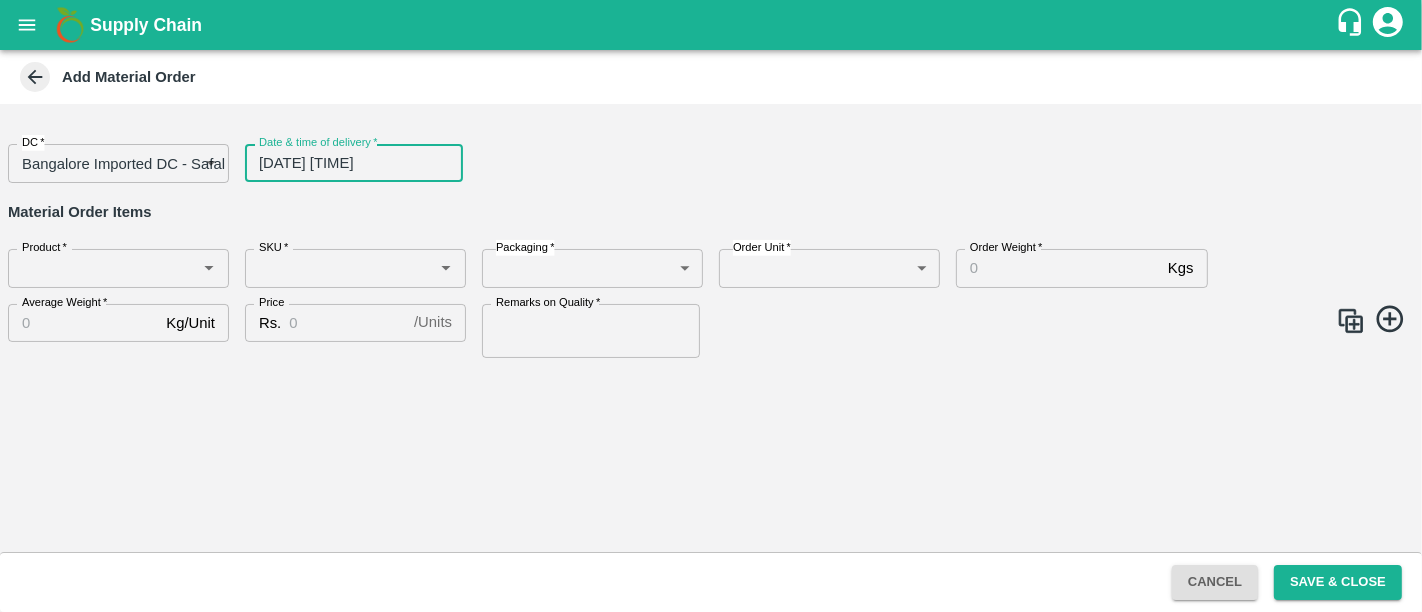 click on "Product   *" at bounding box center [118, 268] 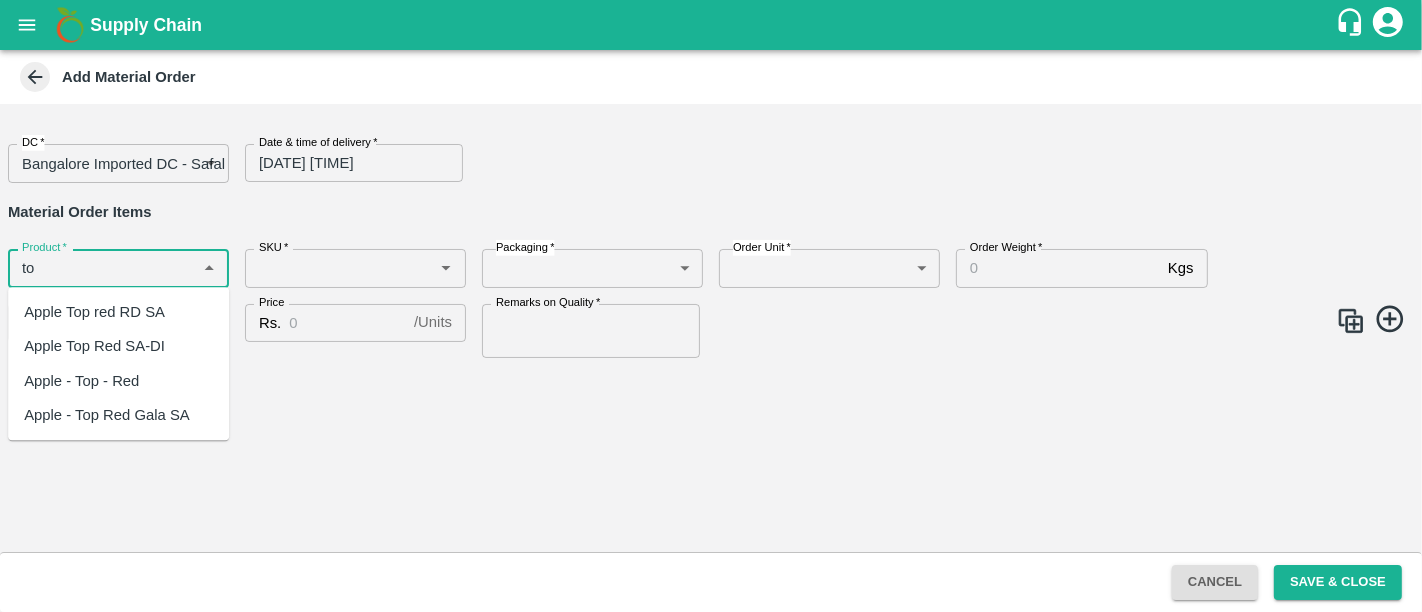 type on "t" 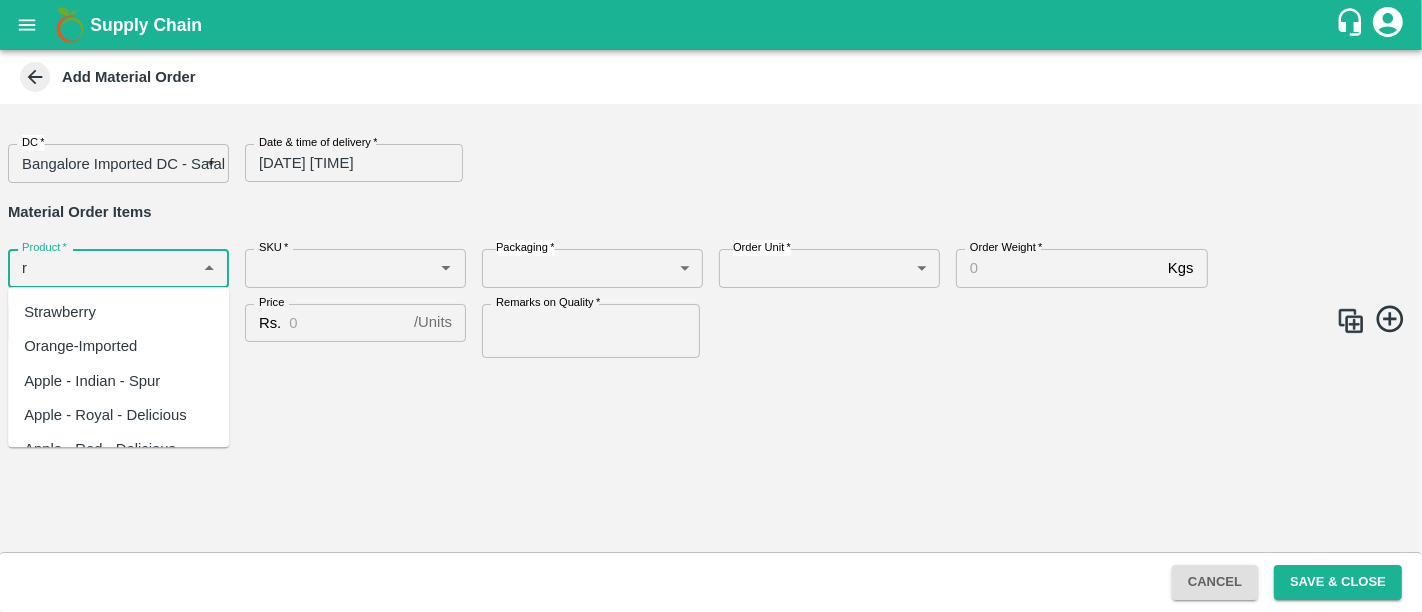 type on "r" 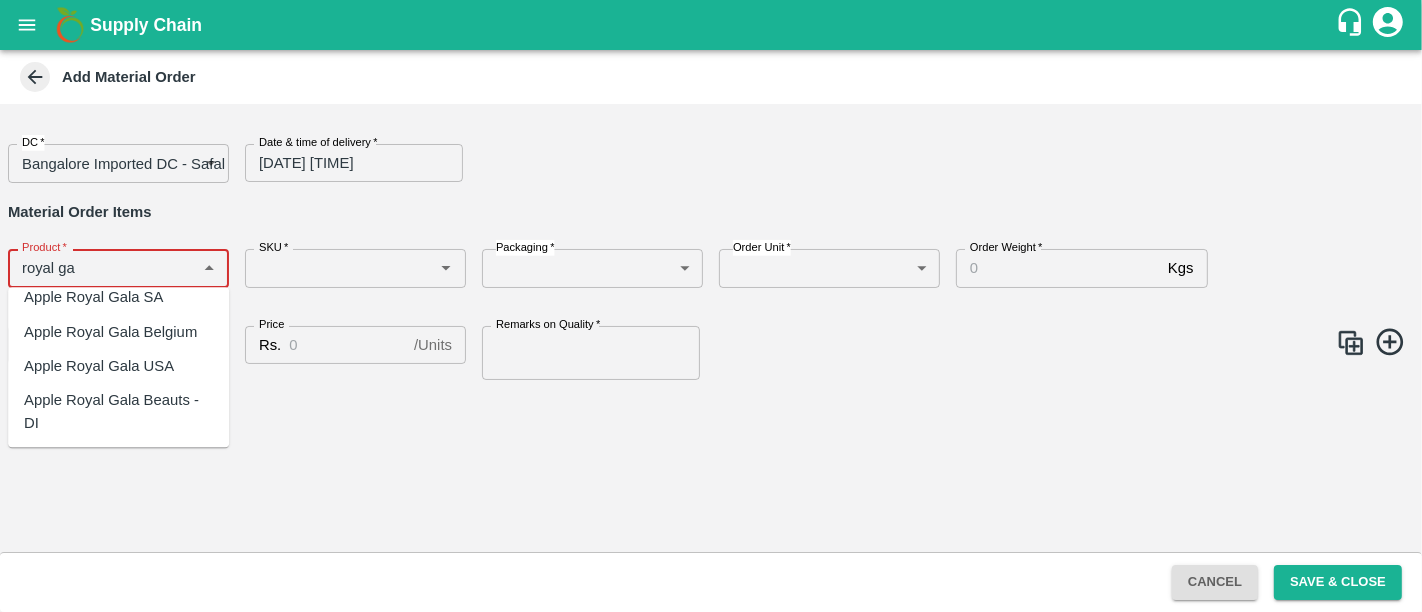 scroll, scrollTop: 159, scrollLeft: 0, axis: vertical 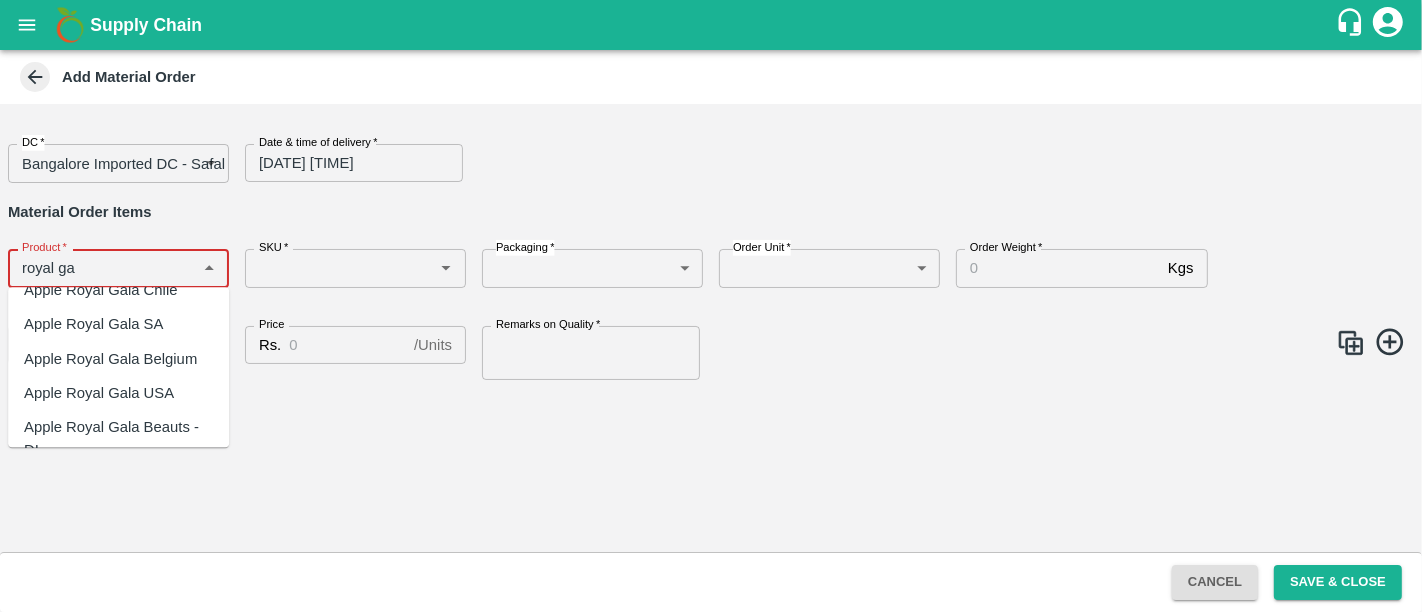 click on "Apple  Royal Gala SA" at bounding box center (93, 325) 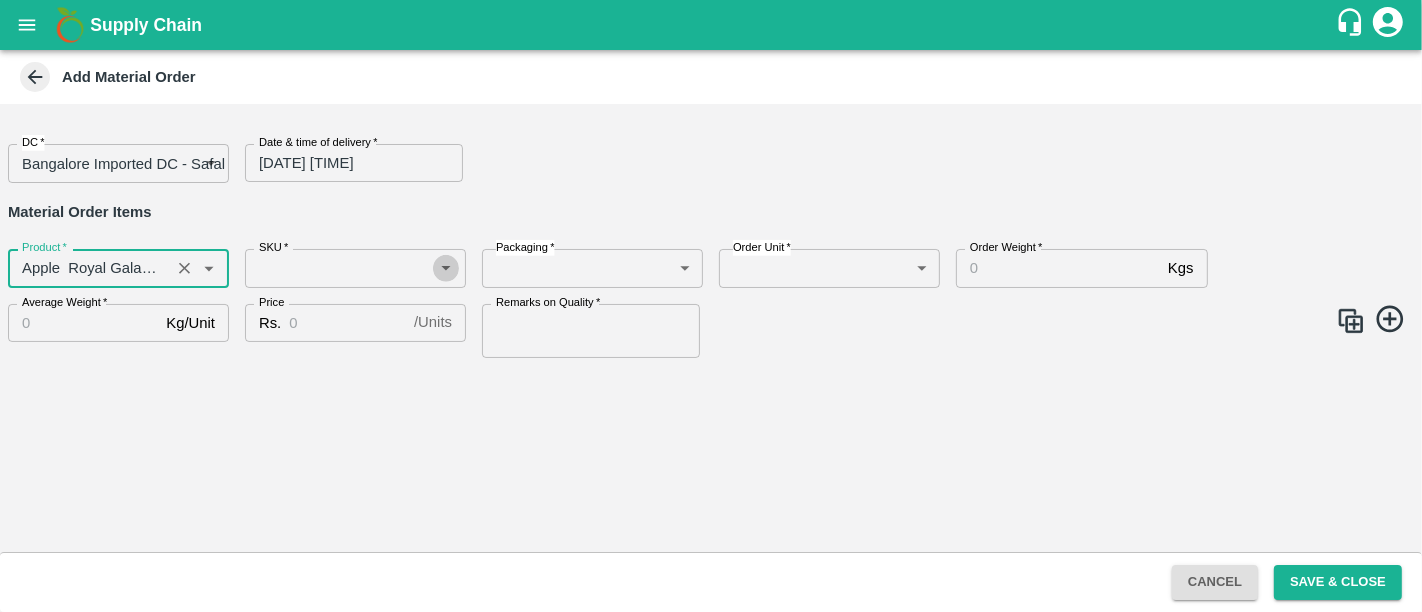 click 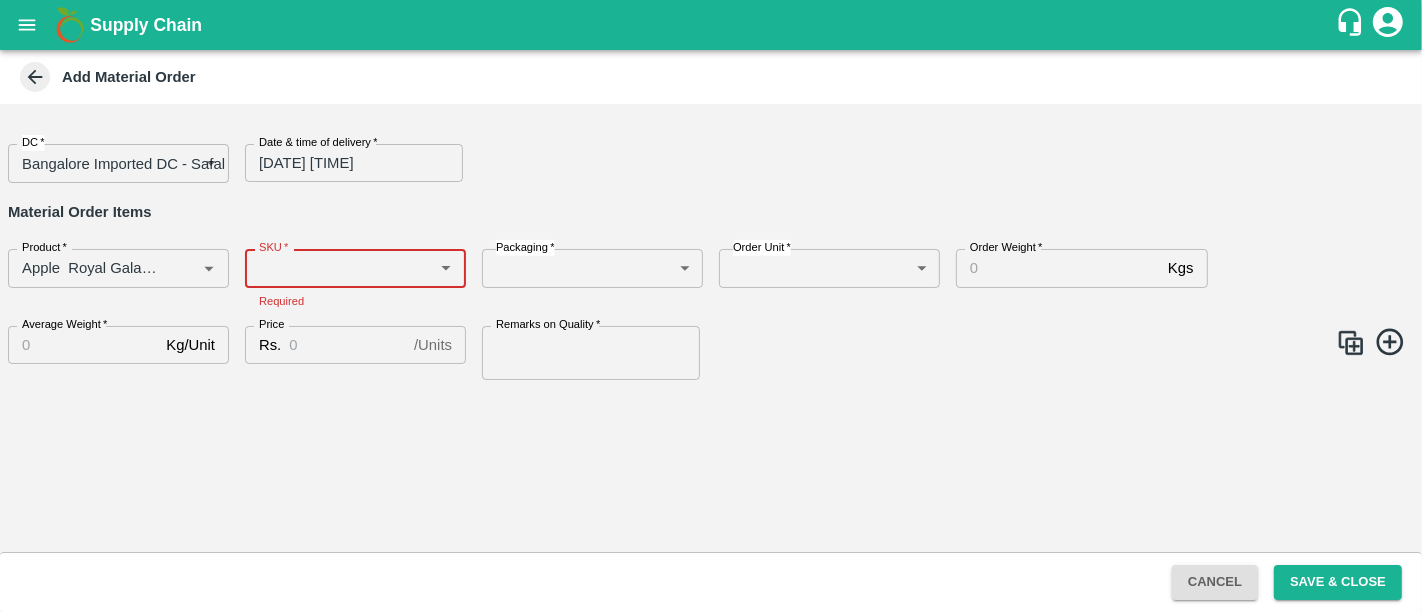 click on "SKU   *" at bounding box center (355, 268) 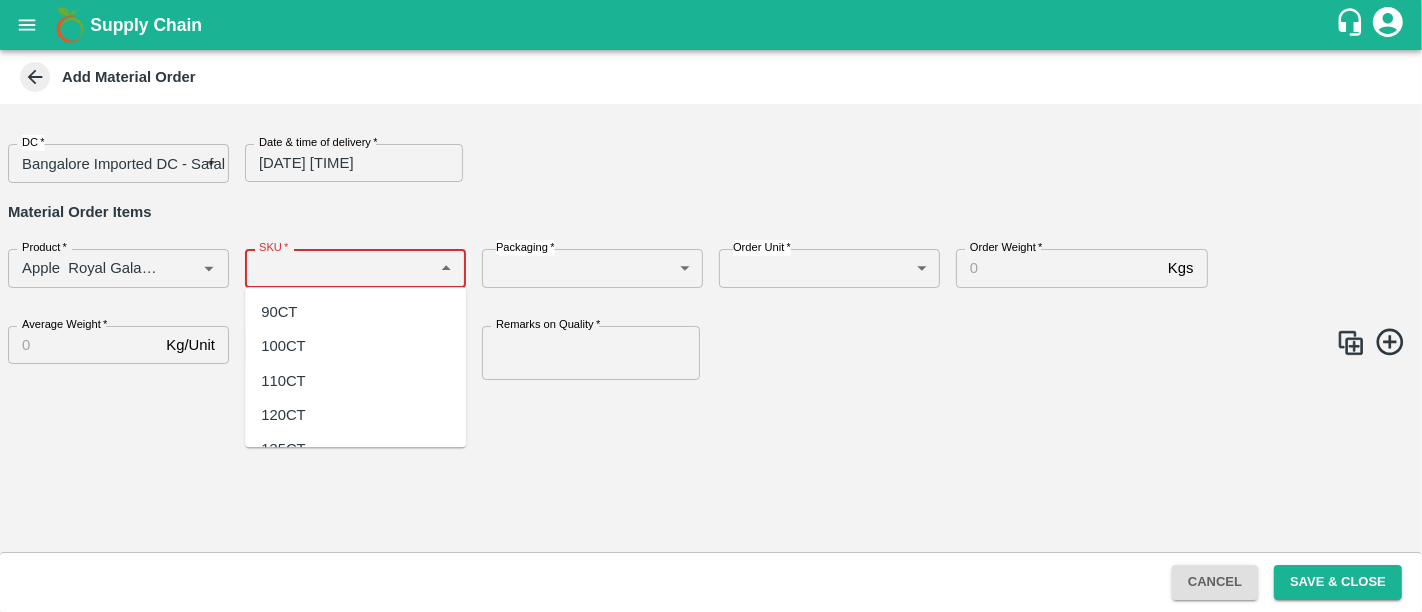 scroll, scrollTop: 54, scrollLeft: 0, axis: vertical 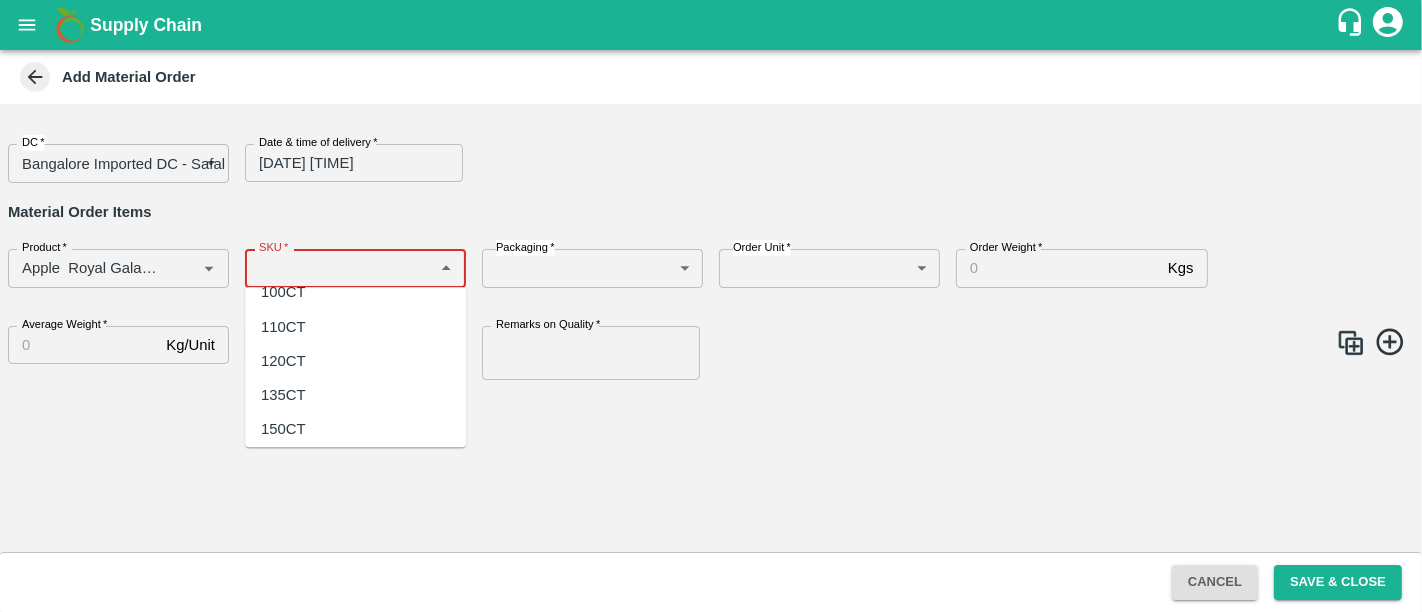 click on "135CT" at bounding box center (283, 396) 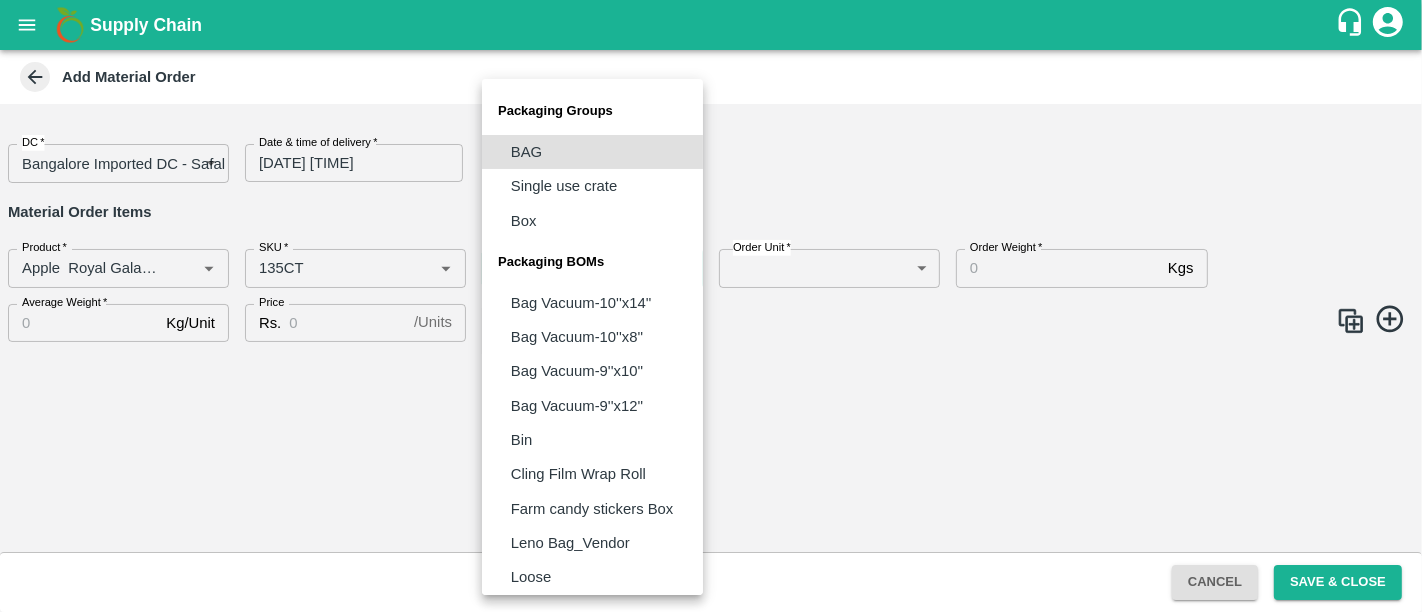 click on "Supply Chain Add Material Order DC   * Bangalore Imported DC - Safal Market 57 DC Date & time of delivery   * [DATE] [TIME] Date & time of delivery Material Order Items Product   * Product   * SKU   * SKU   * Packaging   * ​ Packaging Order Unit   * ​ Order Unit Order Weight   * Kgs Order Weight Average Weight   * Kg/Unit Average Weight Price Rs. / Units Price Remarks on Quality   * Remarks on Quality Cancel Save & Close Hyderabad DC Bangalore DC Bangalore Imported DC - Safal Market Delhi Imported DC Direct Customer Mumbai Imported DC [NAME] Logout Packaging Groups BAG Single use crate Box Packaging BOMs Bag Vacuum-10''x14'' Bag Vacuum-10''x8'' Bag Vacuum-9''x10'' Bag Vacuum-9''x12'' Bin Cling Film Wrap Roll Farm candy stickers Box Leno Bag_Vendor Loose Marker Pen-Permanent Net Roll Vendor Box Vendor Crate" at bounding box center (711, 306) 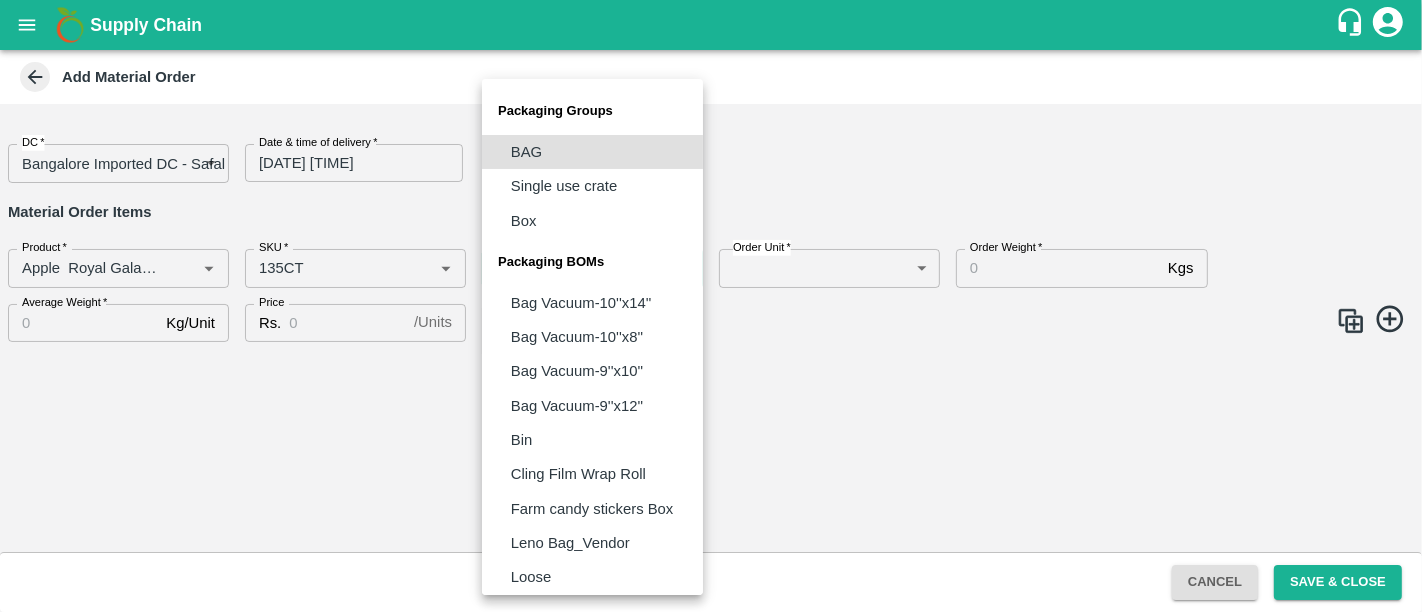scroll, scrollTop: 143, scrollLeft: 0, axis: vertical 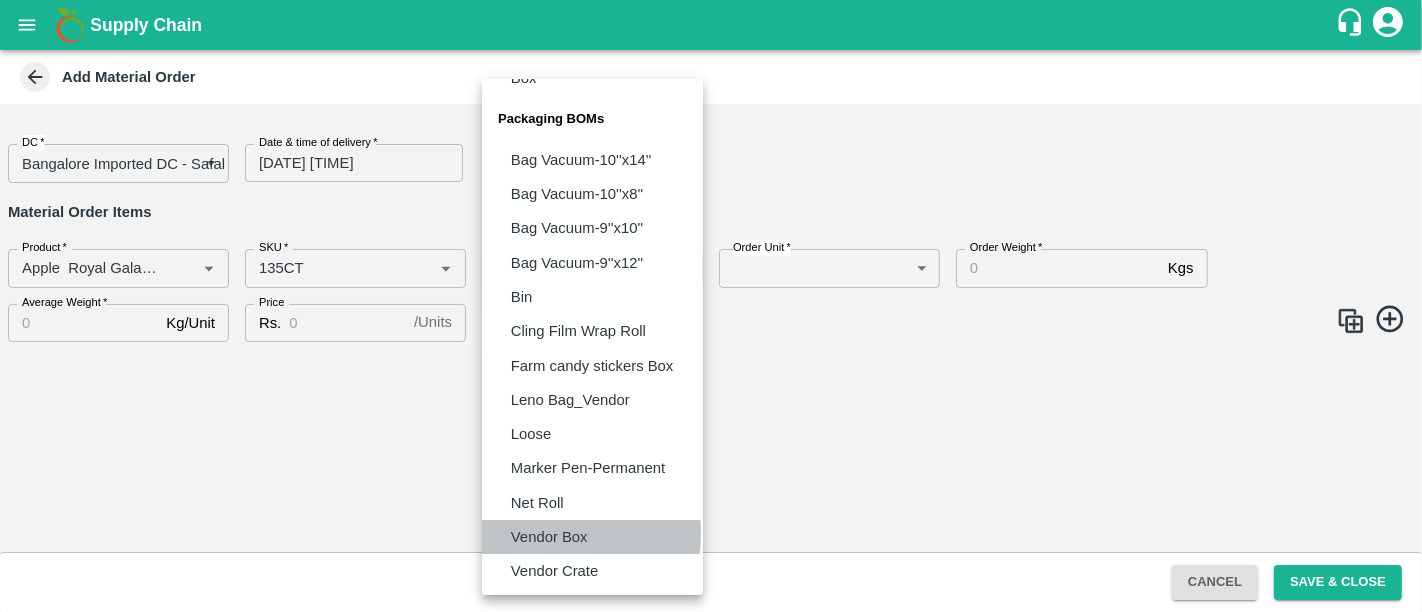 click on "Vendor Box" at bounding box center [549, 537] 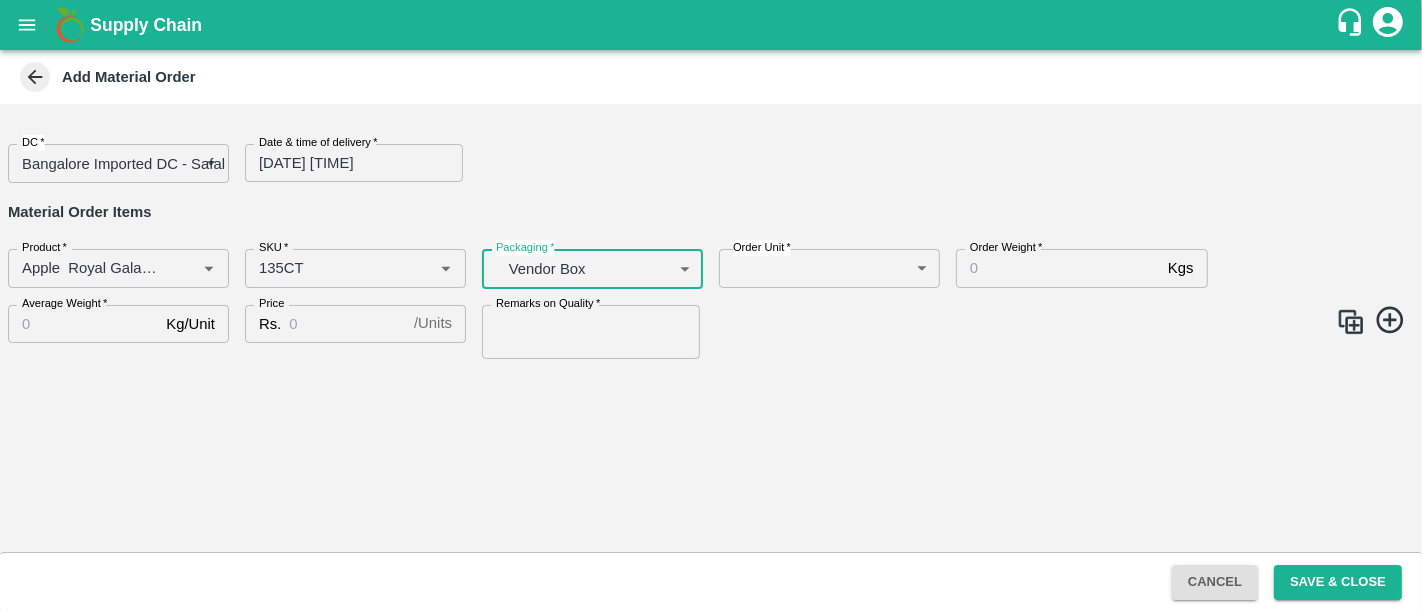 click on "Supply Chain Add Material Order DC   * Bangalore Imported DC - Safal Market 57 DC Date & time of delivery   * [DATE] [TIME] Date & time of delivery Material Order Items Product   * Product   * SKU   * SKU   * Packaging   * Vendor Box BOM/276 Packaging Order Unit   * ​ Order Unit Order Weight   * Kgs Order Weight Average Weight   * Kg/Unit Average Weight Price Rs. / Units Price Remarks on Quality   * Remarks on Quality Cancel Save & Close Hyderabad DC Bangalore DC Bangalore Imported DC - Safal Market Delhi Imported DC Direct Customer Mumbai Imported DC [NAME] Logout" at bounding box center (711, 306) 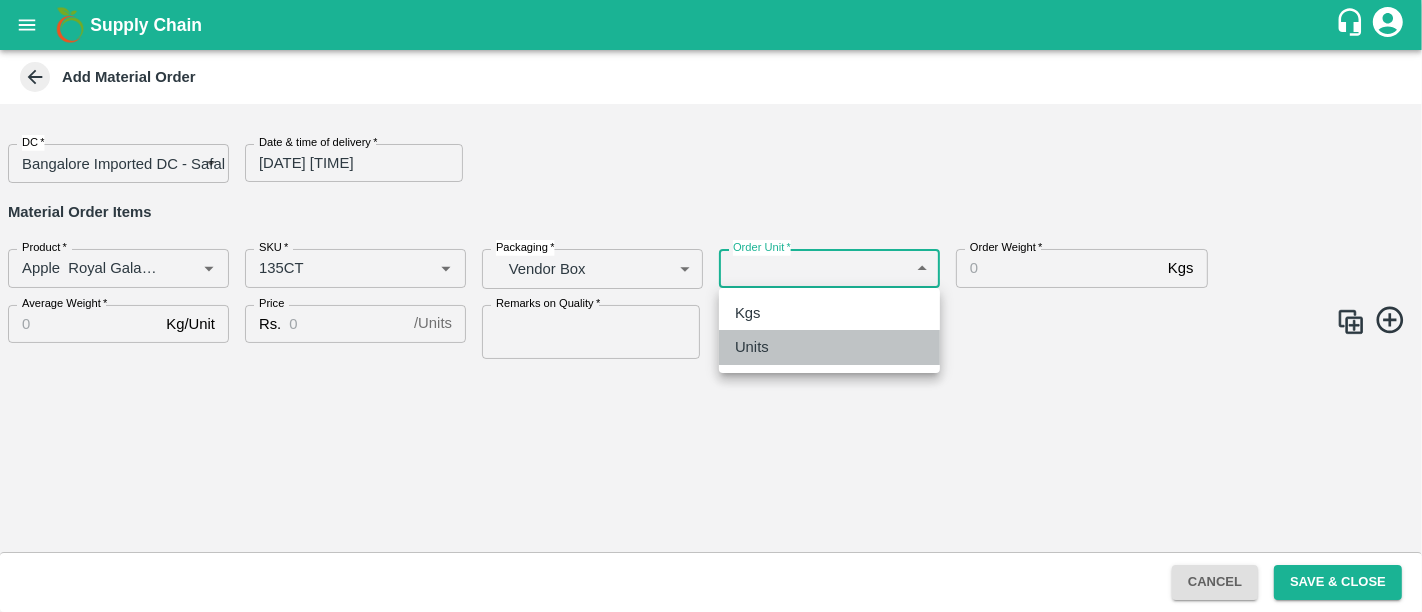 click on "Units" at bounding box center [829, 347] 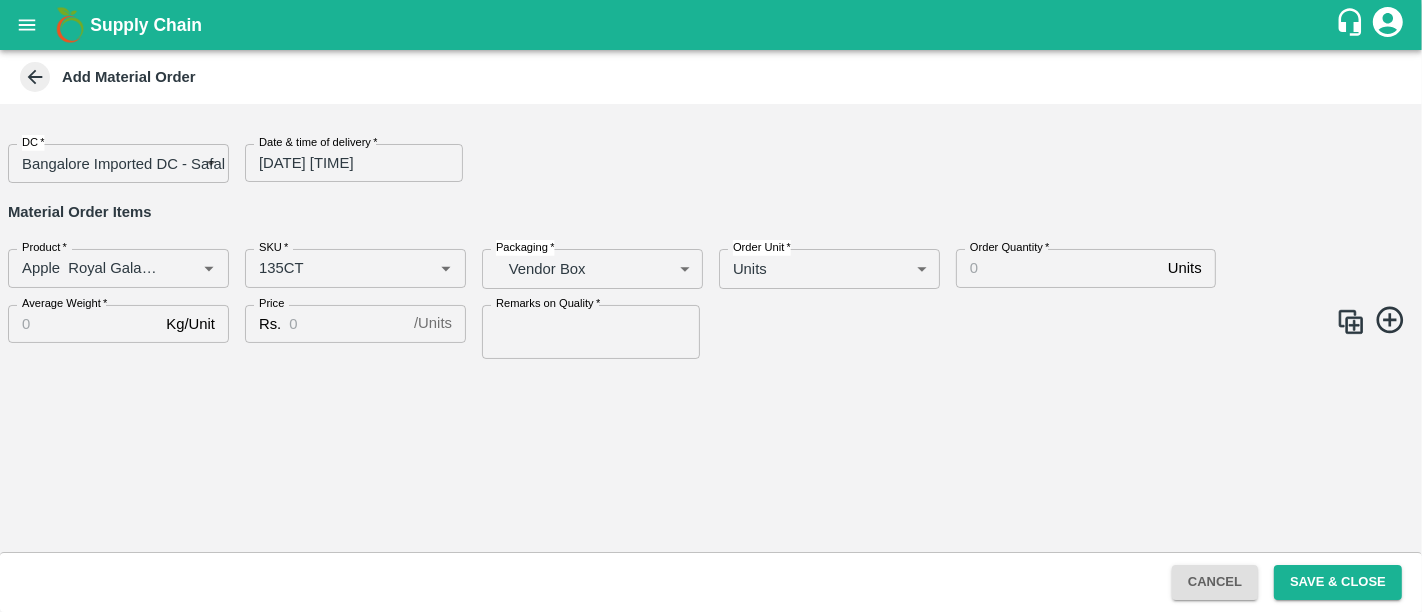 click on "Order Quantity   *" at bounding box center [1010, 248] 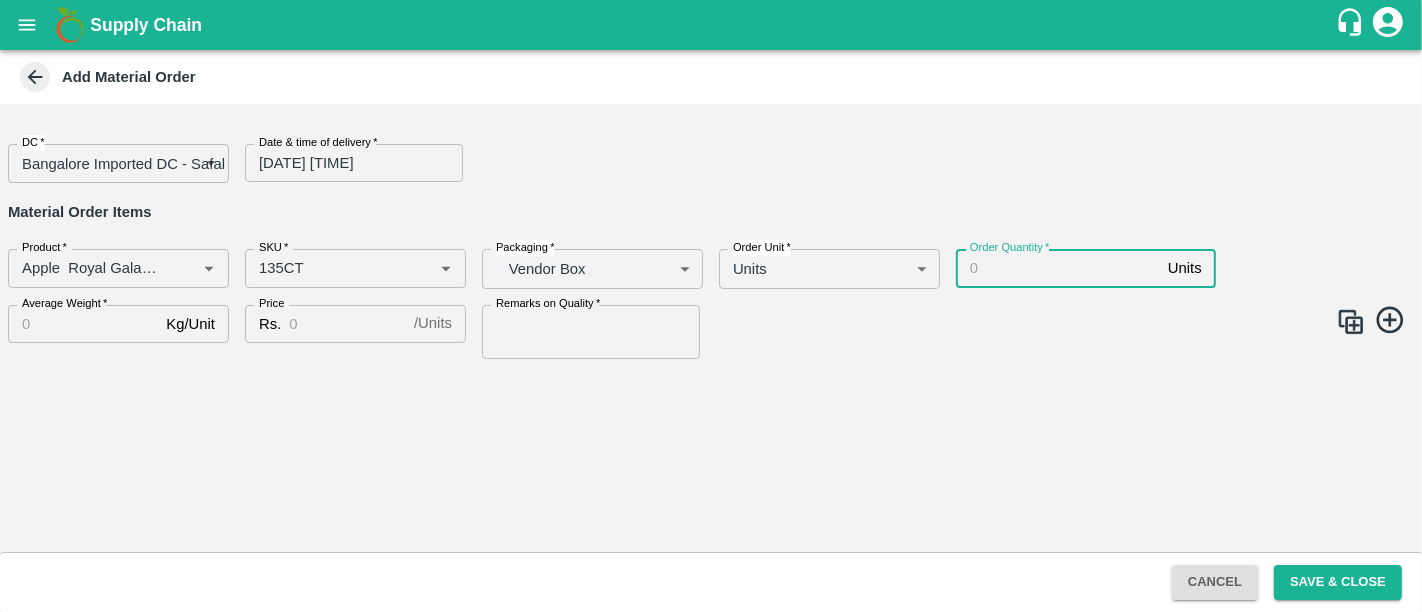 click on "Order Quantity   *" at bounding box center (1058, 268) 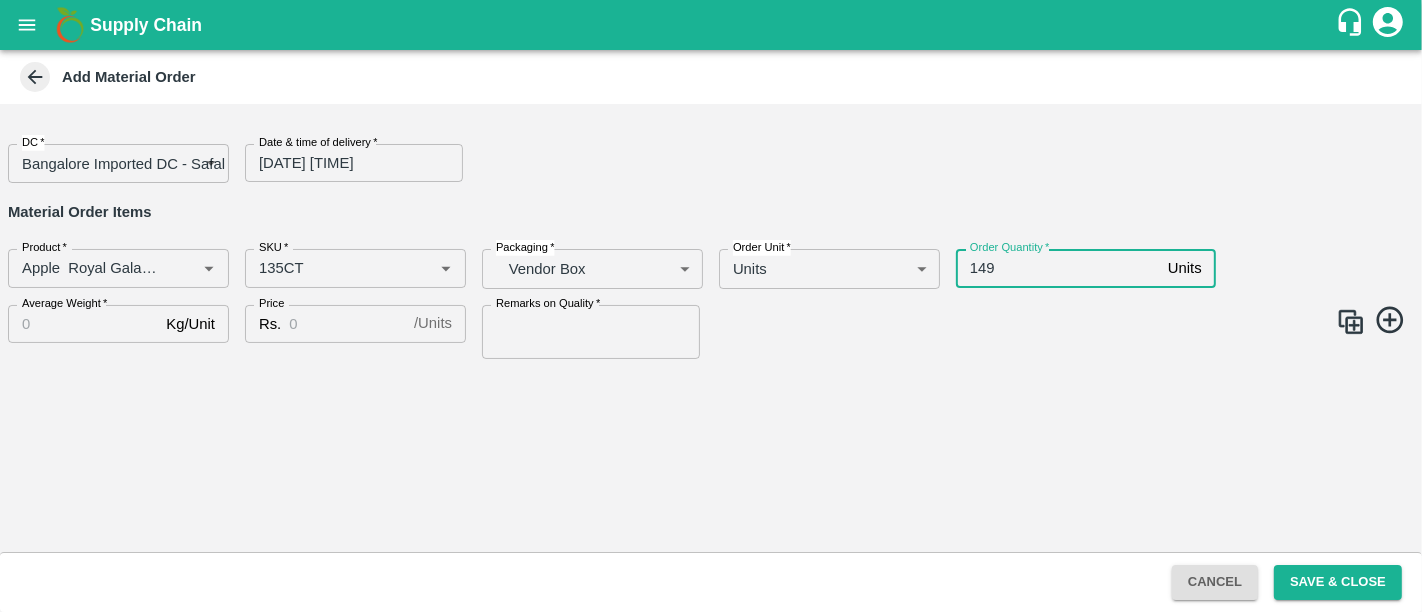 type on "149" 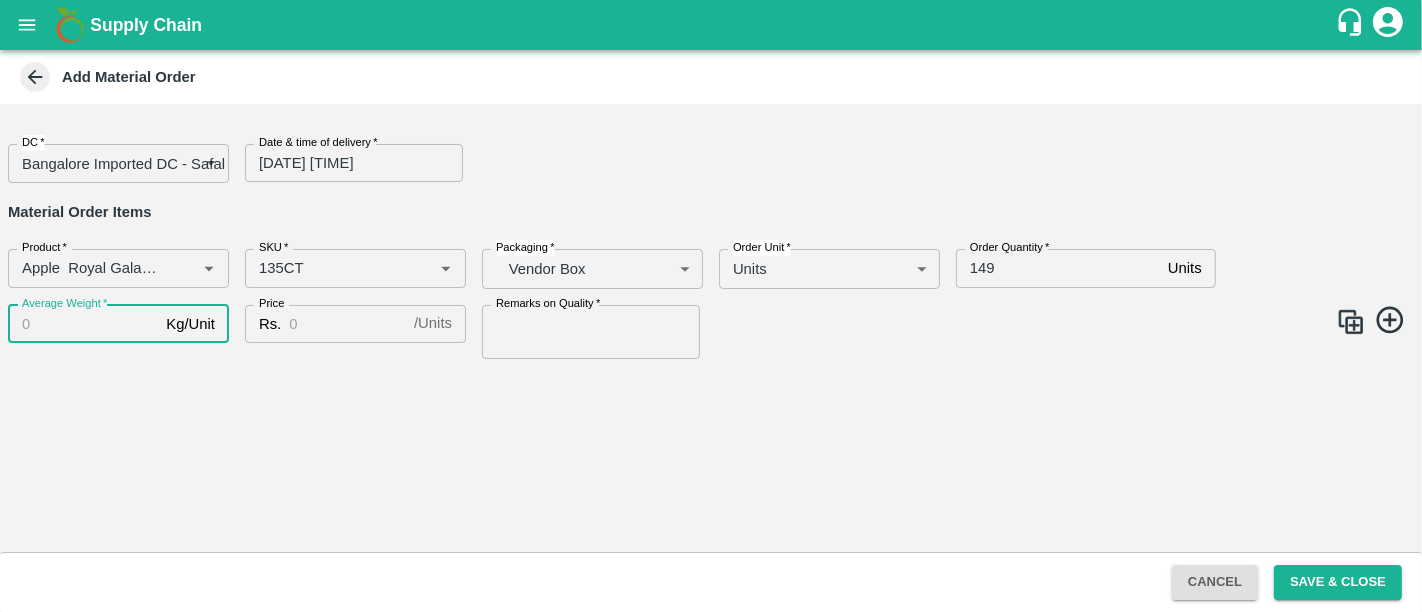 click on "Average Weight   *" at bounding box center (83, 324) 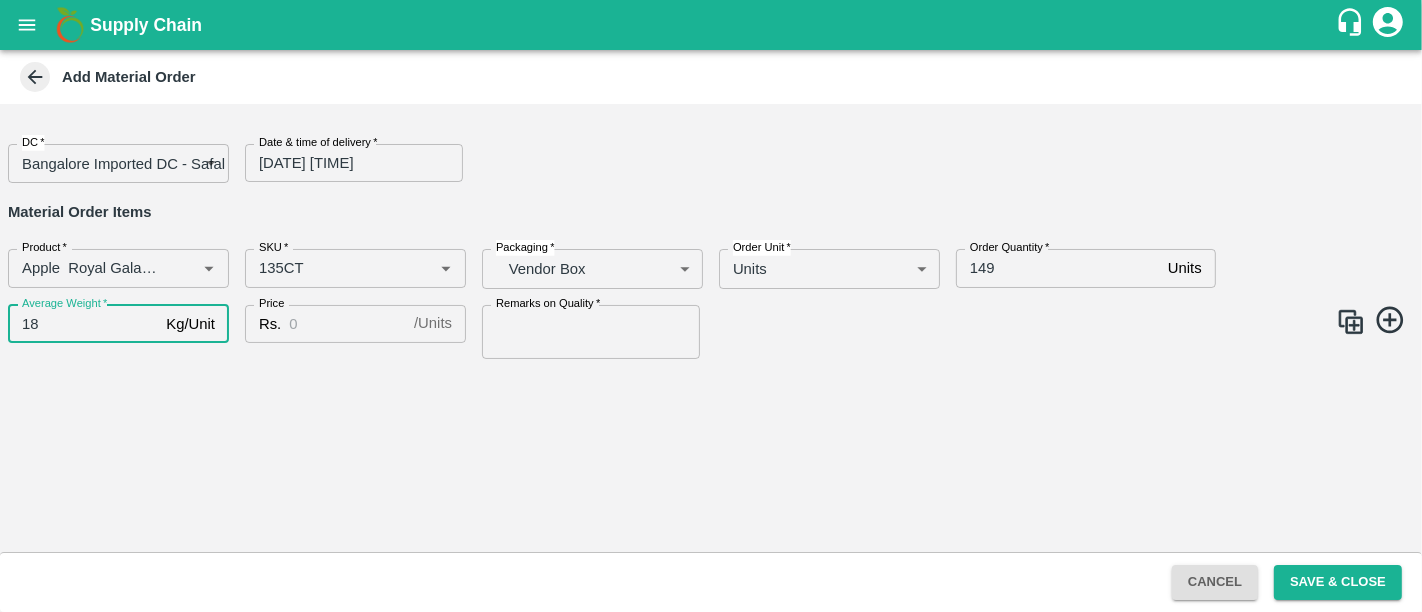 type on "18" 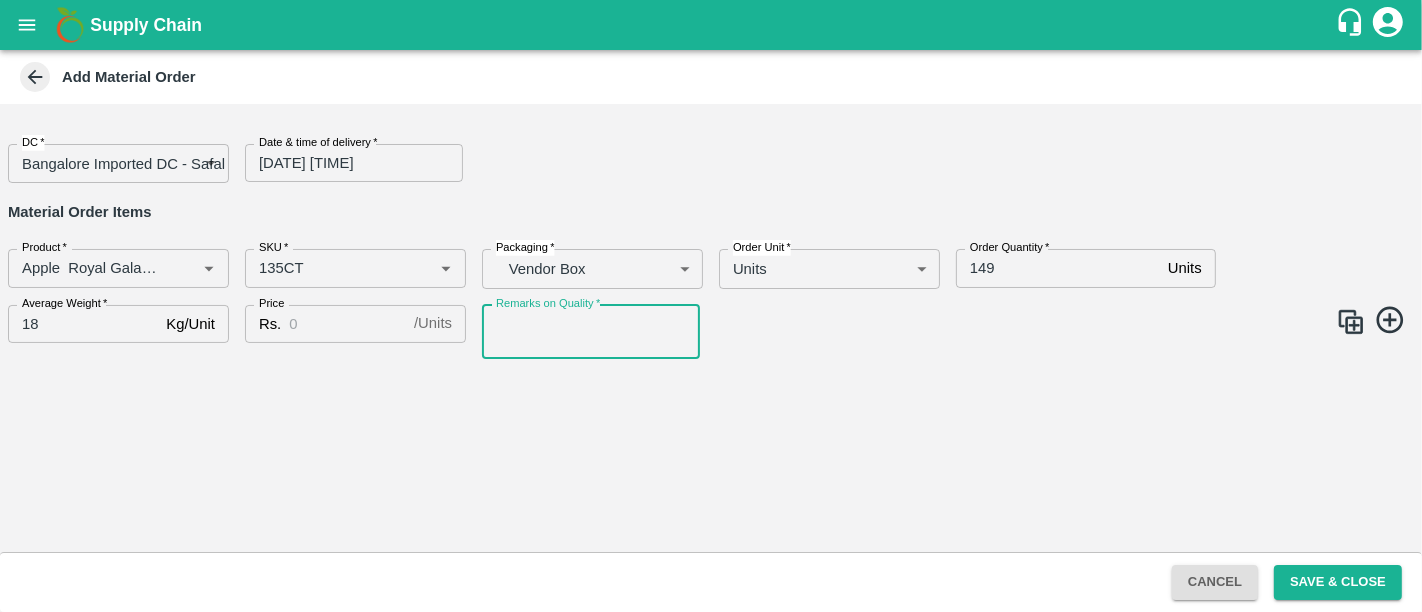 click on "Remarks on Quality   *" at bounding box center [591, 332] 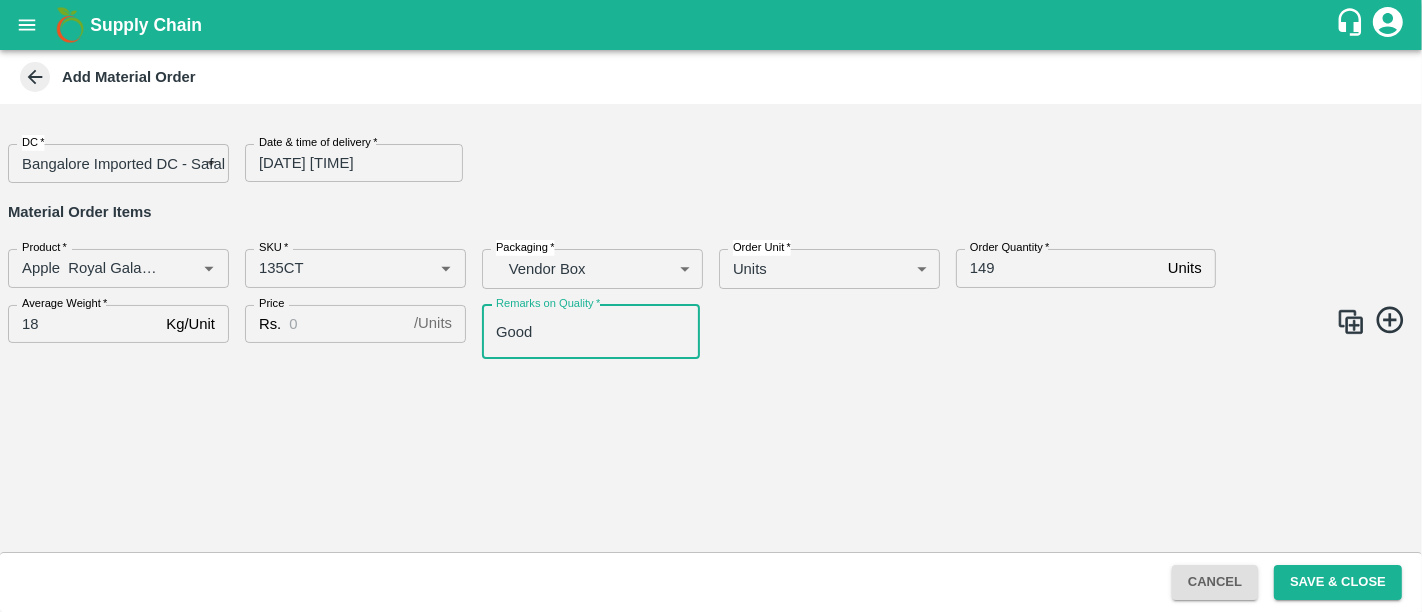type on "Good" 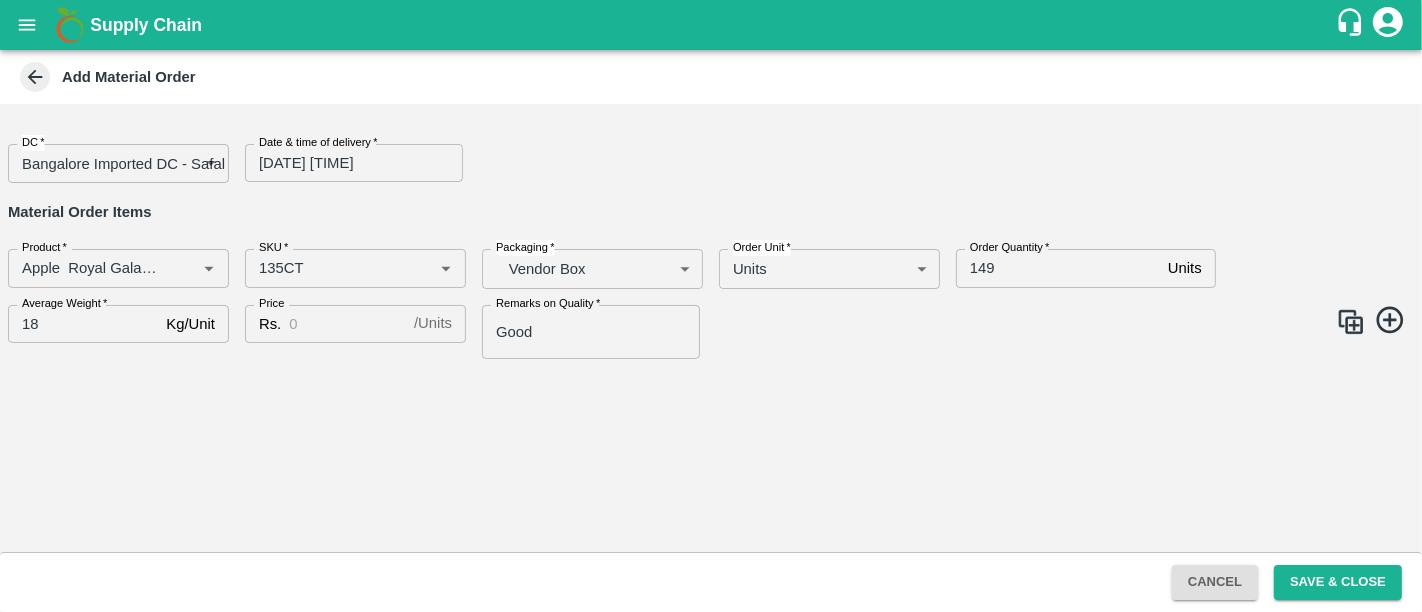 click at bounding box center (1351, 322) 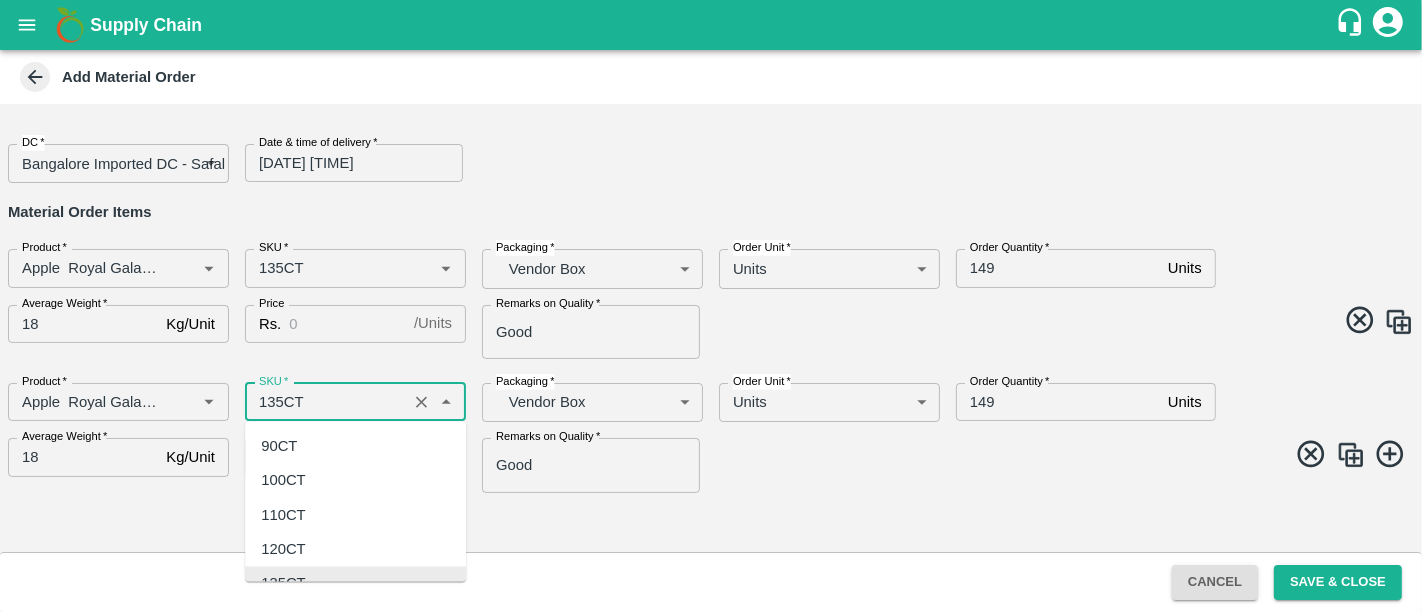 click on "SKU   *" at bounding box center [326, 402] 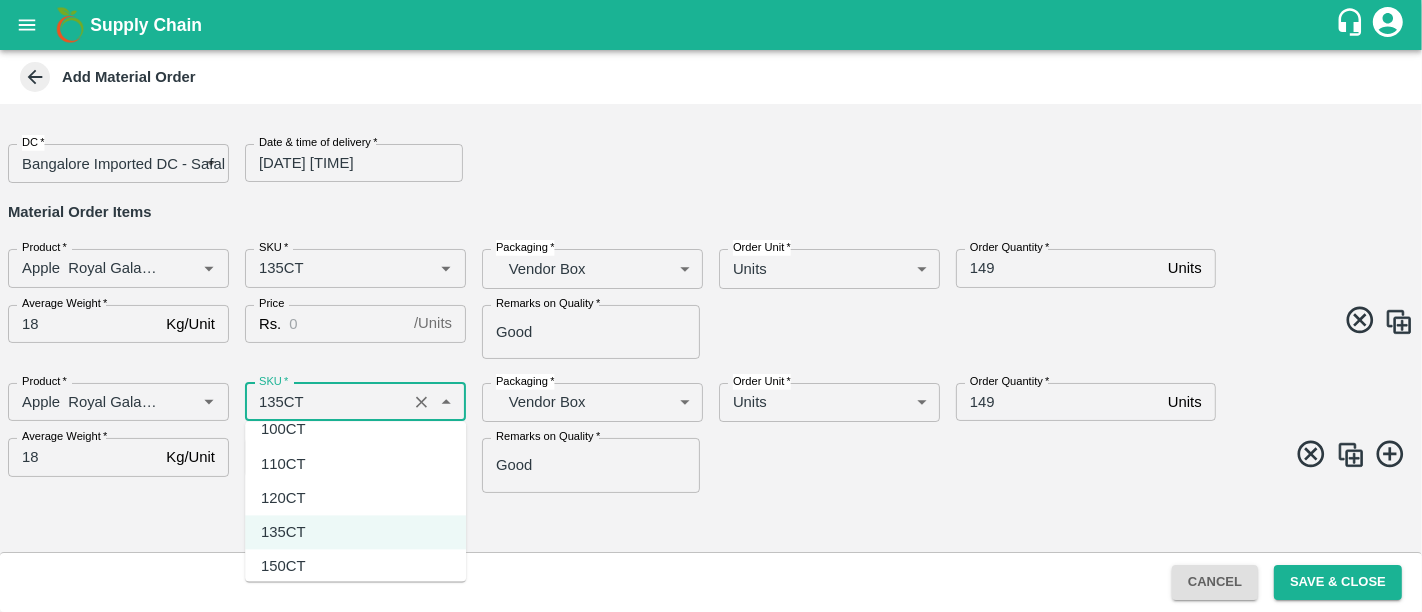 scroll, scrollTop: 52, scrollLeft: 0, axis: vertical 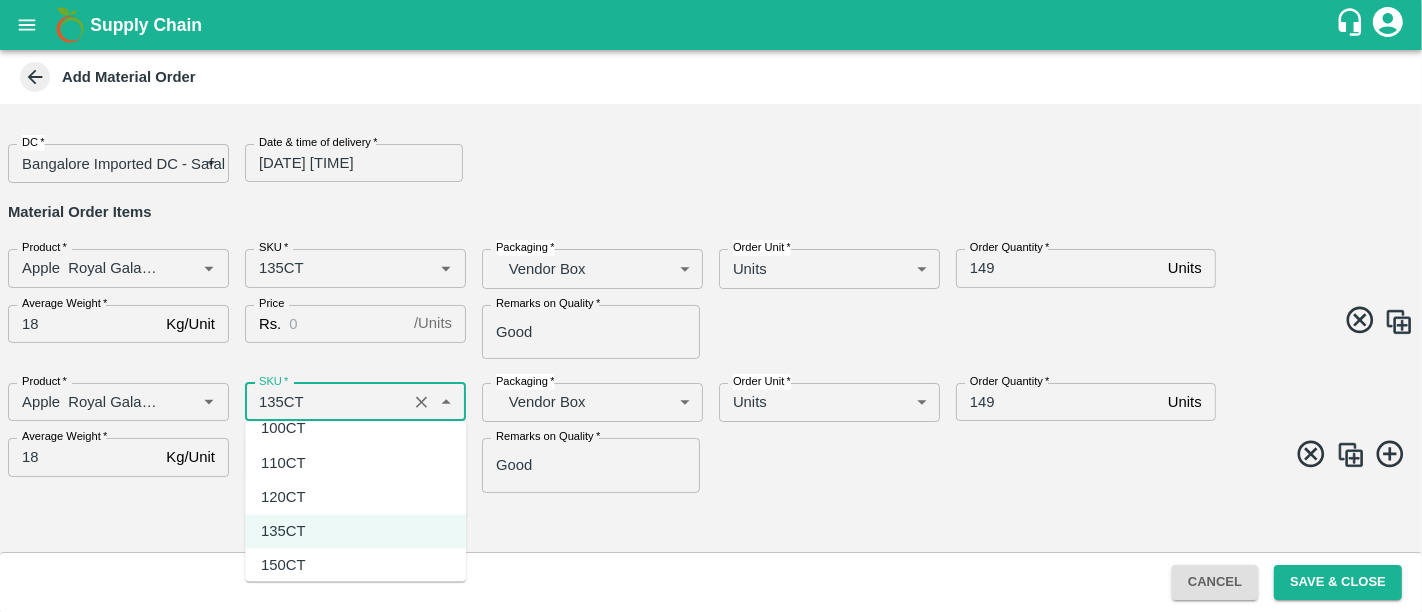 click on "150CT" at bounding box center (355, 566) 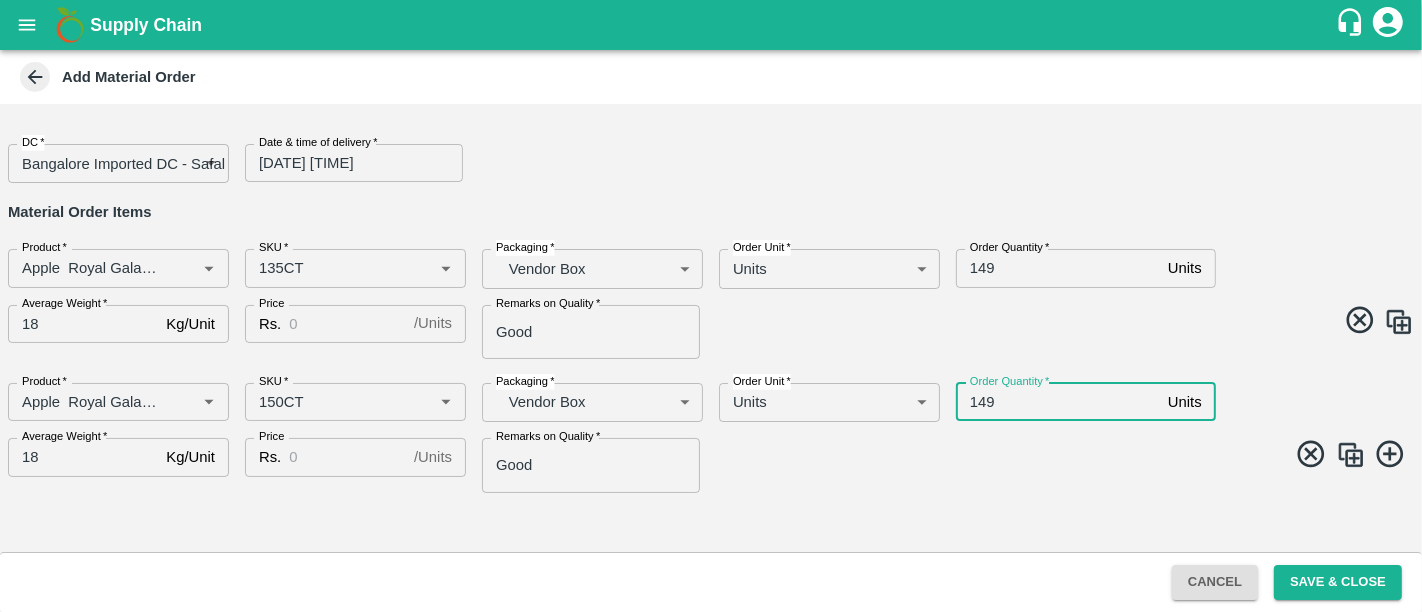 drag, startPoint x: 1040, startPoint y: 398, endPoint x: 948, endPoint y: 401, distance: 92.0489 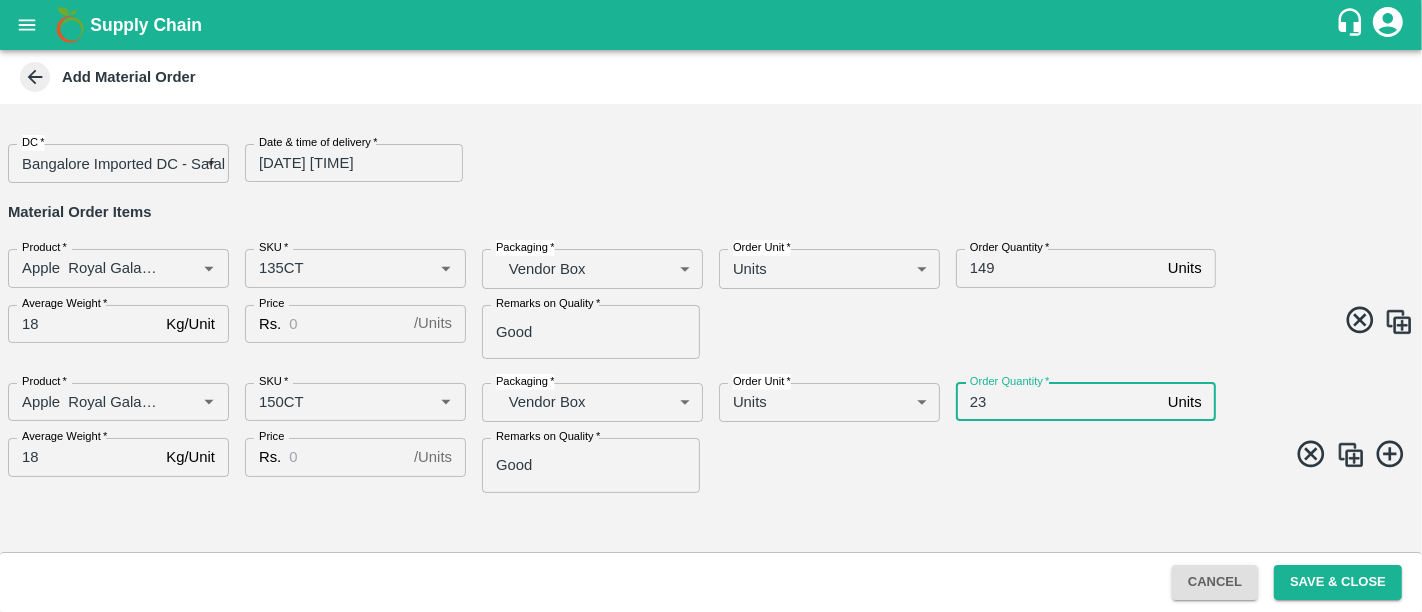 type on "23" 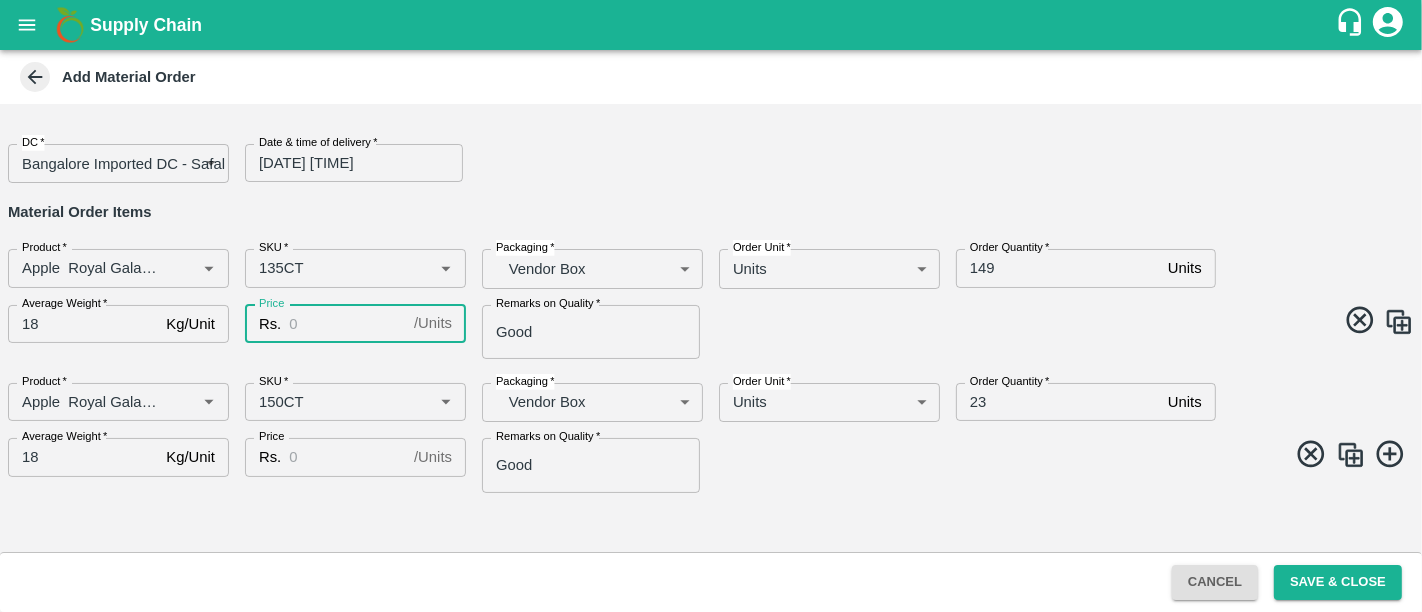 click on "Price" at bounding box center [347, 324] 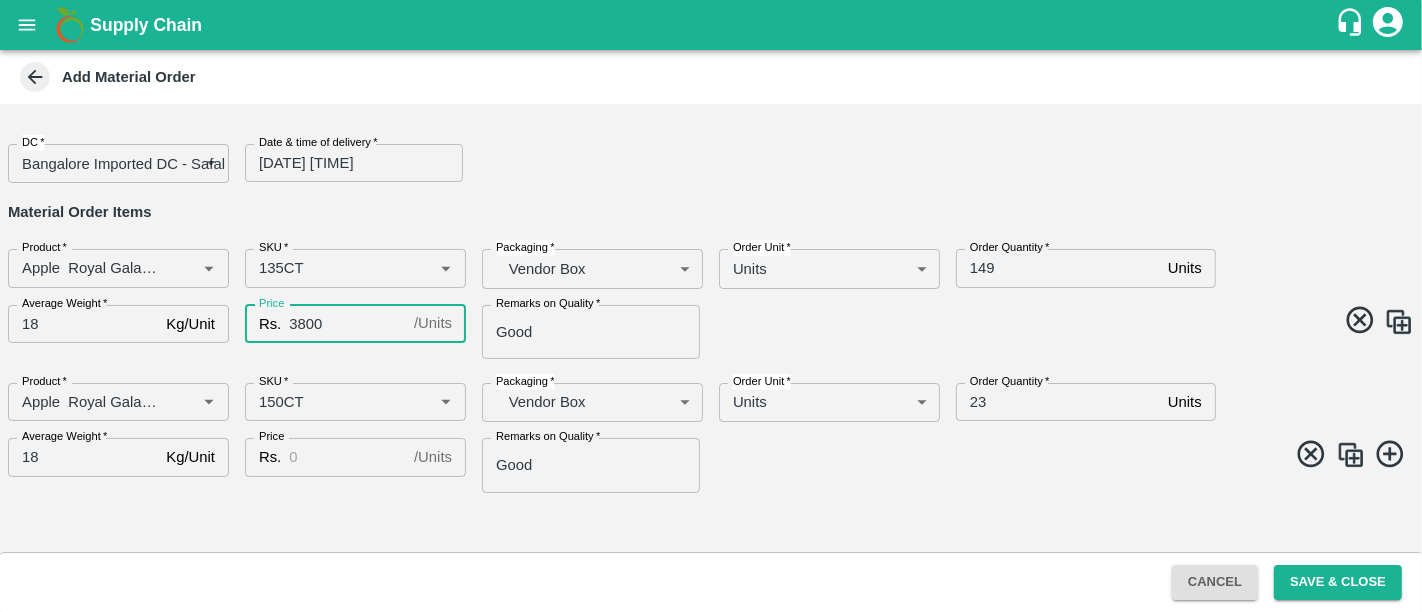 type on "3800" 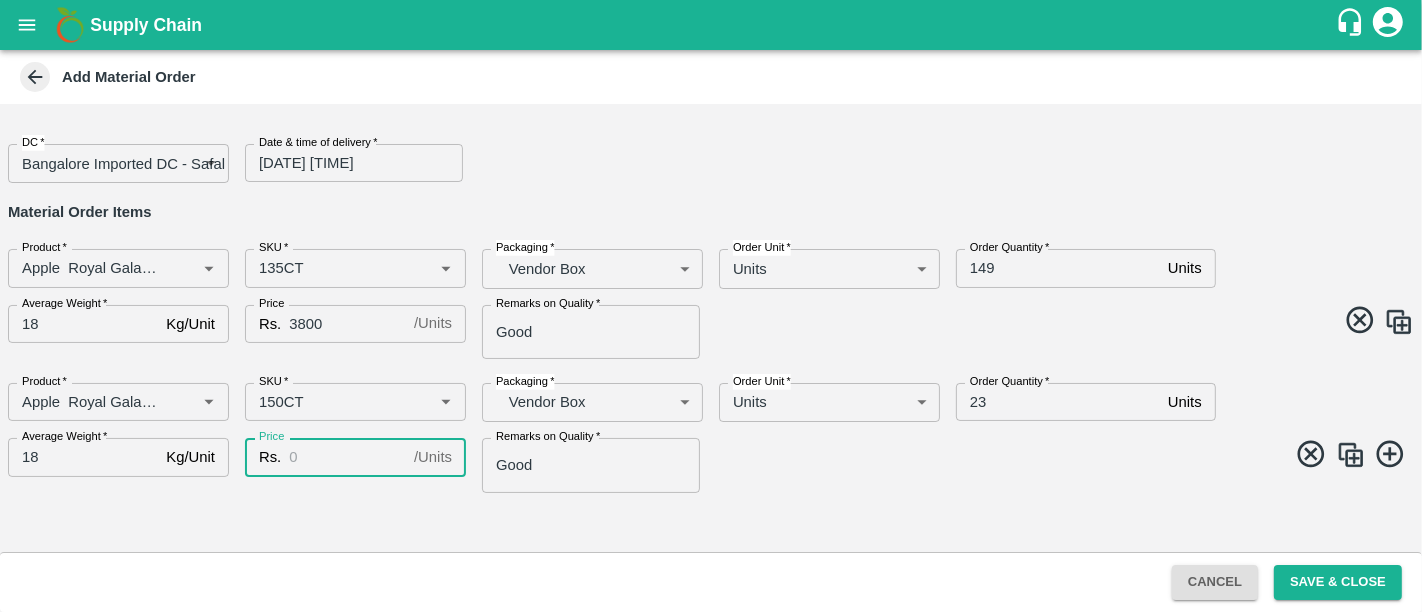 click on "Price" at bounding box center [347, 457] 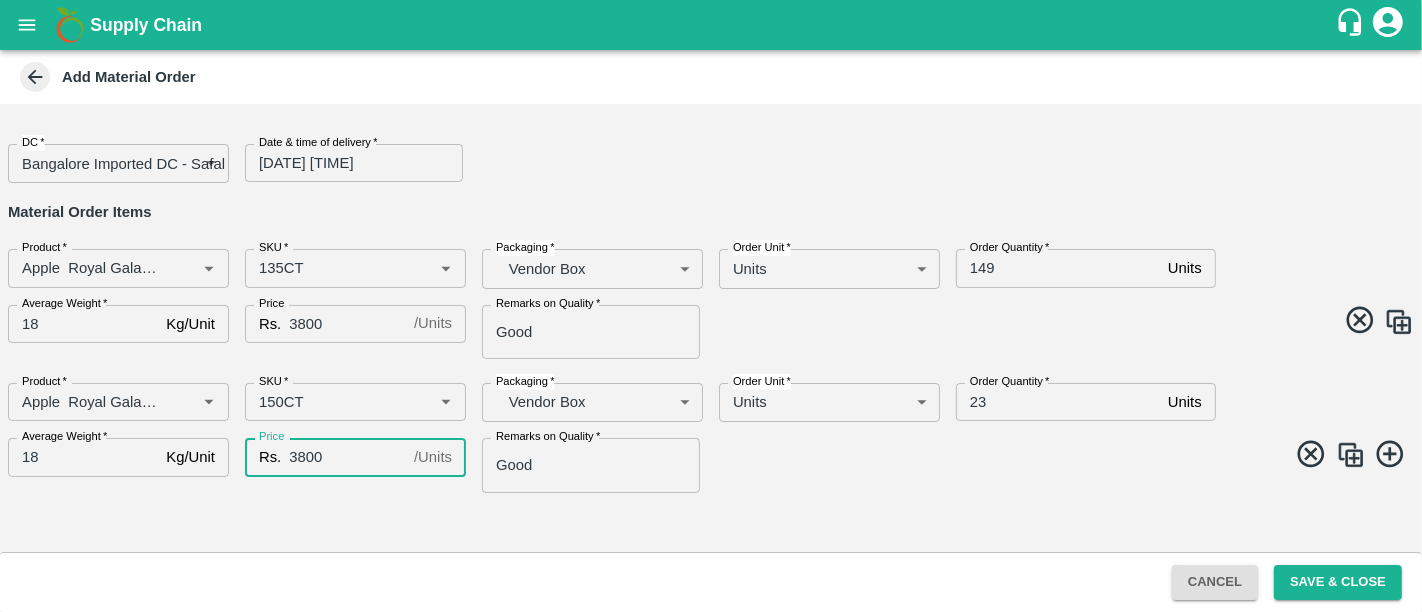 type on "3800" 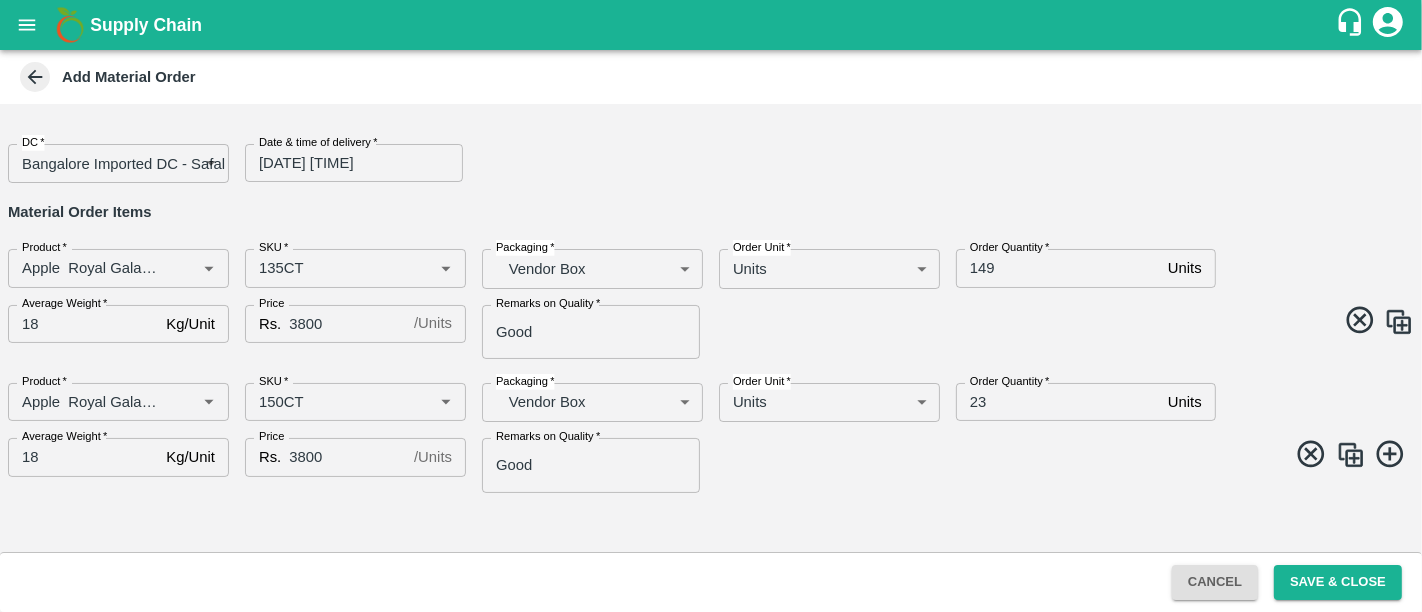 click on "Product   * Product   * SKU   * SKU   * Packaging   * Vendor Box BOM/276 Packaging Order Unit   * Units 2 Order Unit Order Quantity   * 23 Units Order Quantity Average Weight   * 18 Kg/Unit Average Weight Price Rs. [PRICE] / Units Price Remarks on Quality   * Good Remarks on Quality" at bounding box center [703, 430] 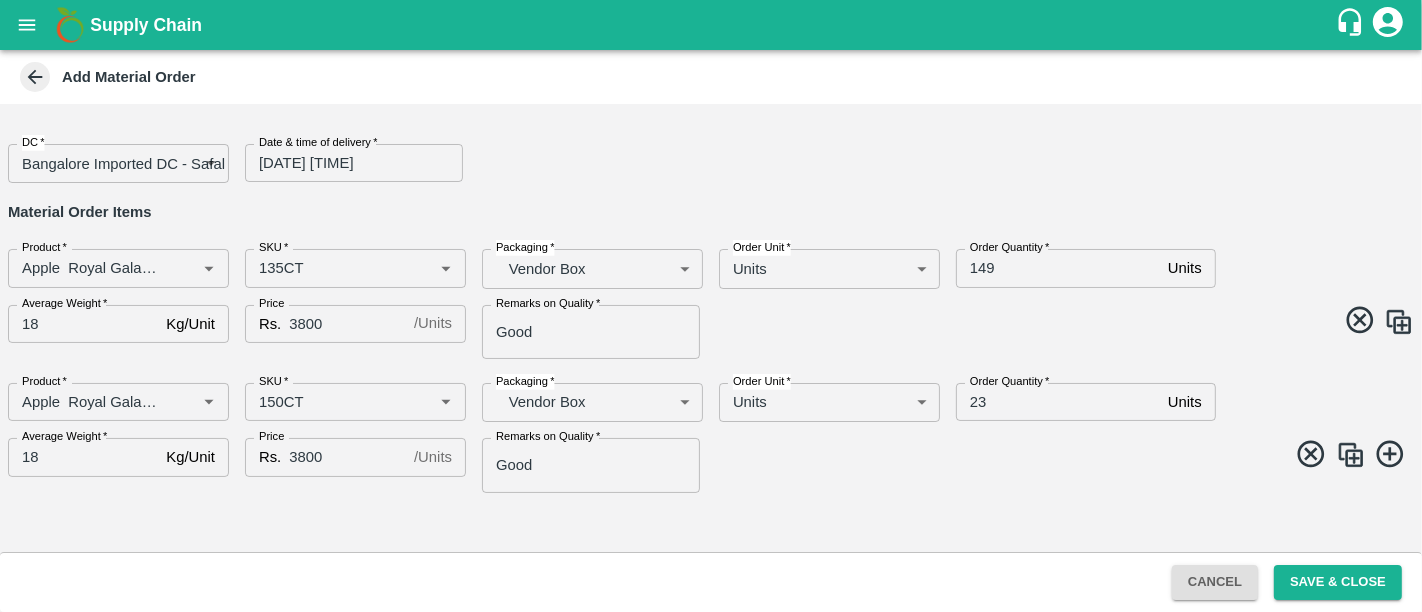 click at bounding box center (1351, 455) 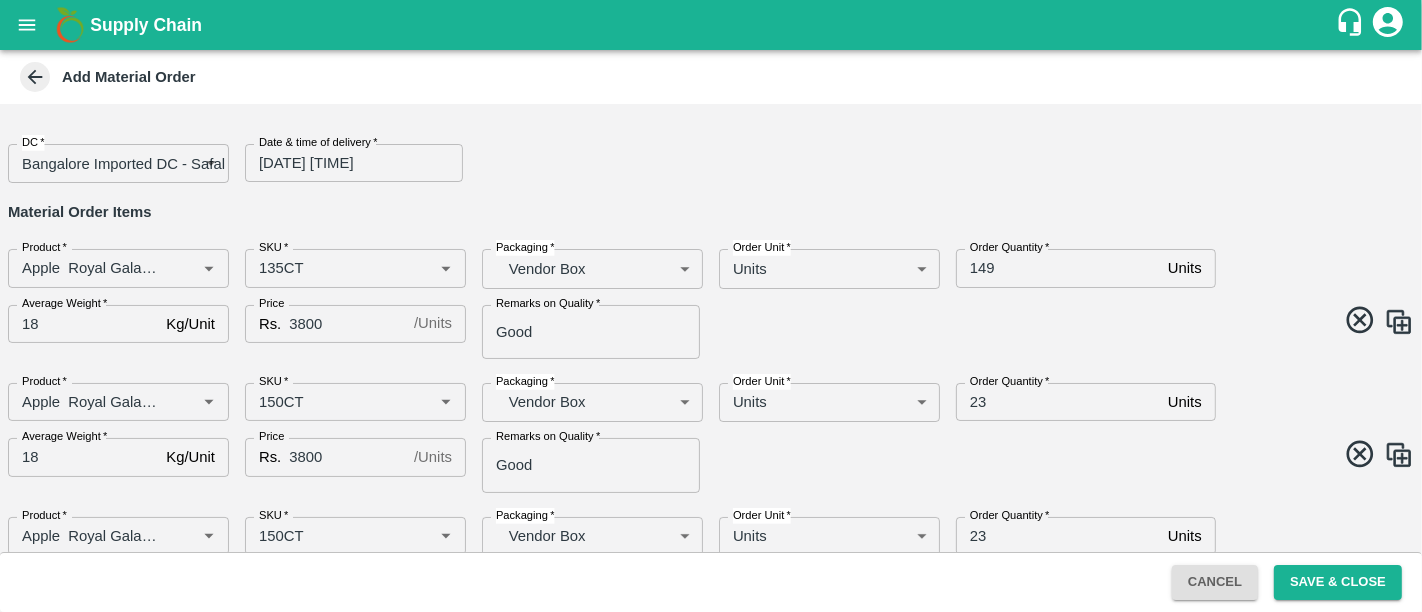 scroll, scrollTop: 80, scrollLeft: 0, axis: vertical 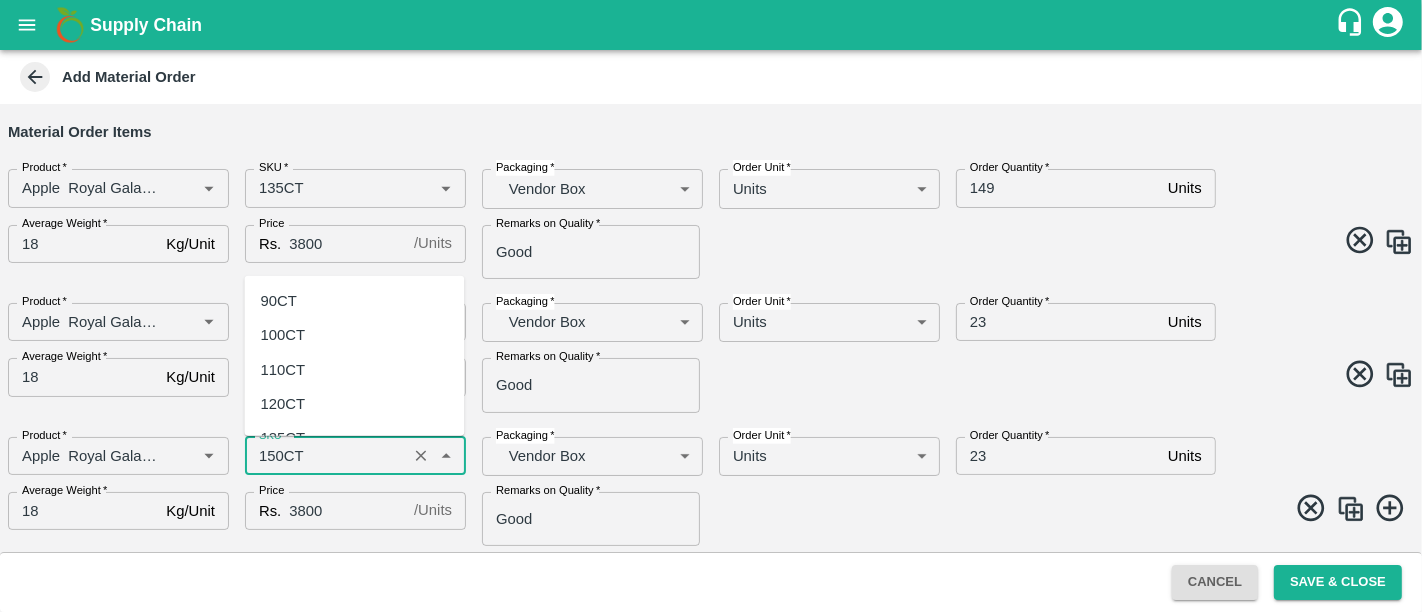 click on "SKU   *" at bounding box center (326, 456) 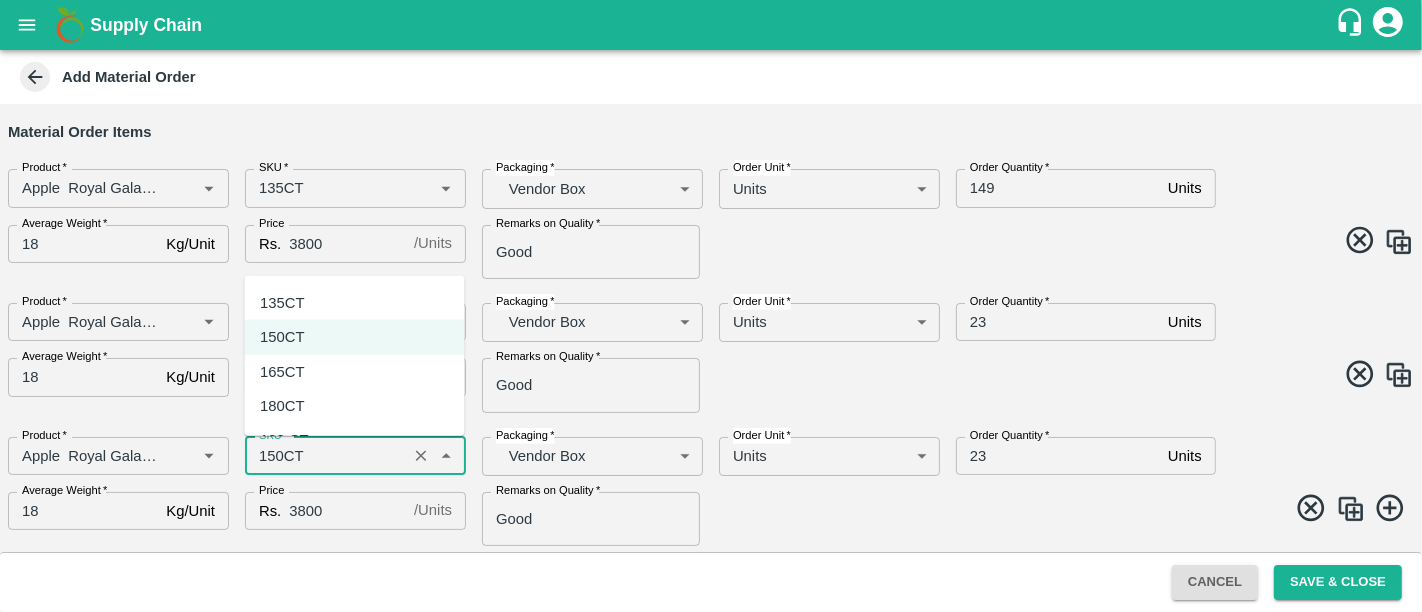 scroll, scrollTop: 137, scrollLeft: 0, axis: vertical 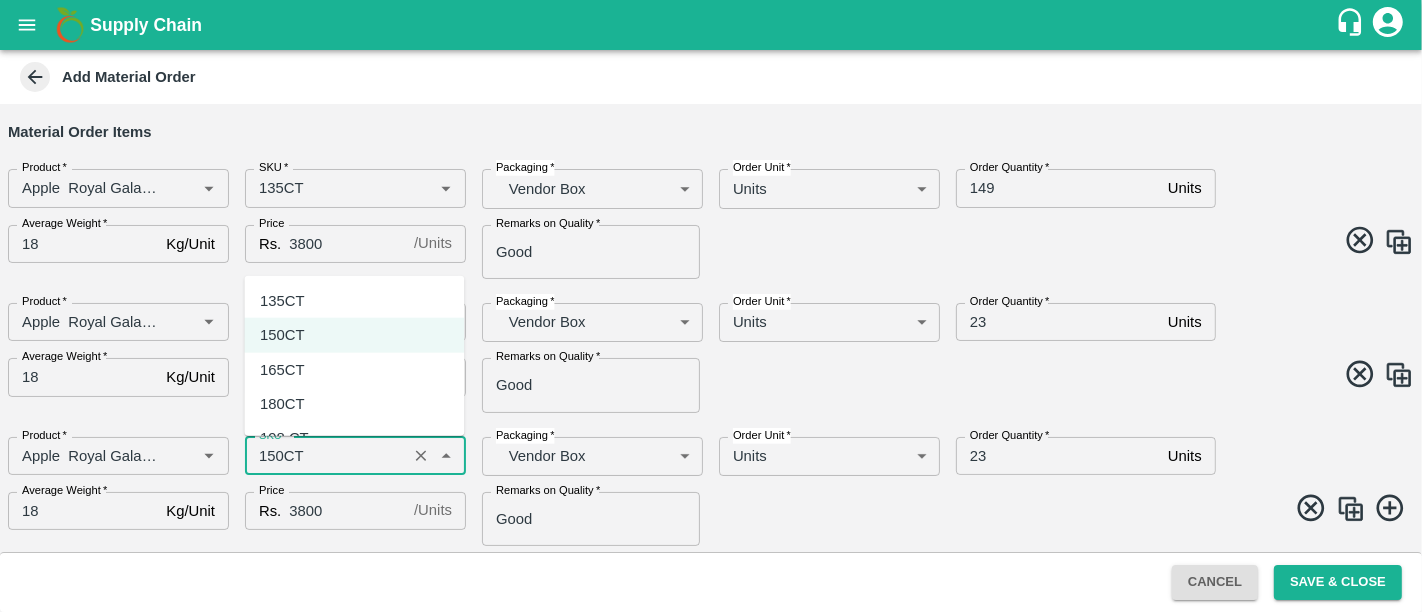 click on "165CT" at bounding box center (354, 369) 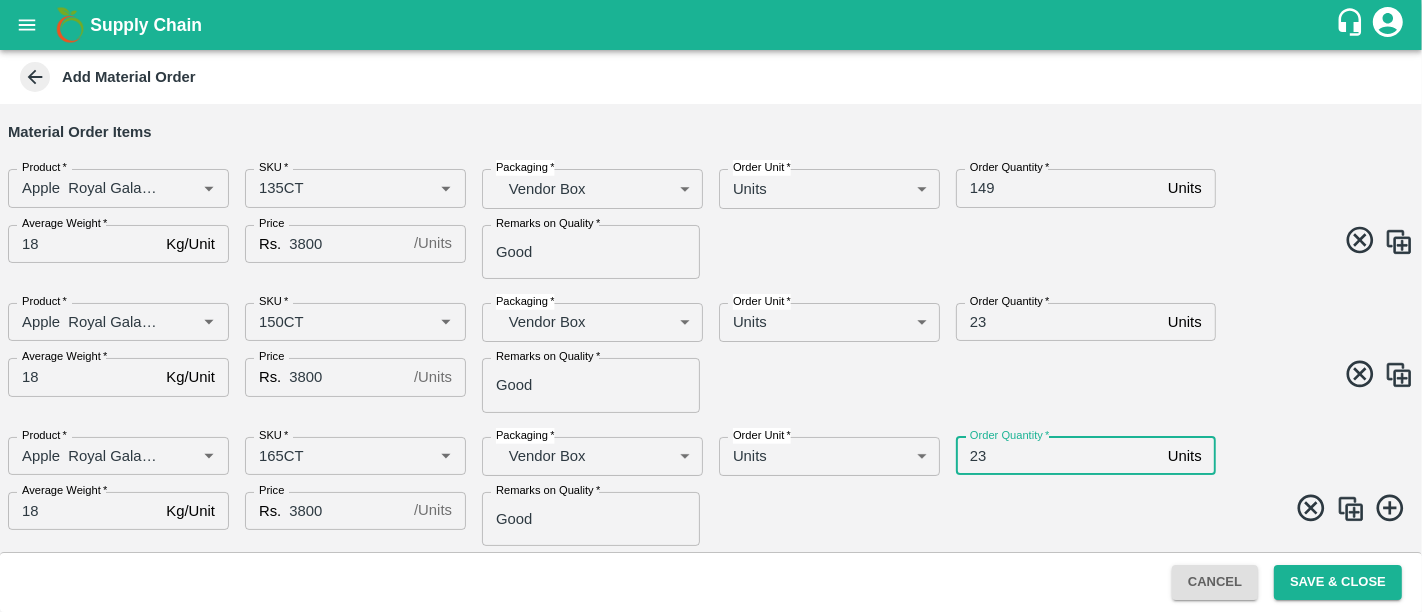 click on "23" at bounding box center (1058, 456) 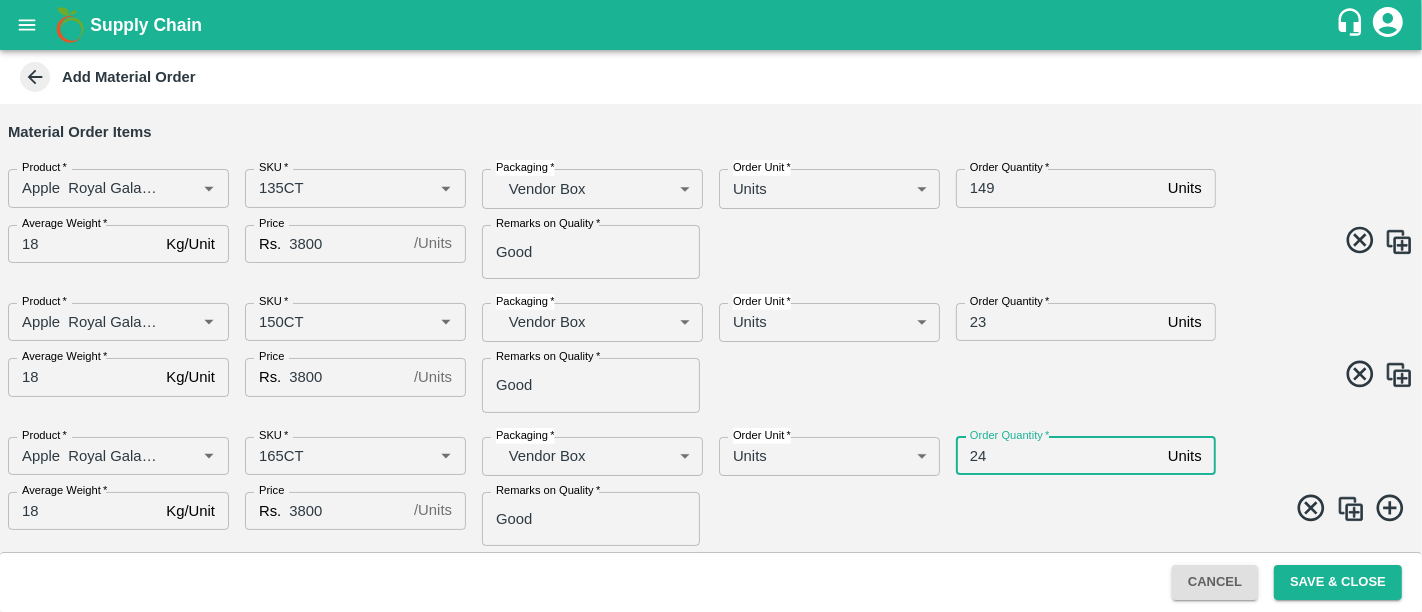 type on "24" 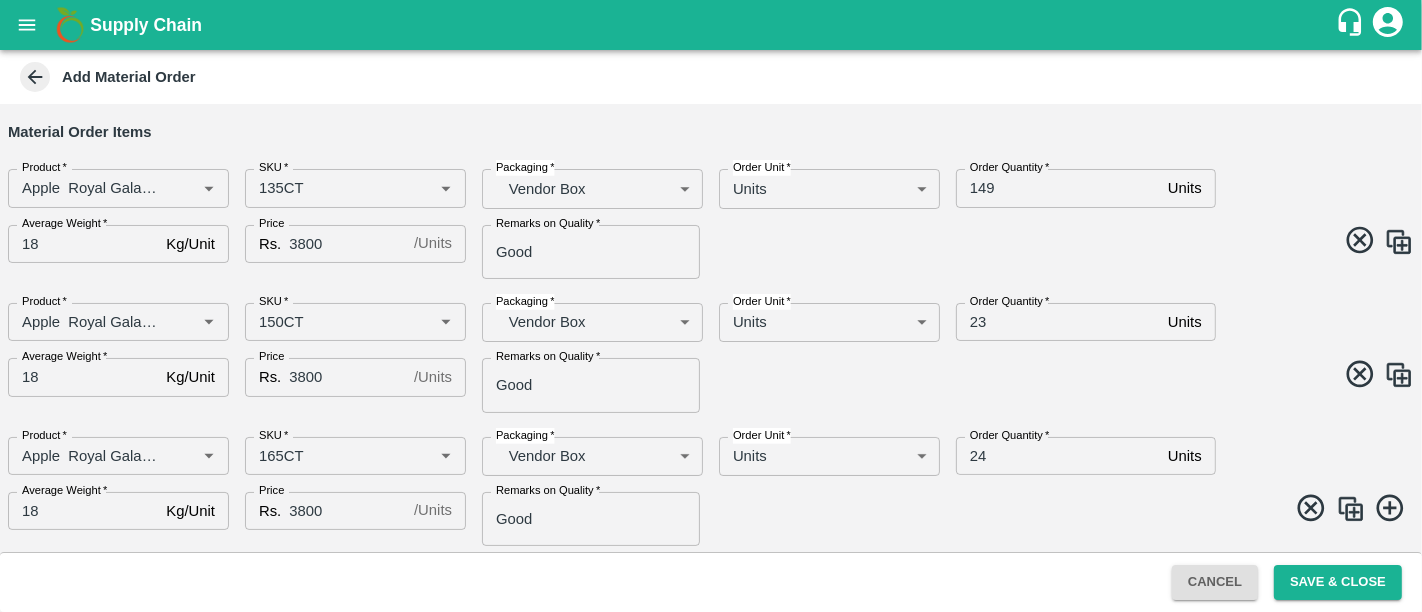click at bounding box center (1351, 509) 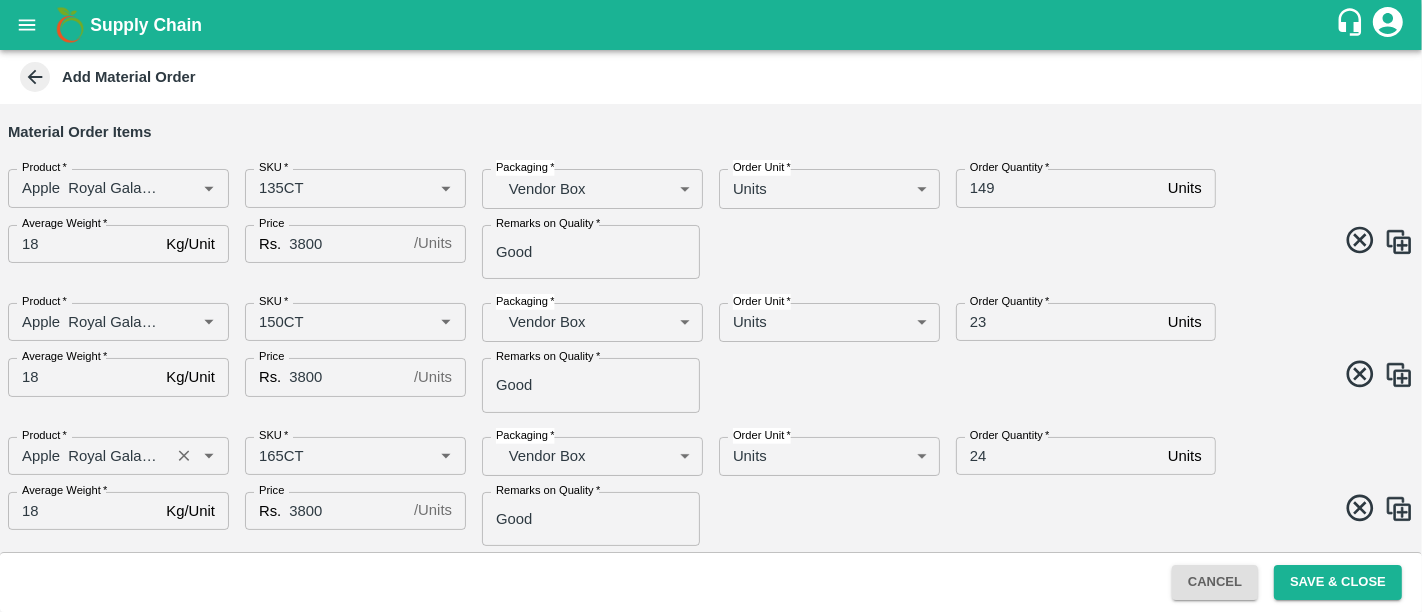 click on "Product   *" at bounding box center [118, 456] 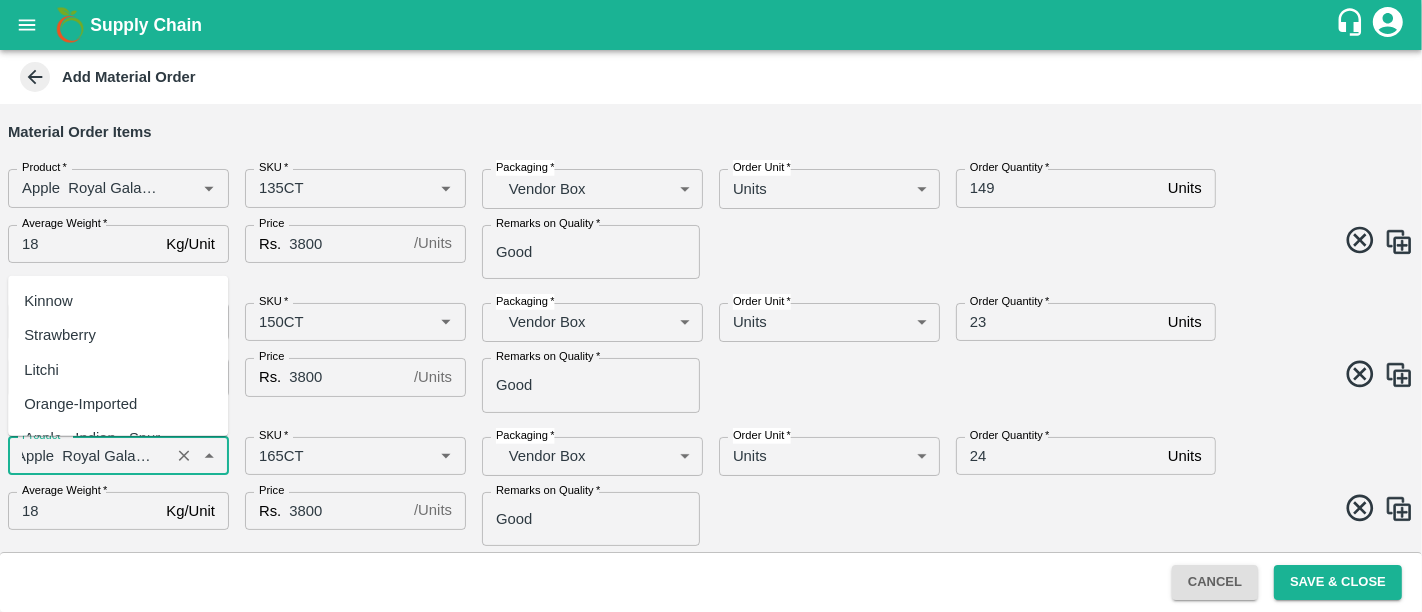 scroll, scrollTop: 1768, scrollLeft: 0, axis: vertical 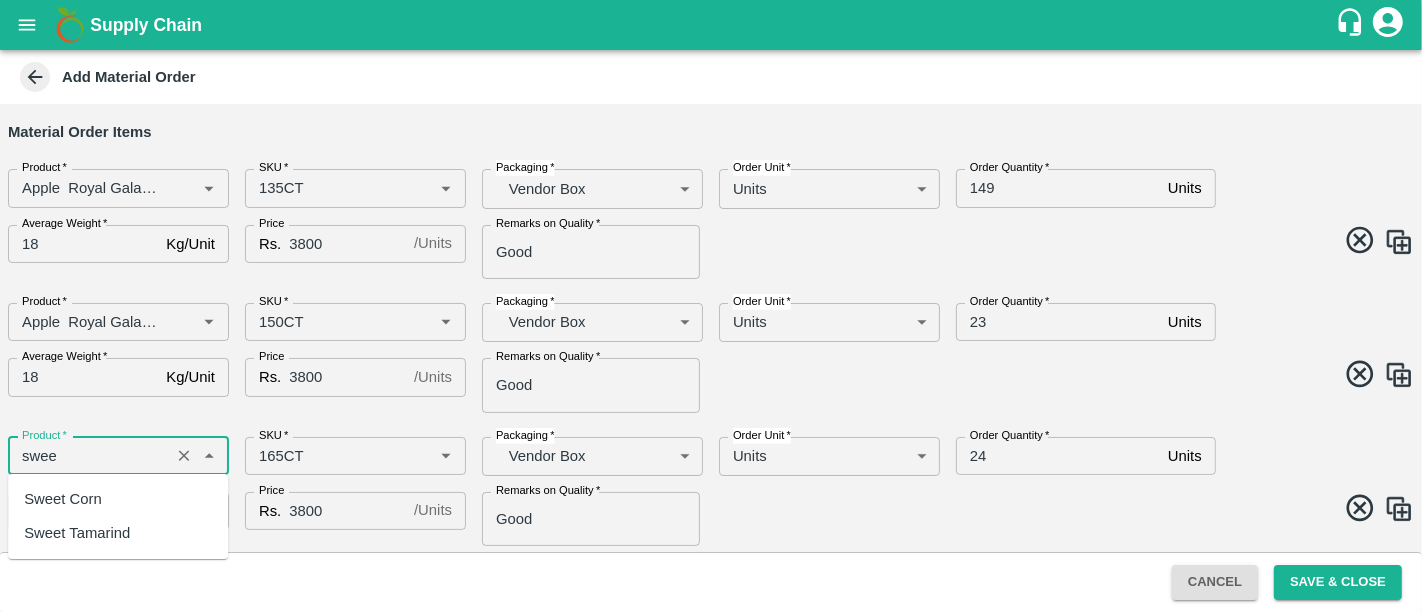 click on "Sweet Tamarind" at bounding box center [77, 533] 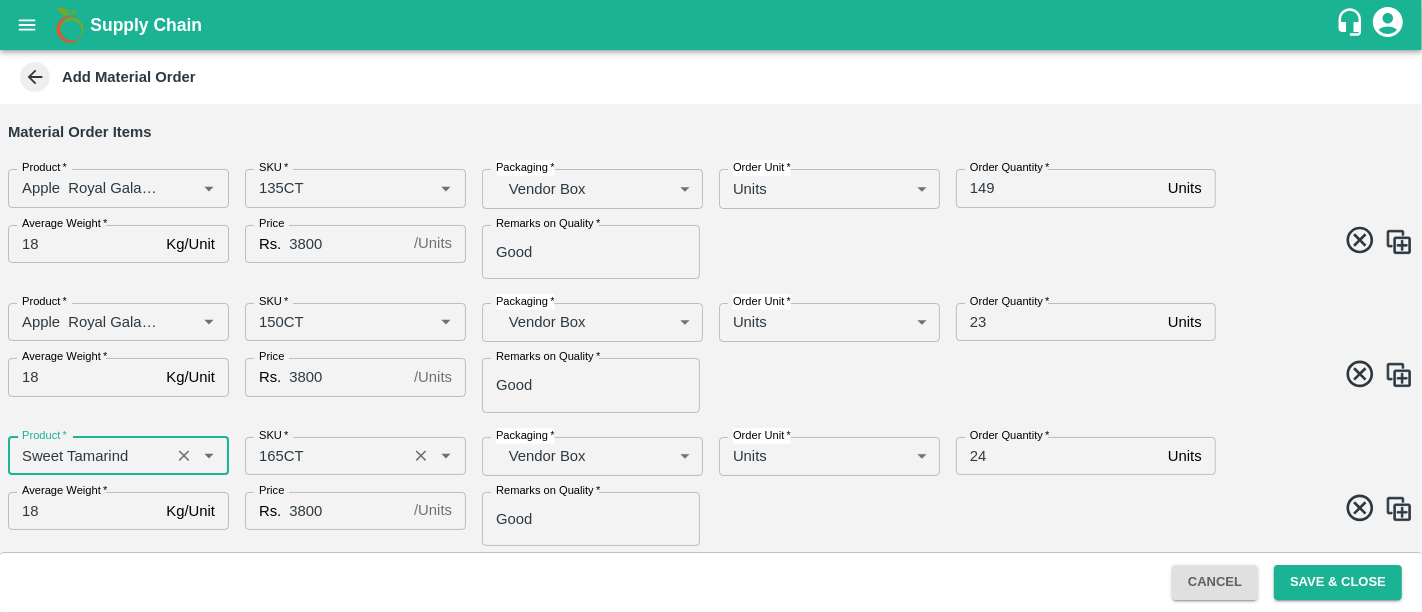 click on "SKU   *" at bounding box center (355, 456) 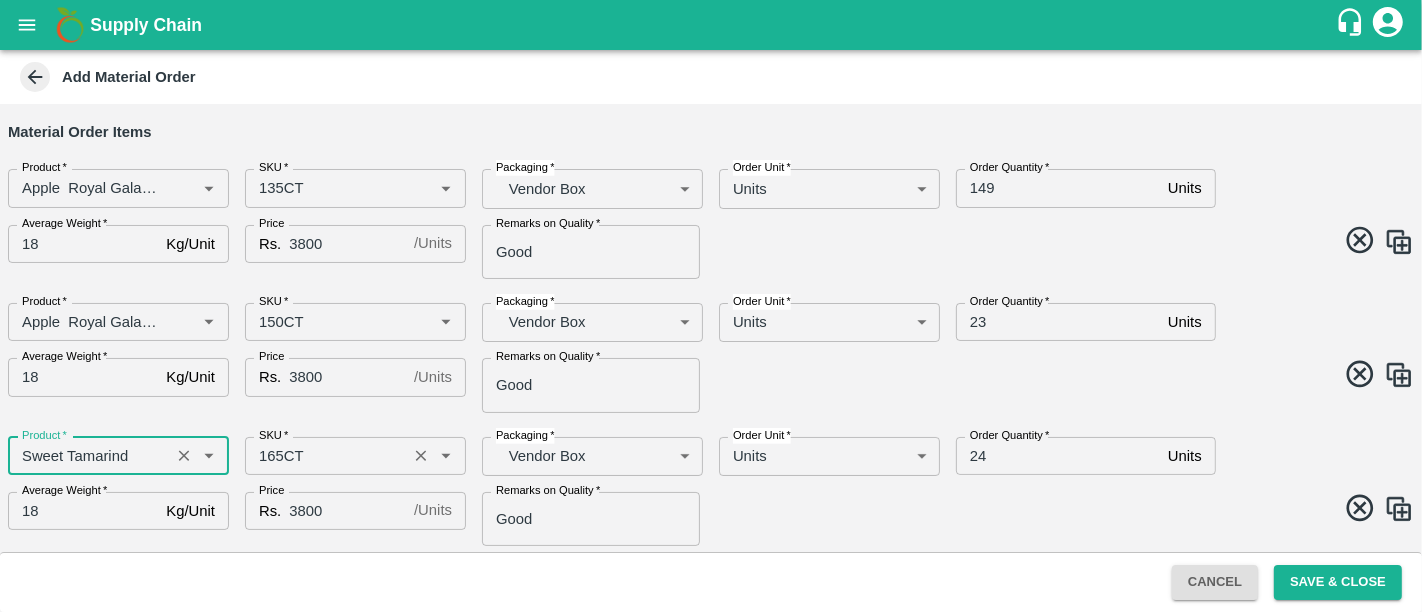 type on "Sweet Tamarind" 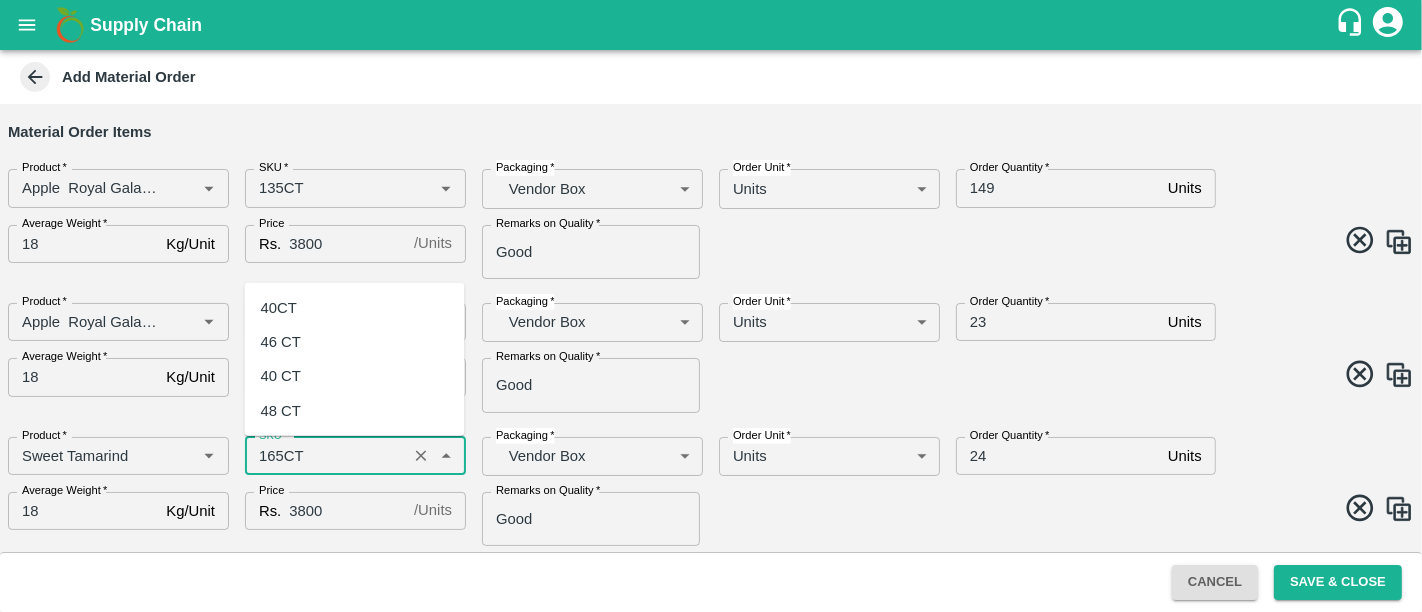 click on "48 CT" at bounding box center [354, 410] 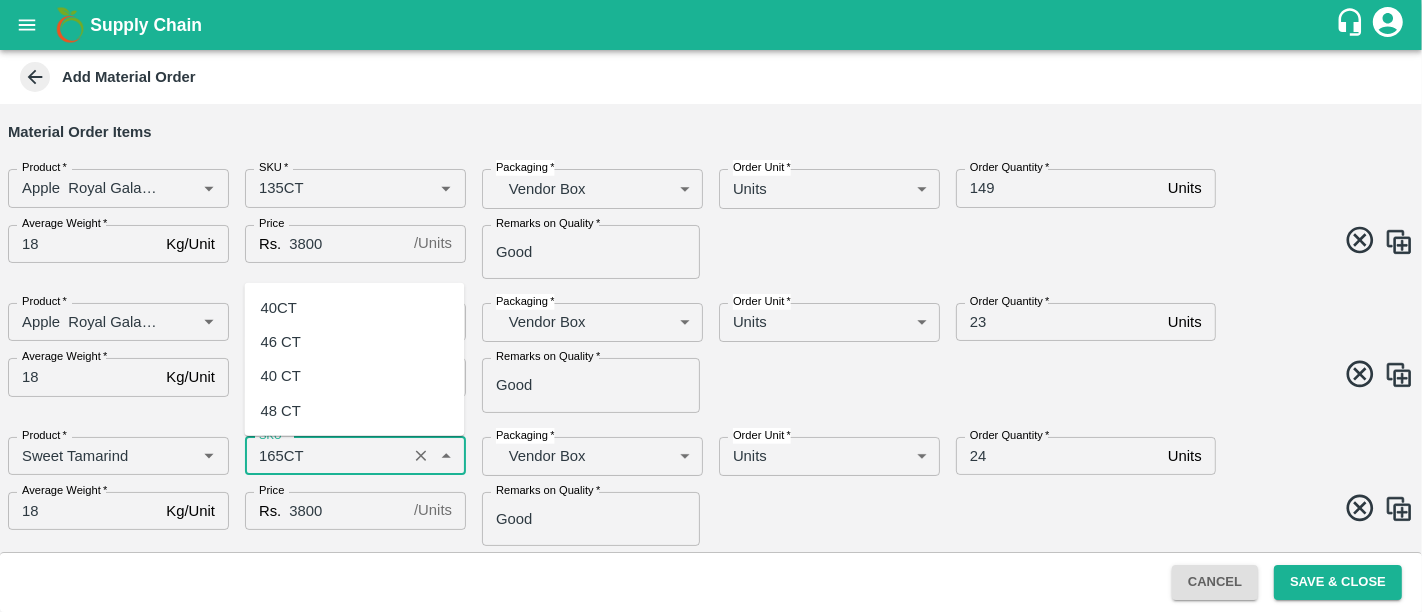 type on "48 CT" 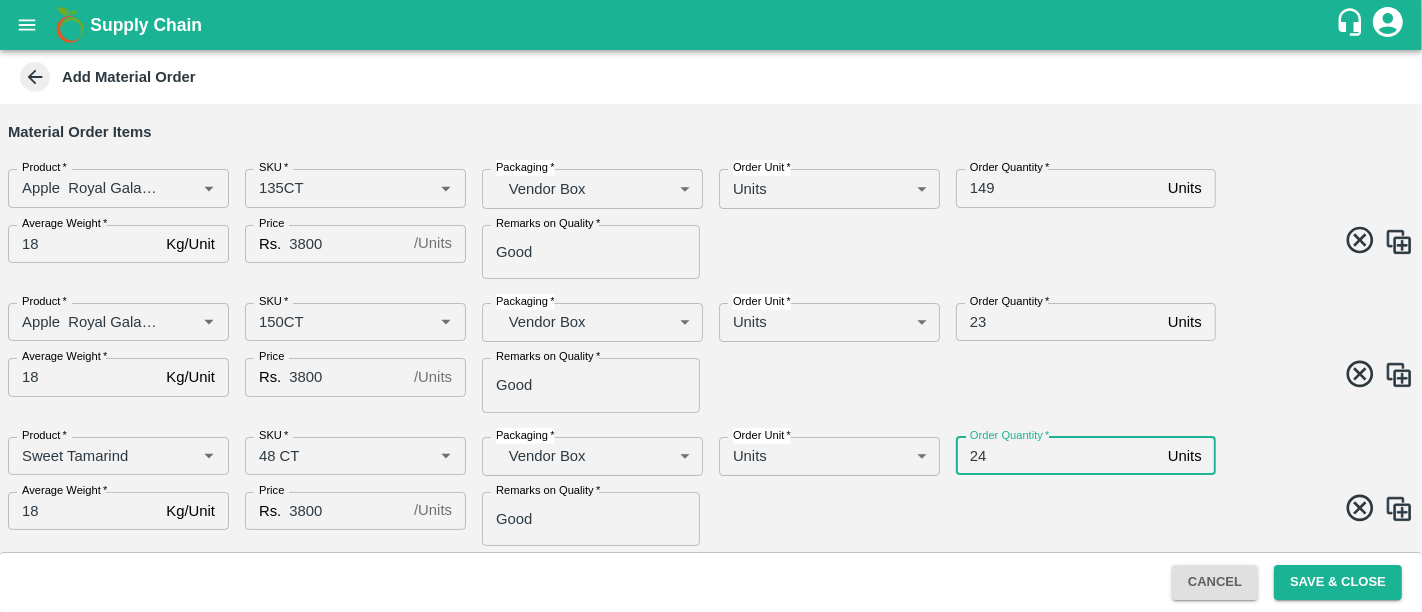 drag, startPoint x: 997, startPoint y: 464, endPoint x: 967, endPoint y: 470, distance: 30.594116 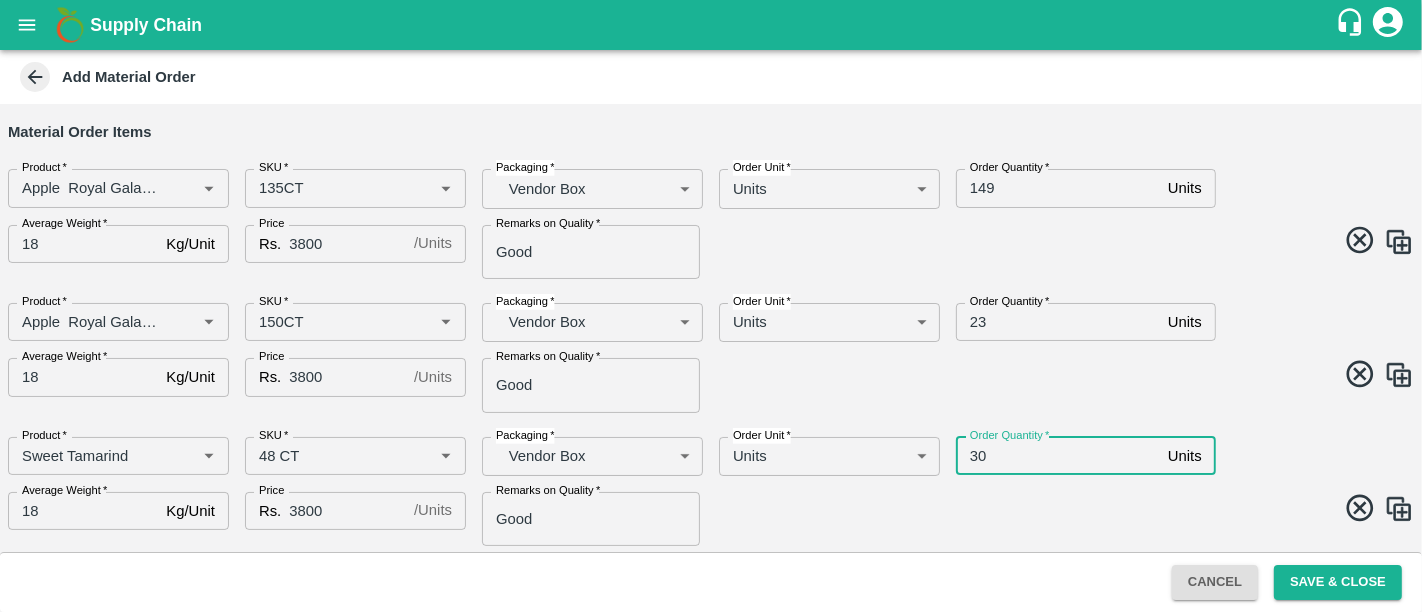 type on "30" 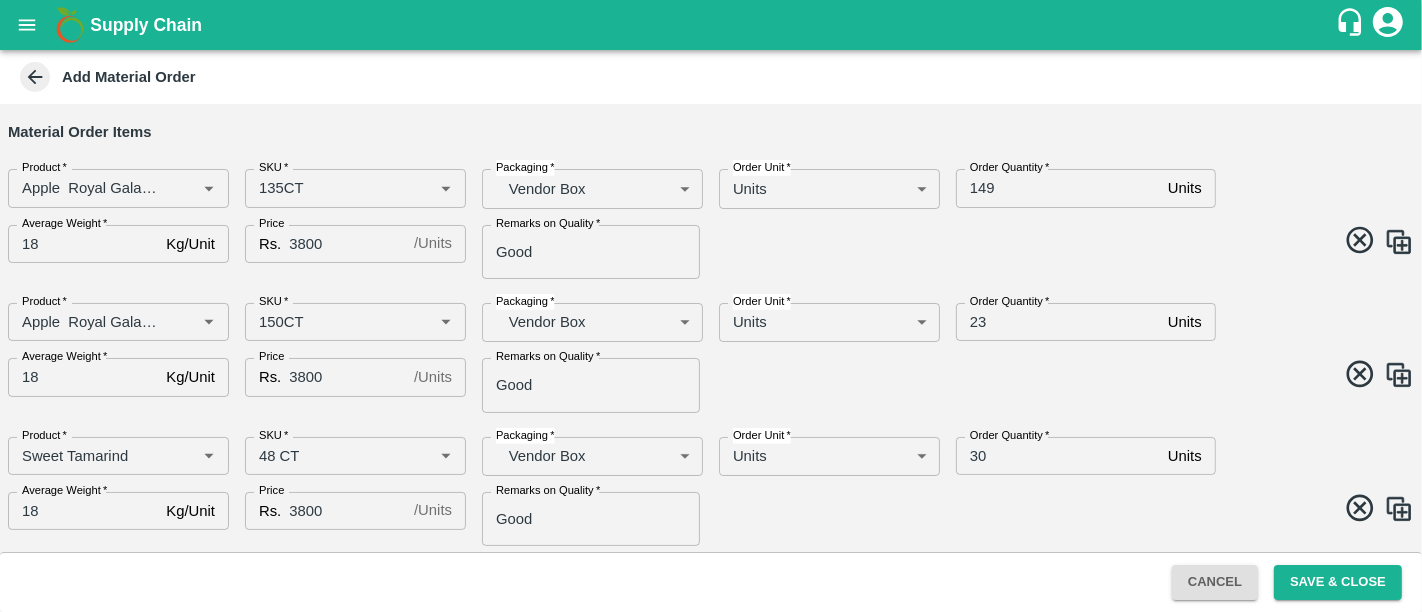 click at bounding box center (1058, 511) 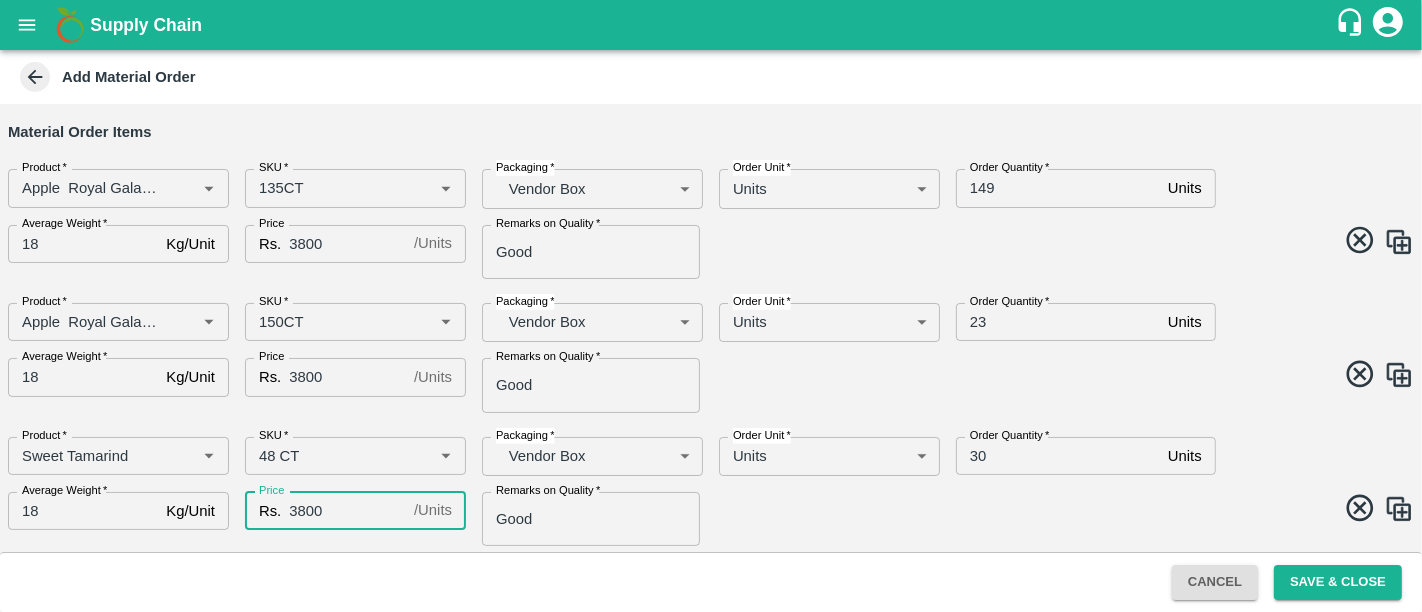 click on "3800" at bounding box center [347, 511] 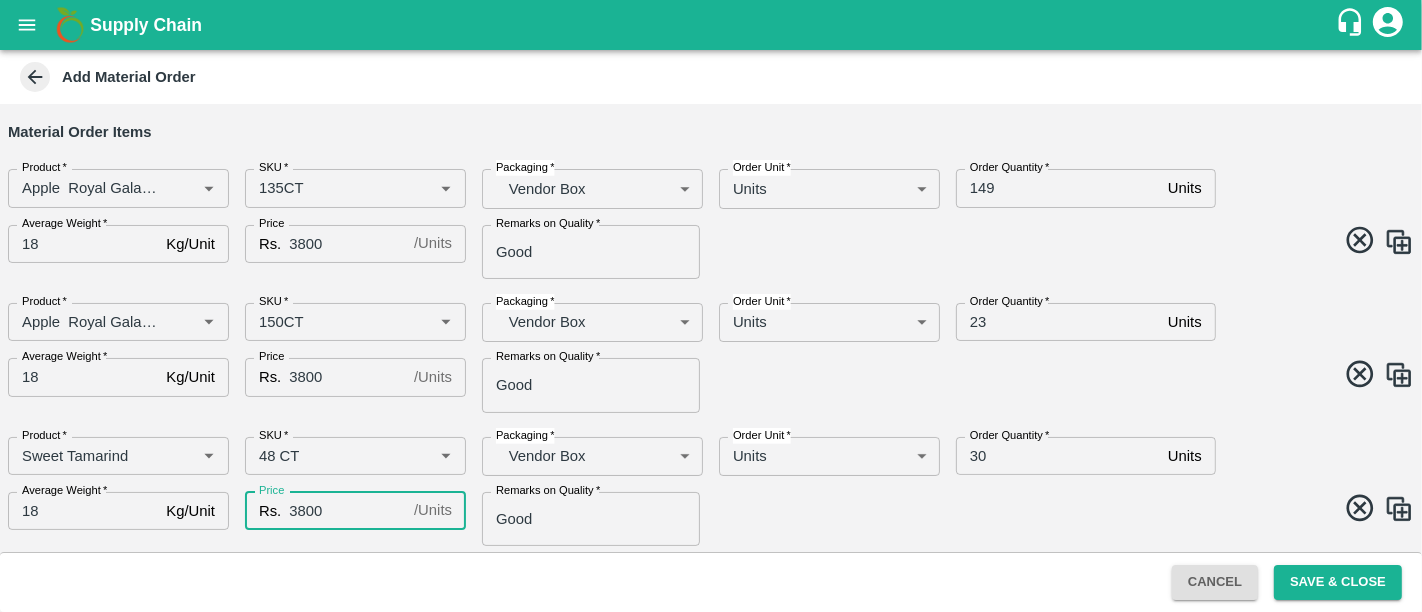 click on "3800" at bounding box center [347, 511] 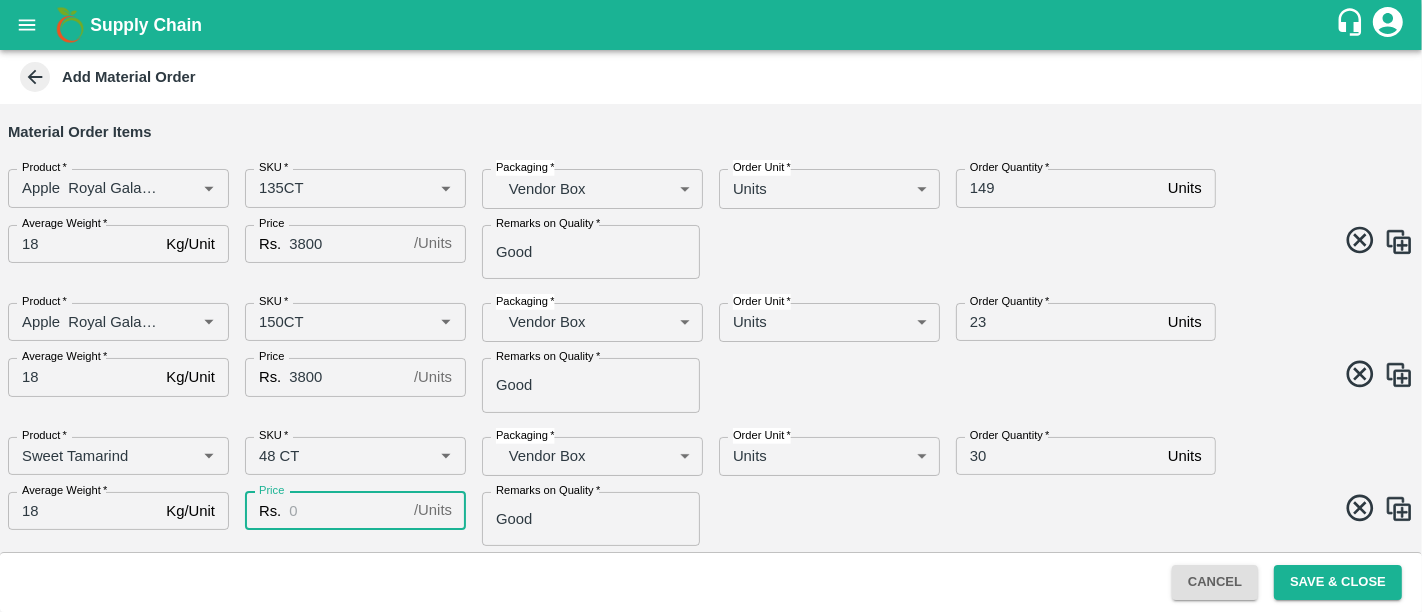 type 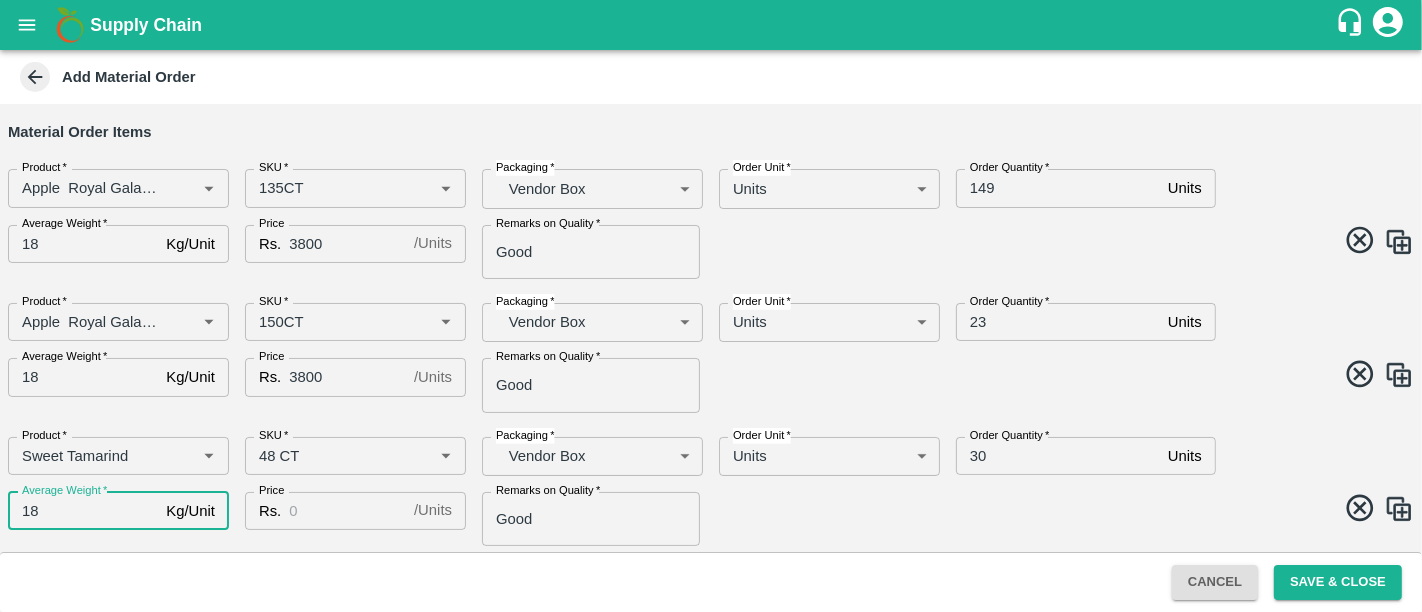 drag, startPoint x: 116, startPoint y: 495, endPoint x: 0, endPoint y: 498, distance: 116.03879 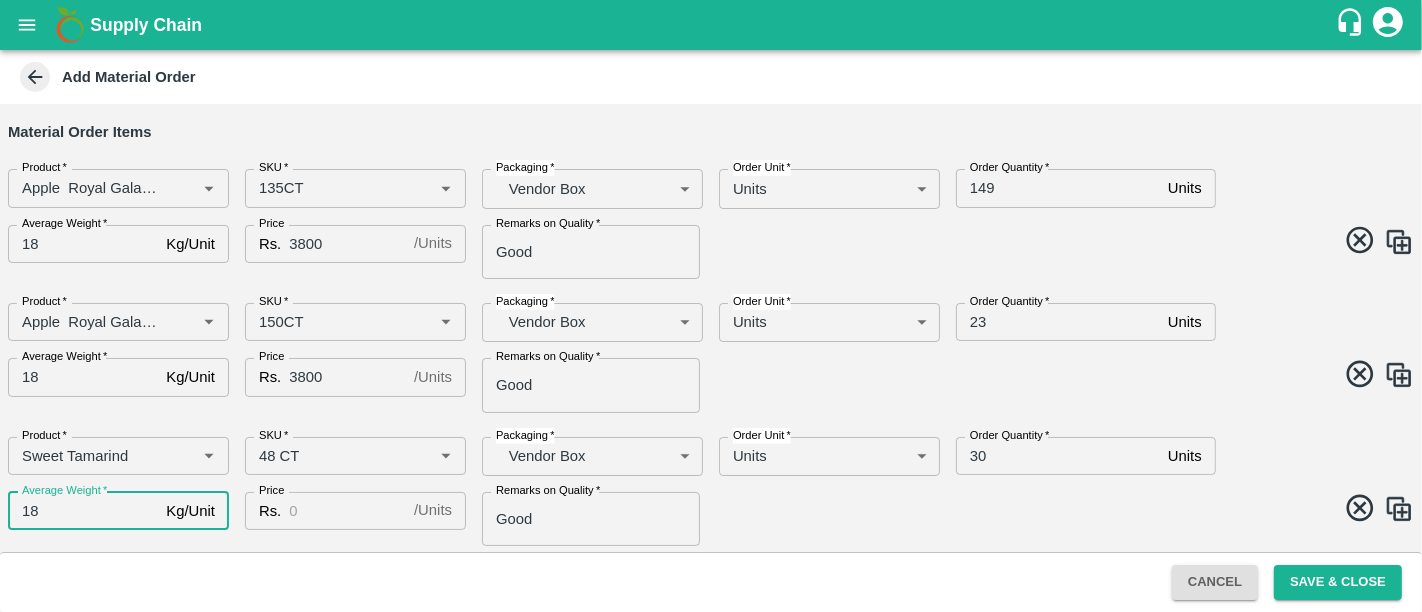 click on "Average Weight   * 18 Kg/Unit Average Weight" at bounding box center [110, 511] 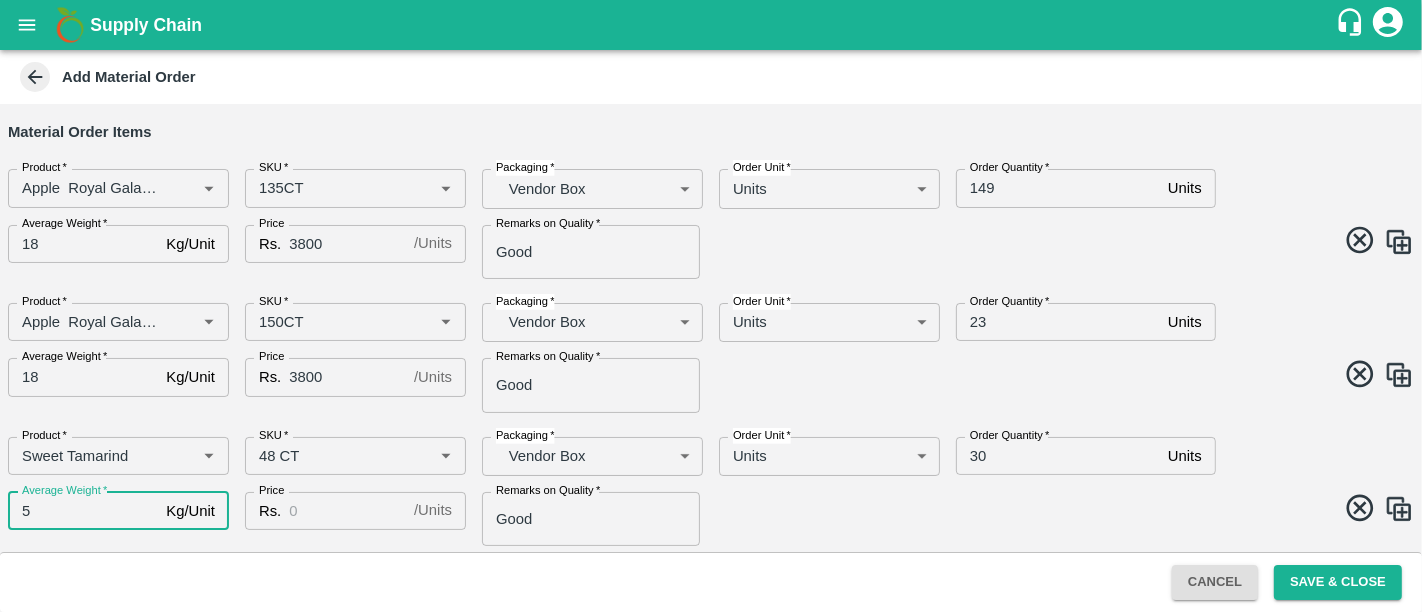 type on "5" 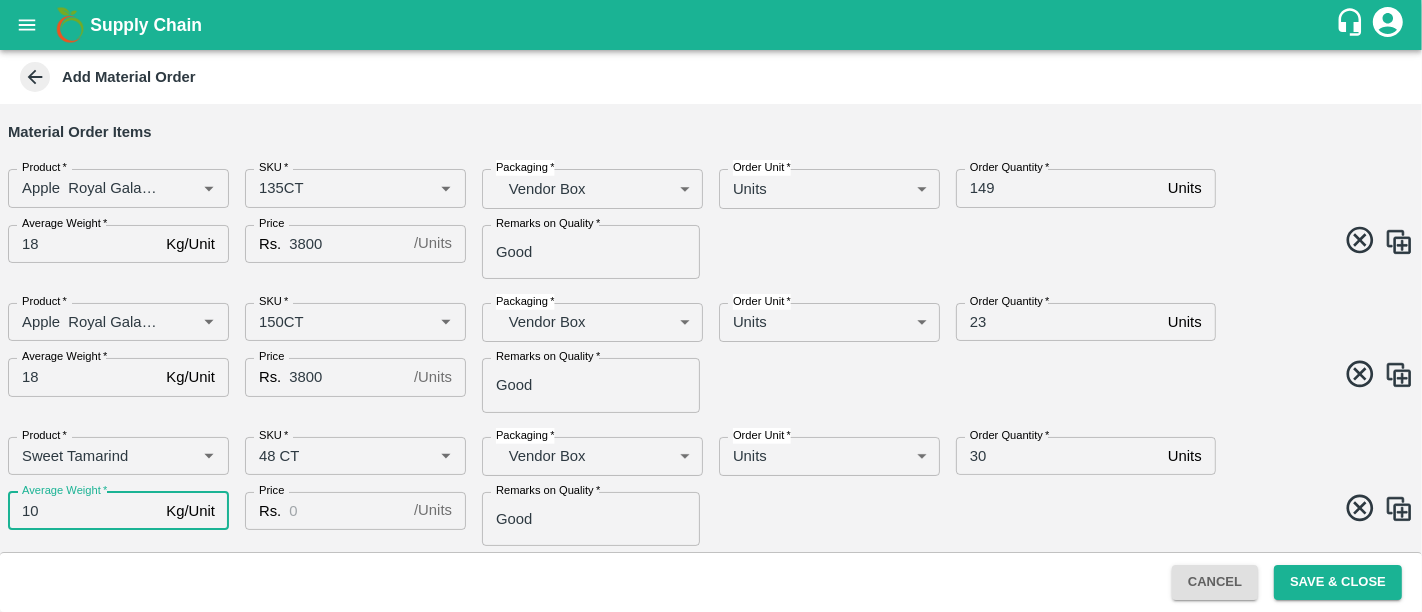 type on "10" 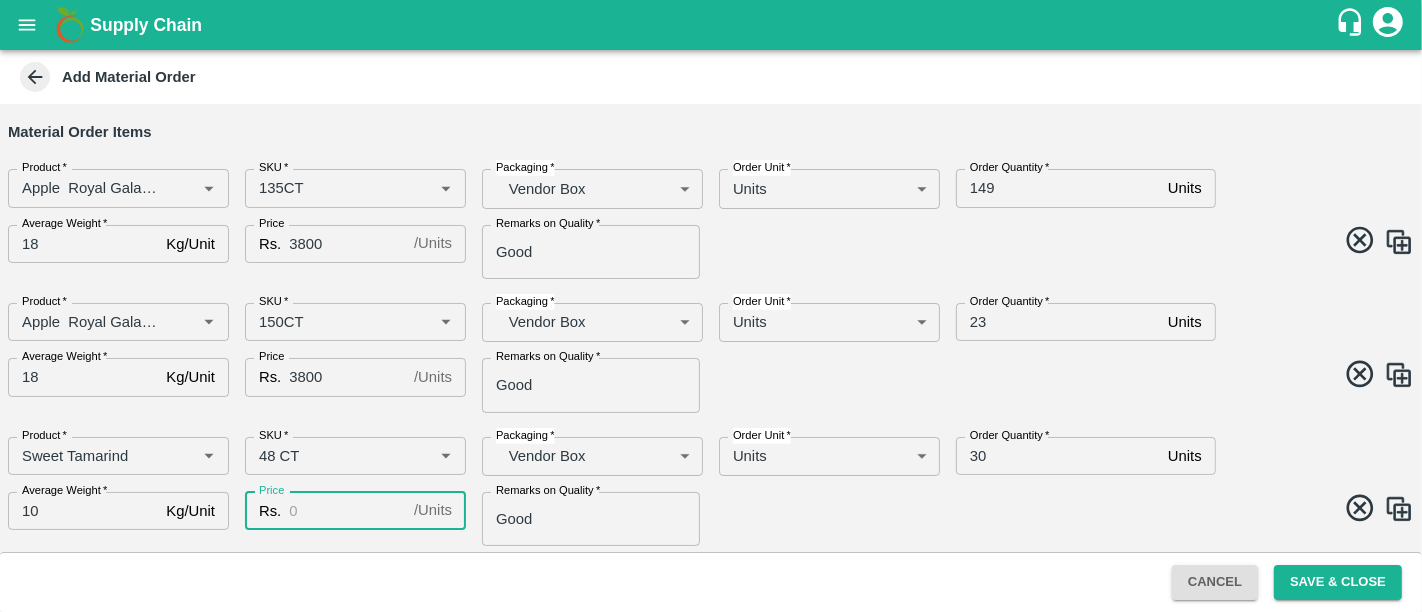 click on "Price" at bounding box center [347, 511] 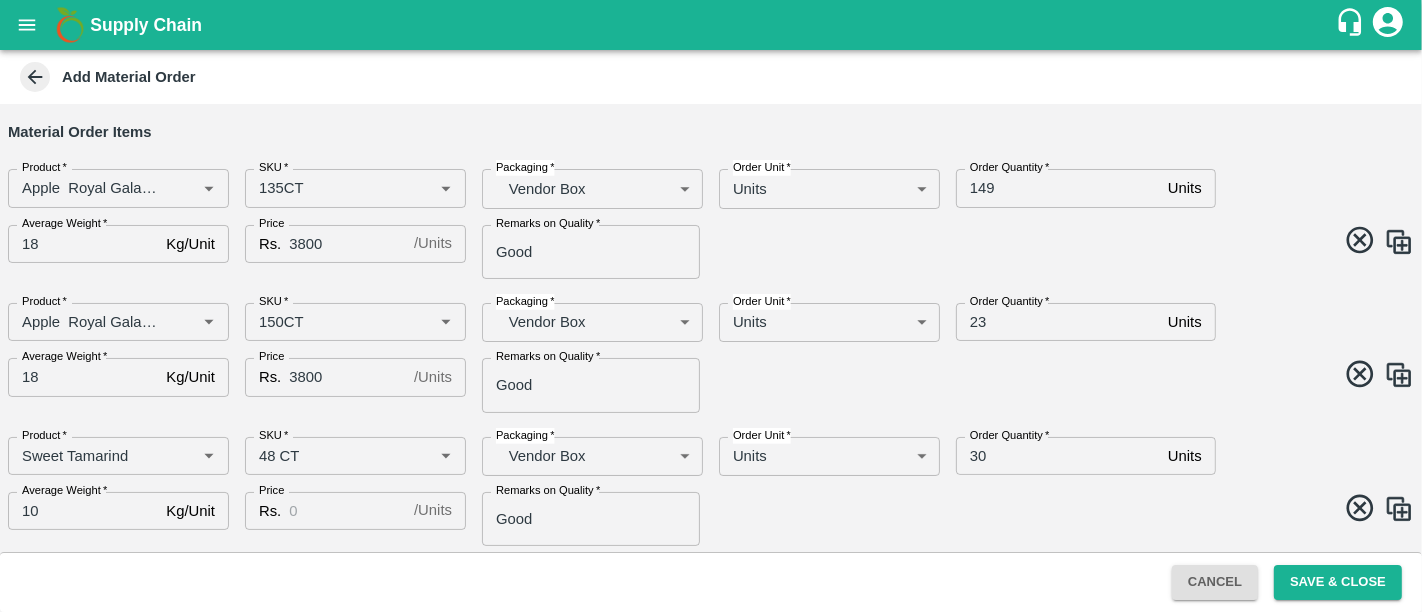 click at bounding box center (1058, 511) 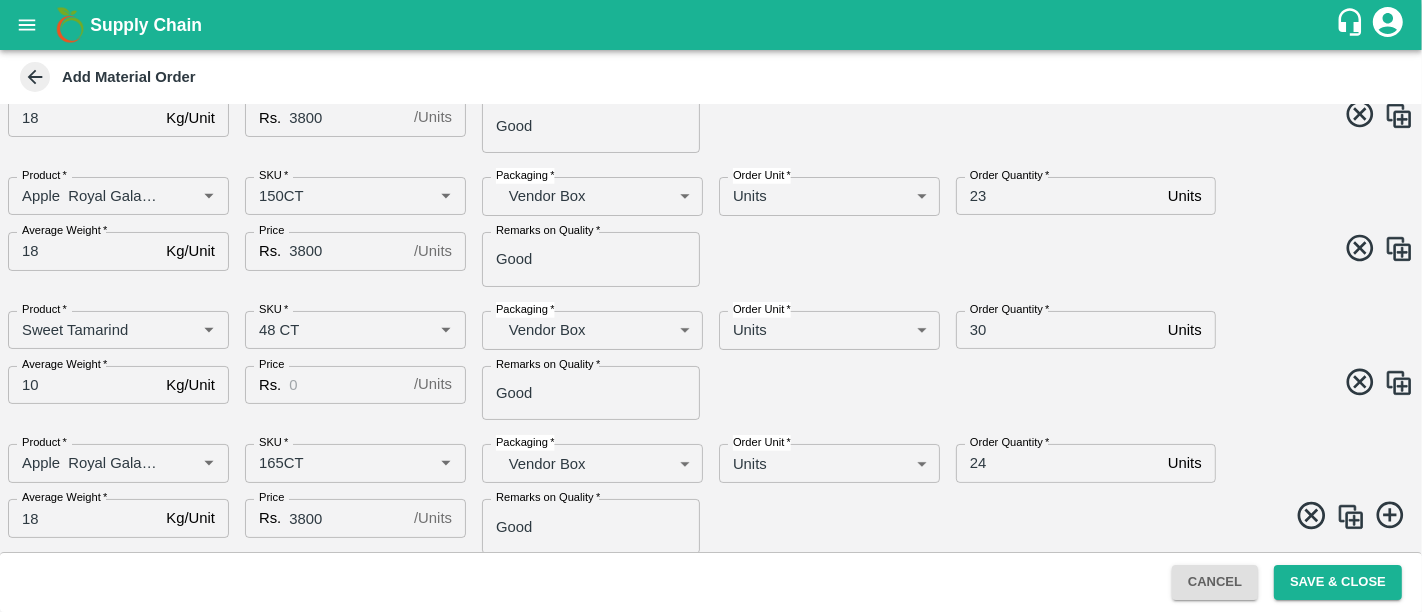 scroll, scrollTop: 214, scrollLeft: 0, axis: vertical 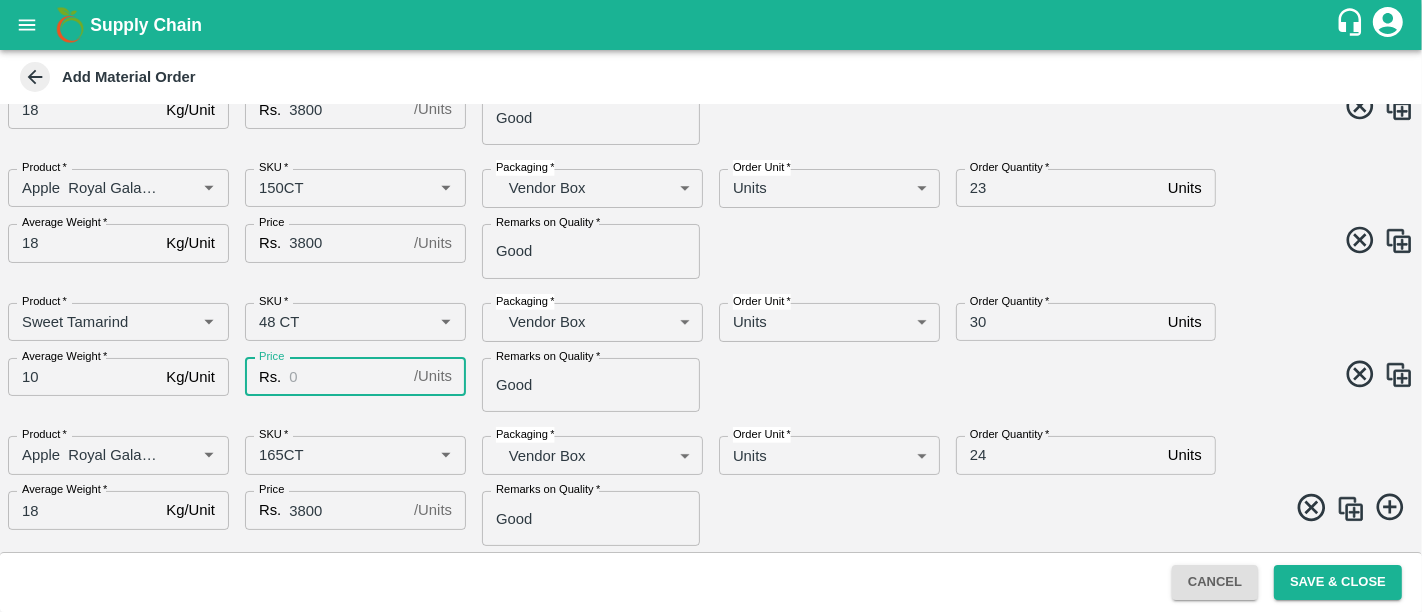click on "Price" at bounding box center (347, 377) 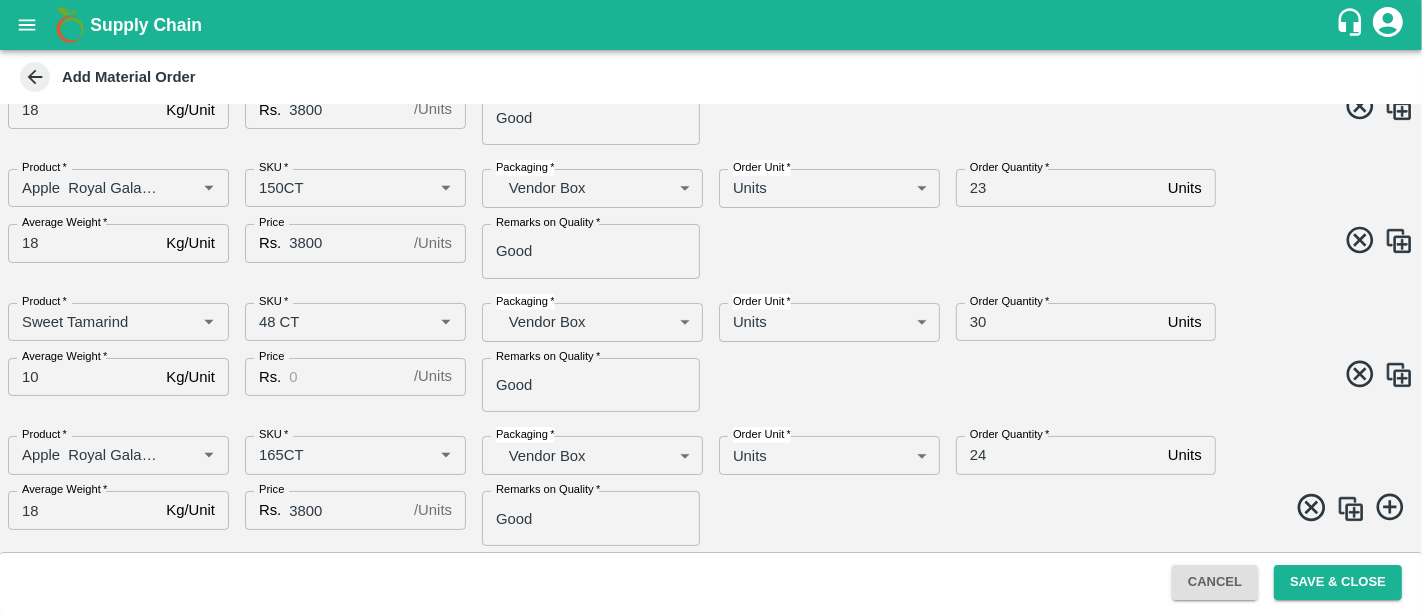 click at bounding box center [1399, 375] 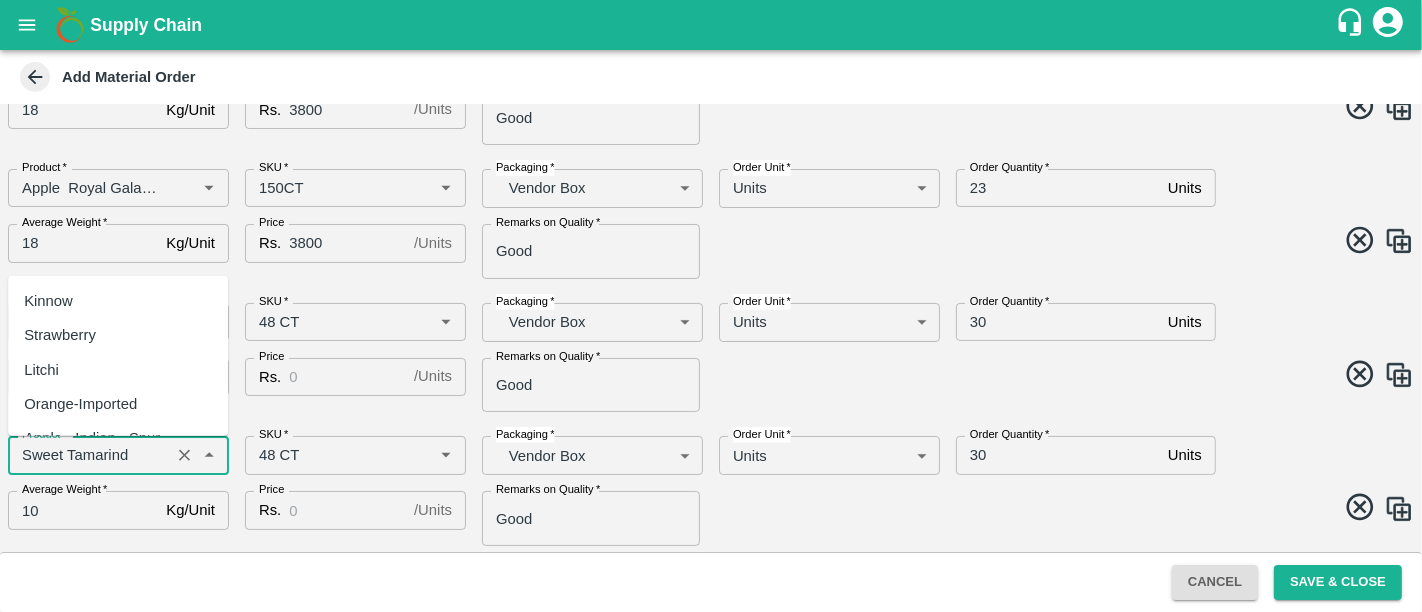 click on "Product   *" at bounding box center [89, 455] 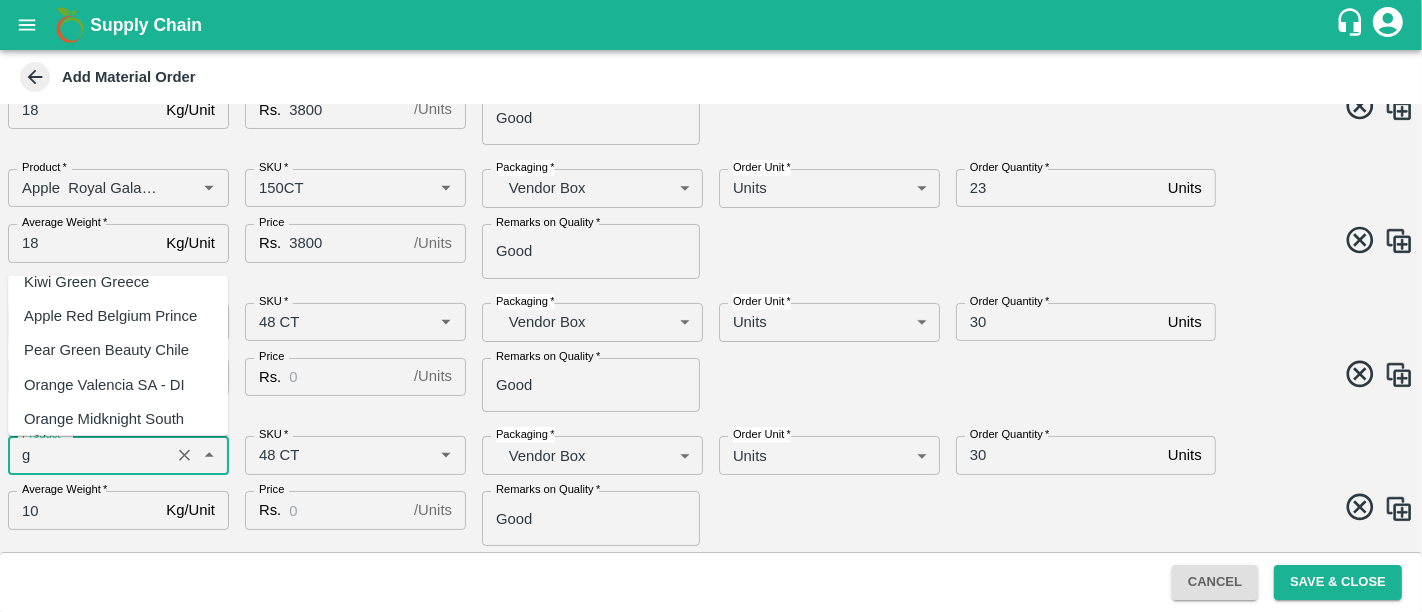scroll, scrollTop: 0, scrollLeft: 0, axis: both 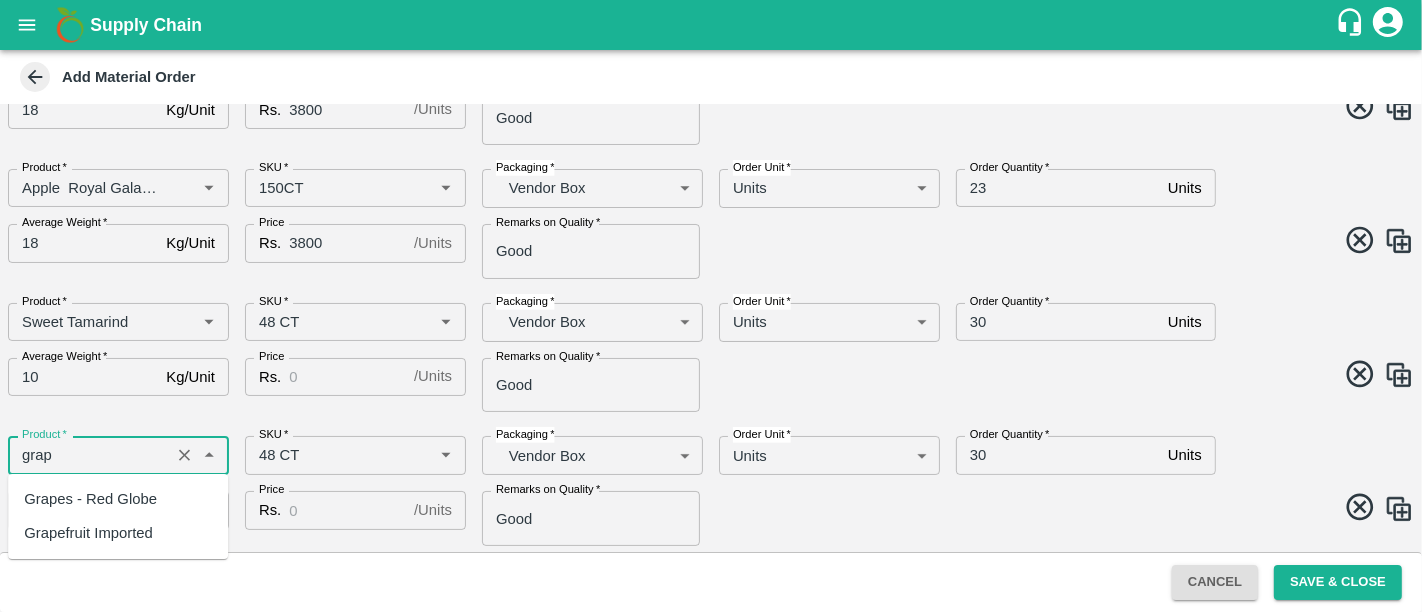 click on "Grapefruit Imported" at bounding box center [88, 533] 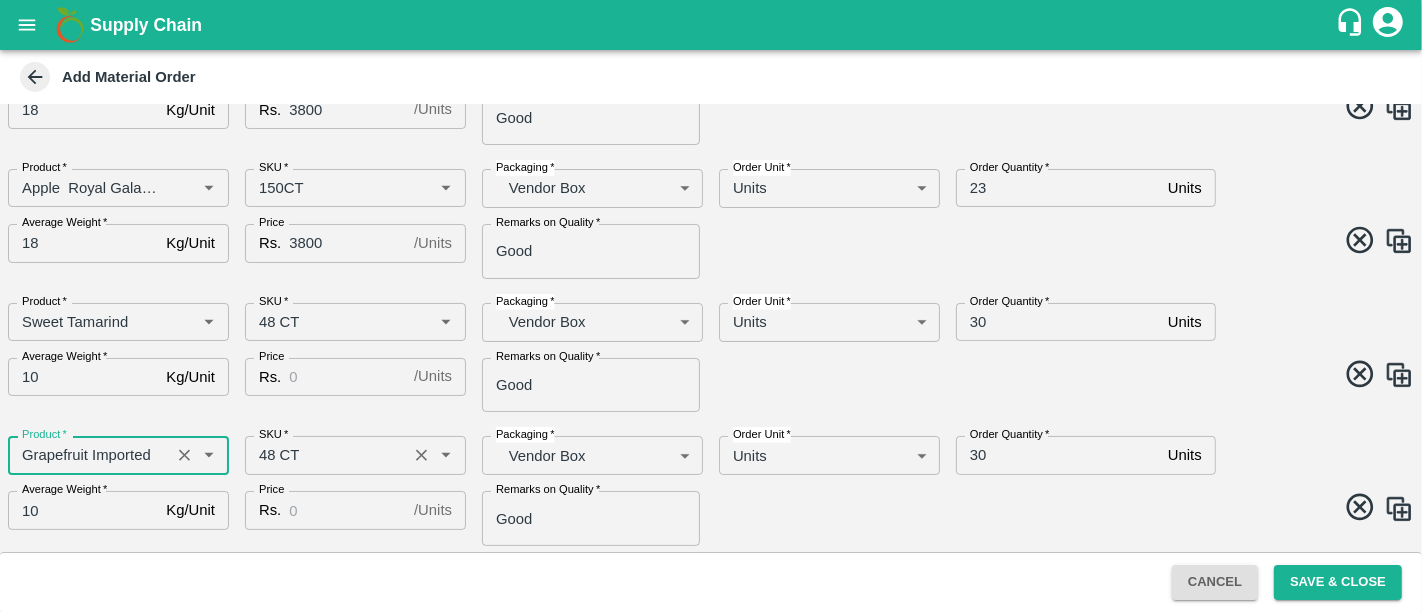 click at bounding box center [432, 455] 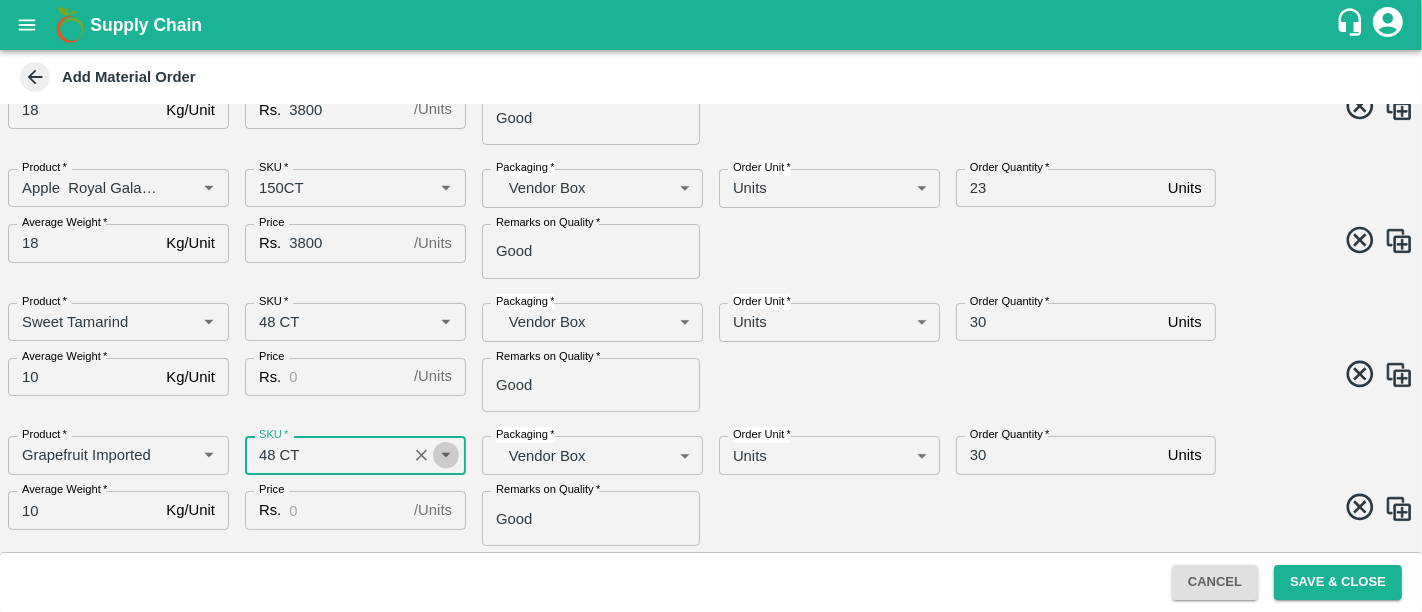 click 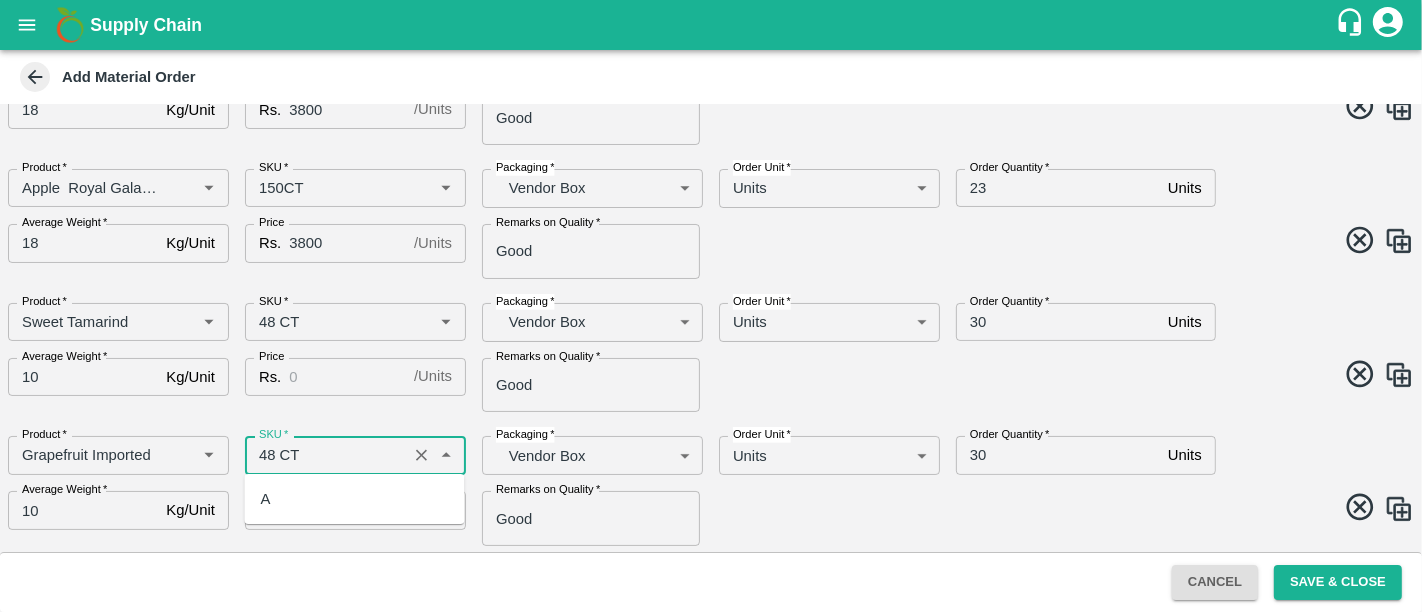 click on "A" at bounding box center [354, 499] 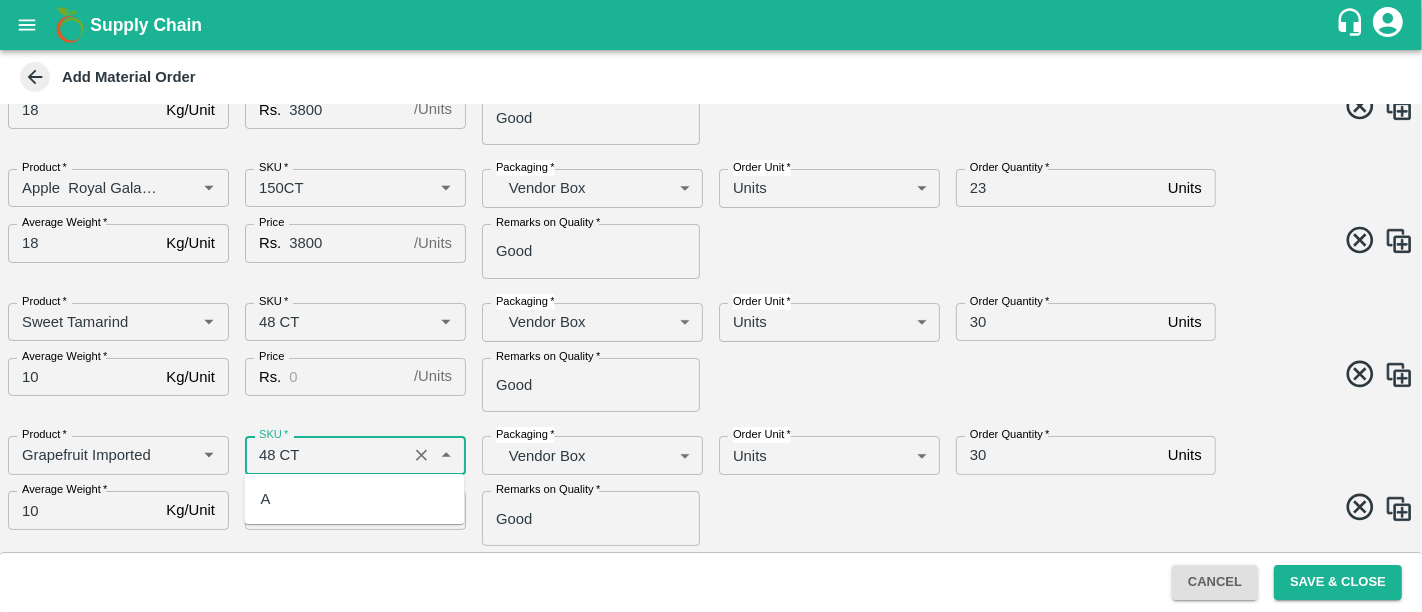 type on "A" 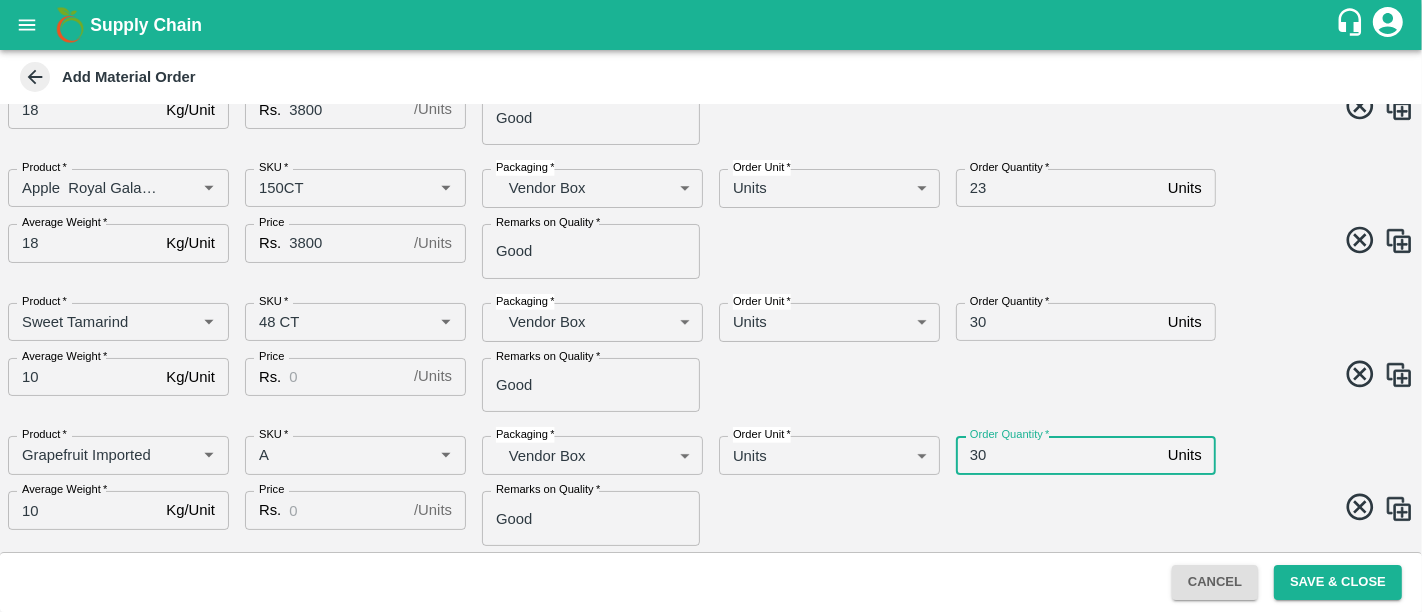 drag, startPoint x: 1007, startPoint y: 468, endPoint x: 937, endPoint y: 461, distance: 70.34913 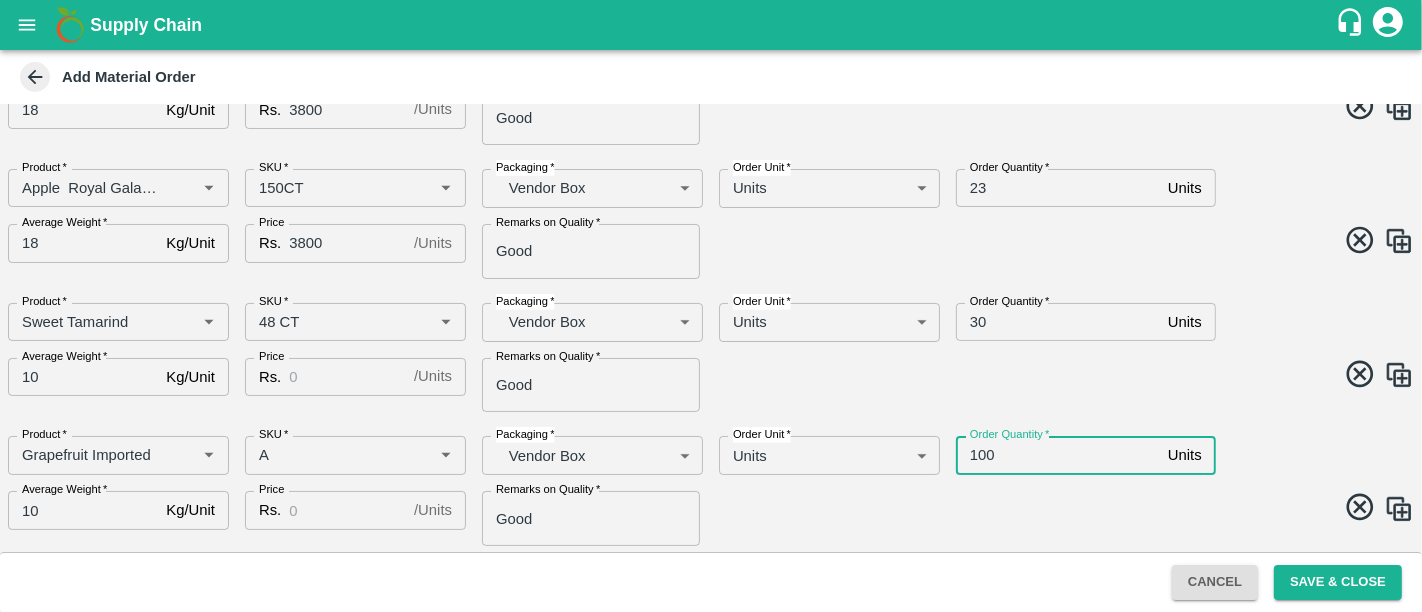 type on "100" 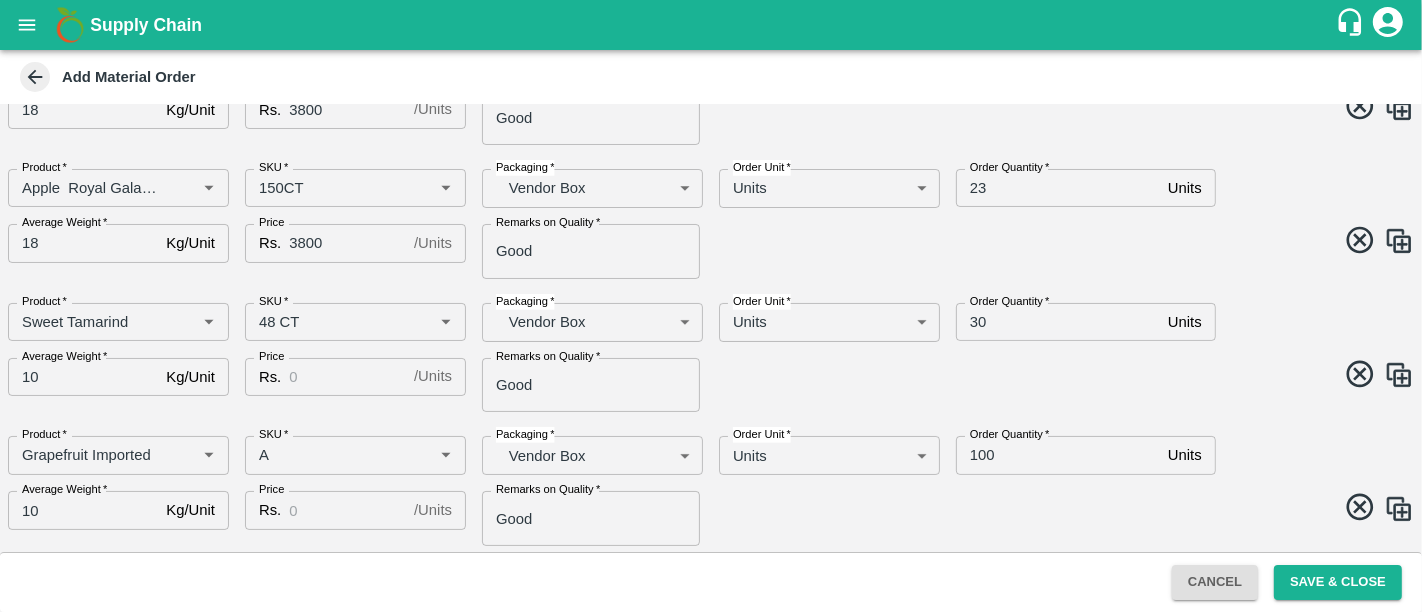 click at bounding box center [1058, 377] 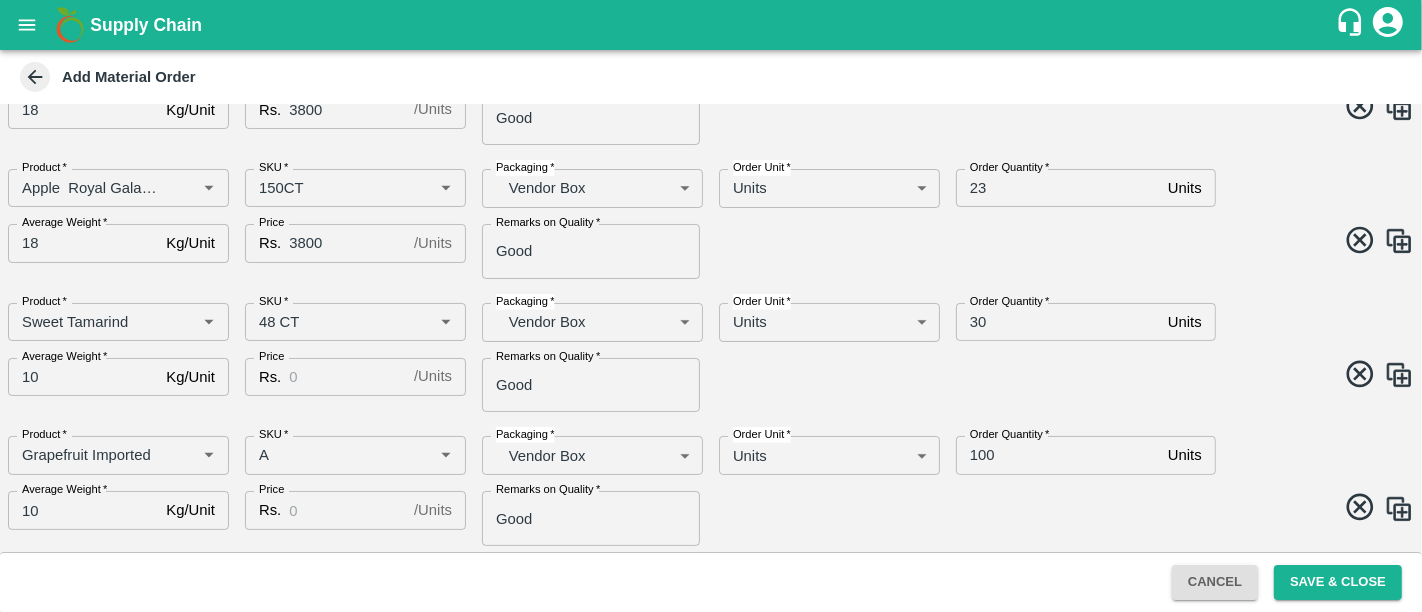 click on "Price" at bounding box center (347, 510) 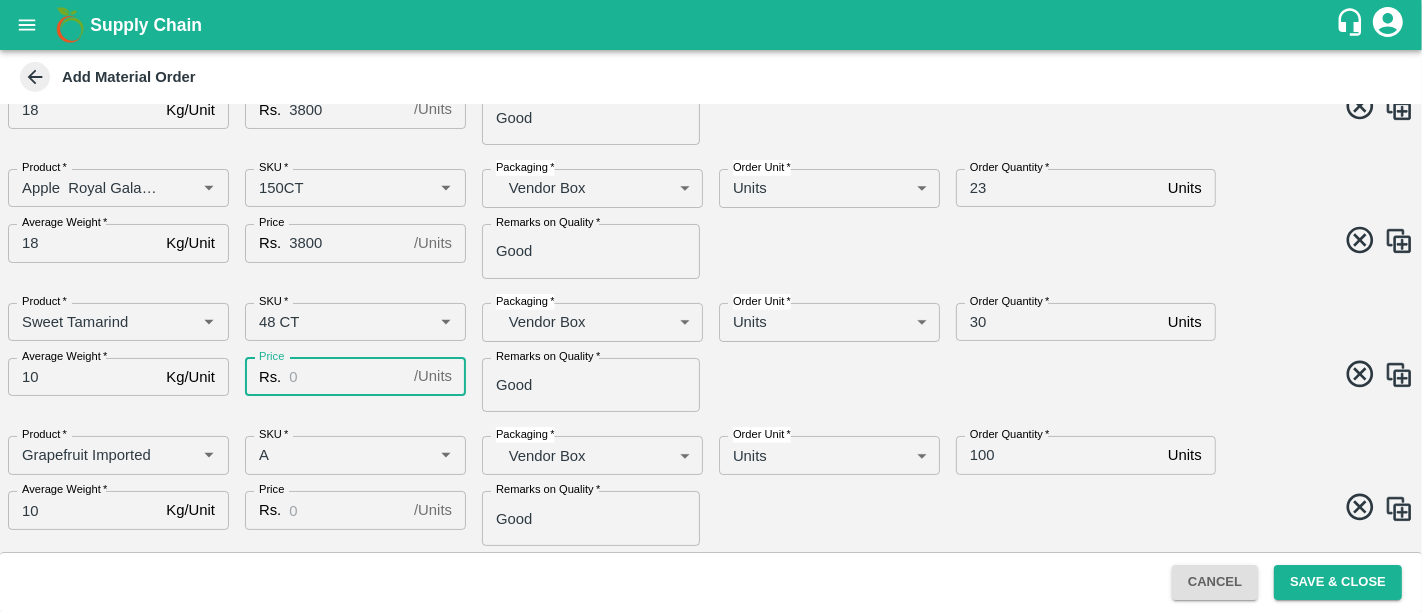 click on "Price" at bounding box center [347, 377] 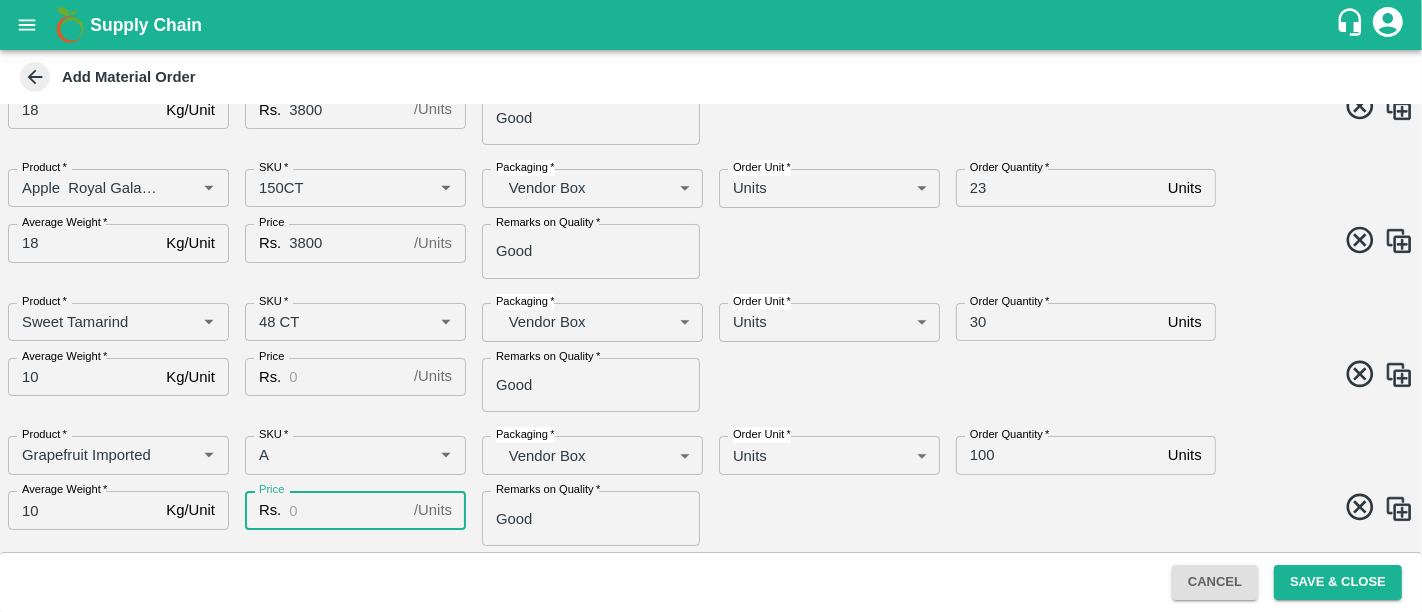 click on "Price" at bounding box center [347, 510] 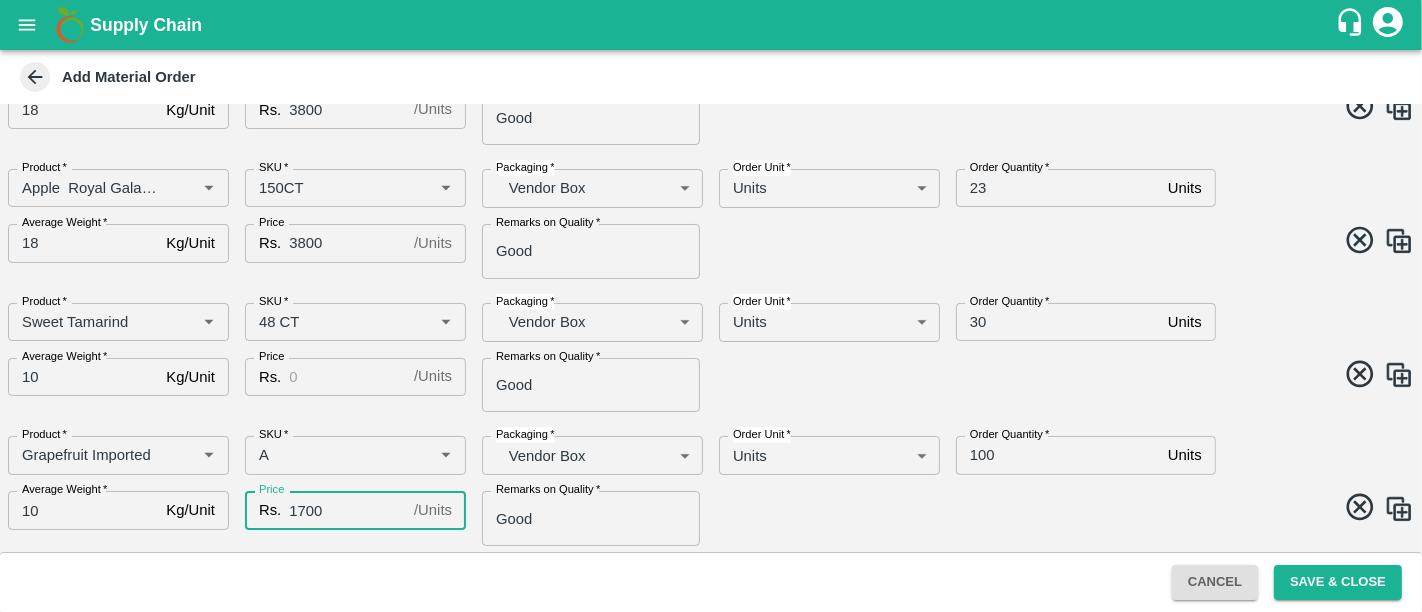 type on "1700" 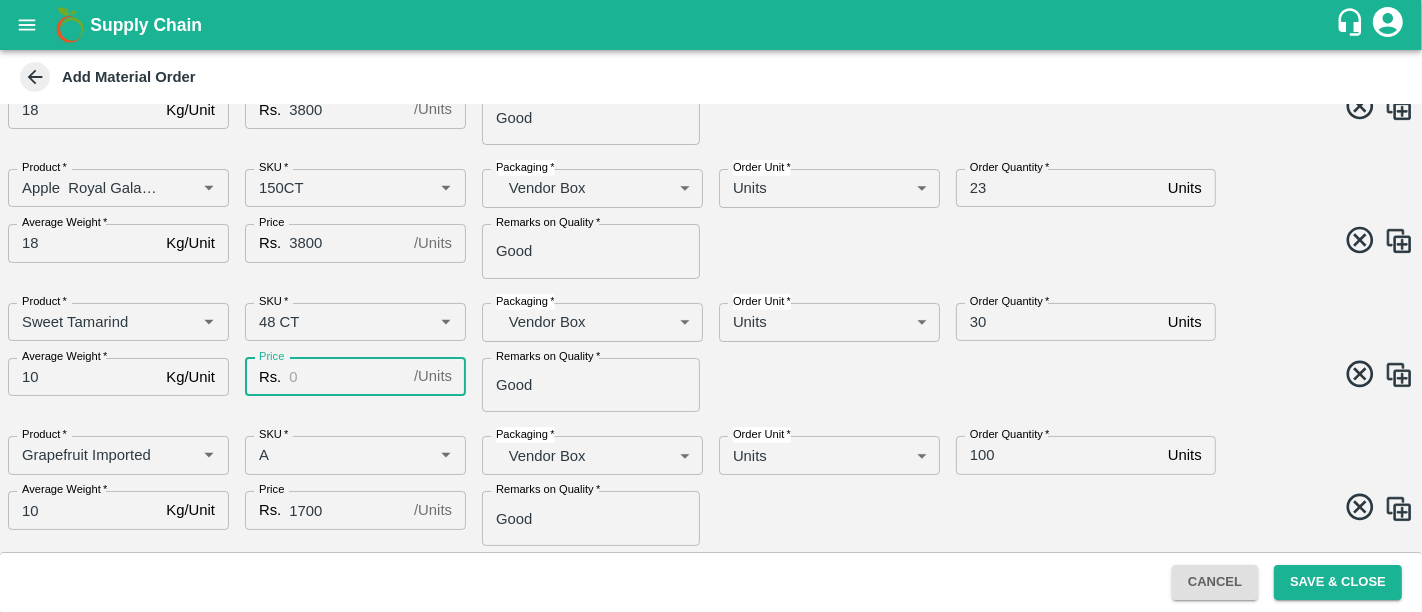 click on "Price" at bounding box center (347, 377) 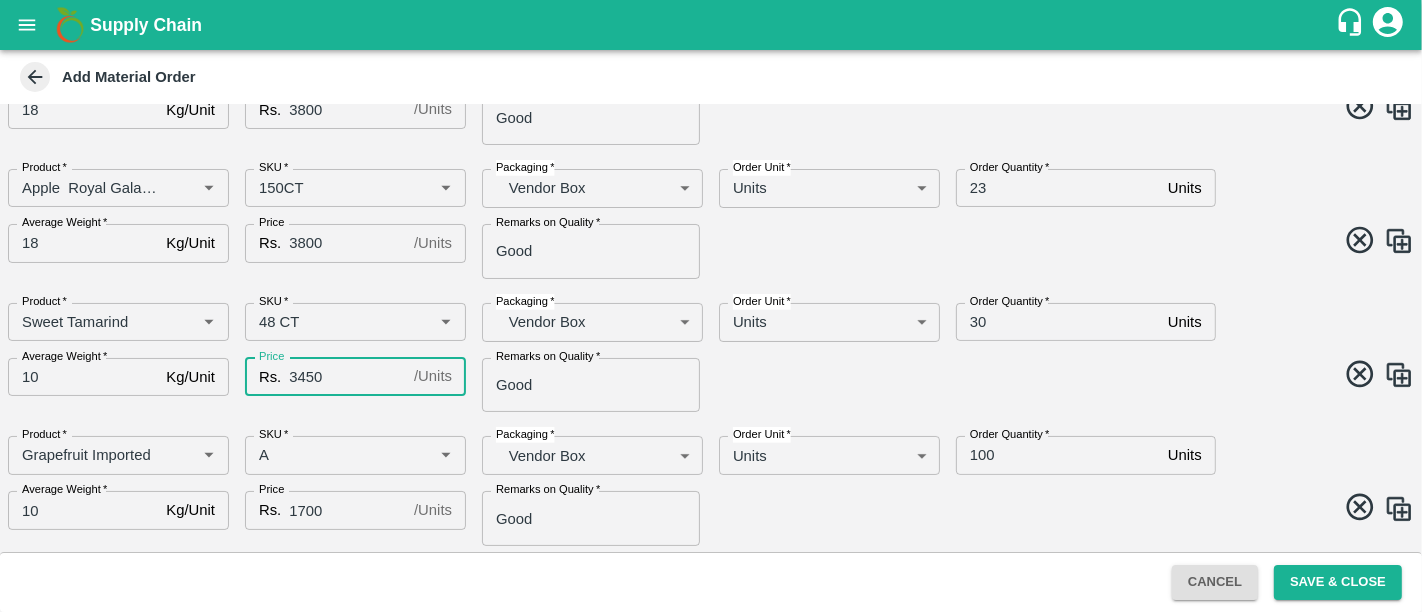 type on "3450" 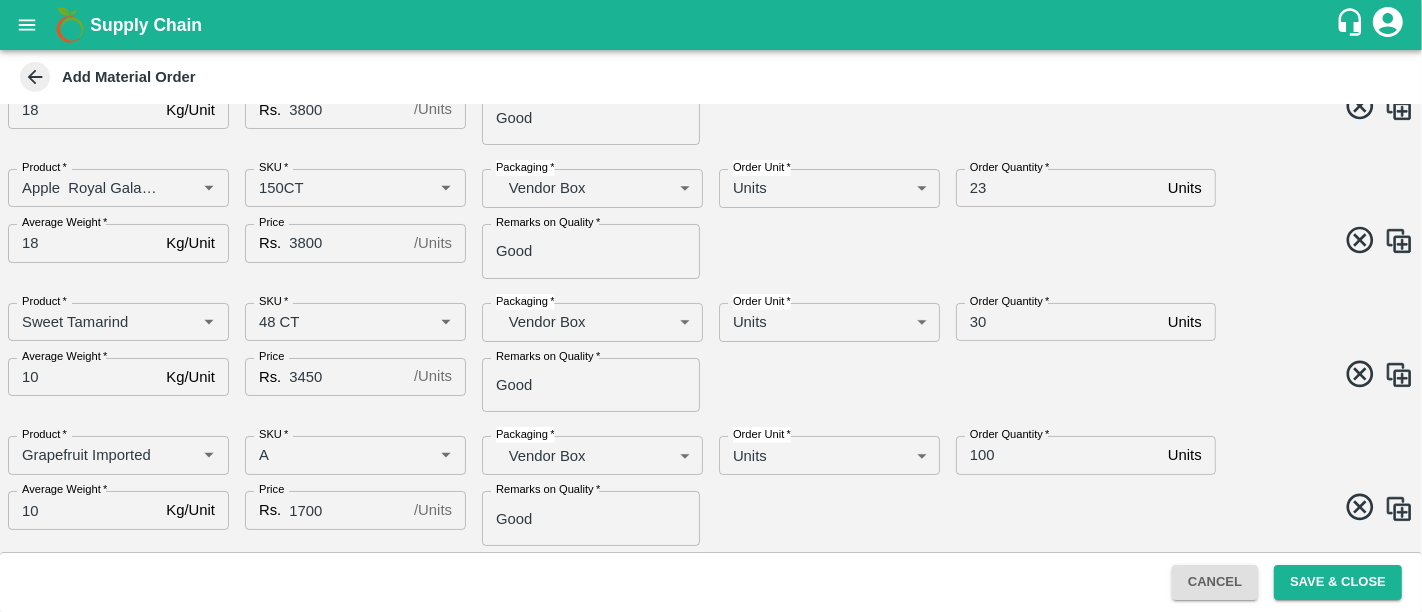 click on "Product   * Product   * SKU   * SKU   * Packaging   * Vendor Box BOM/276 Packaging Order Unit   * Units 2 Order Unit Order Quantity   * 30 Units Order Quantity Average Weight   * 10 Kg/Unit Average Weight Price Rs. [PRICE] / Units Price Remarks on Quality   * Good Remarks on Quality" at bounding box center (703, 350) 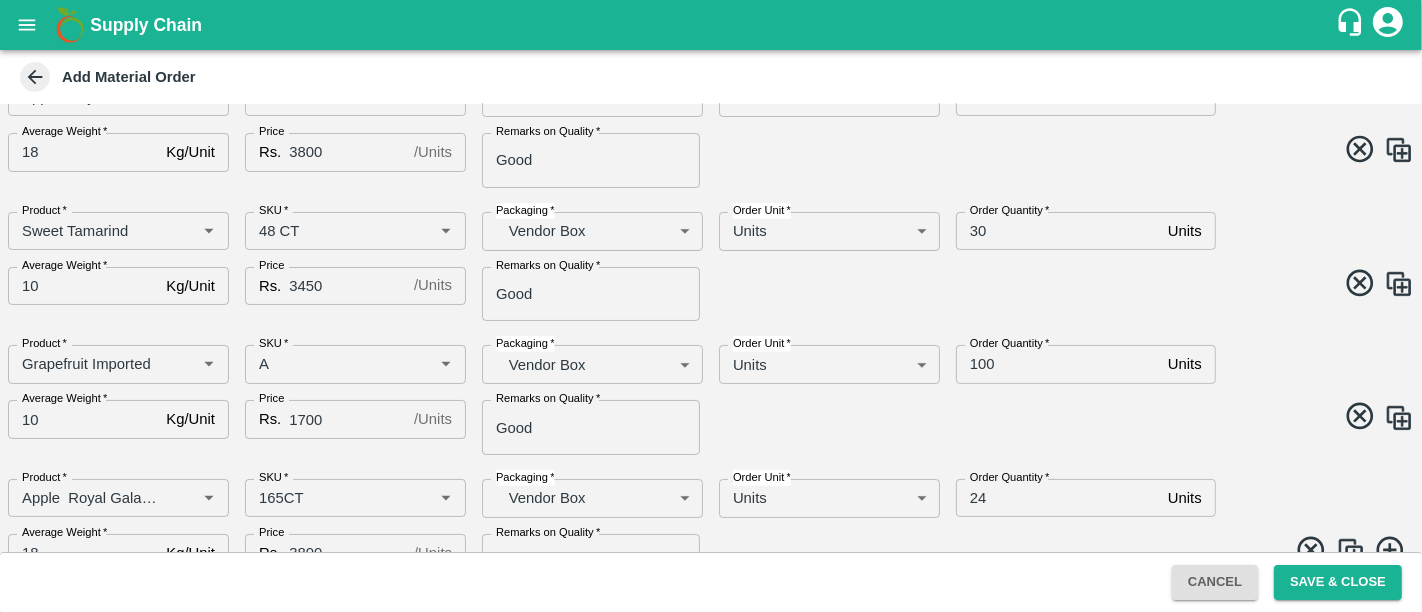 scroll, scrollTop: 301, scrollLeft: 0, axis: vertical 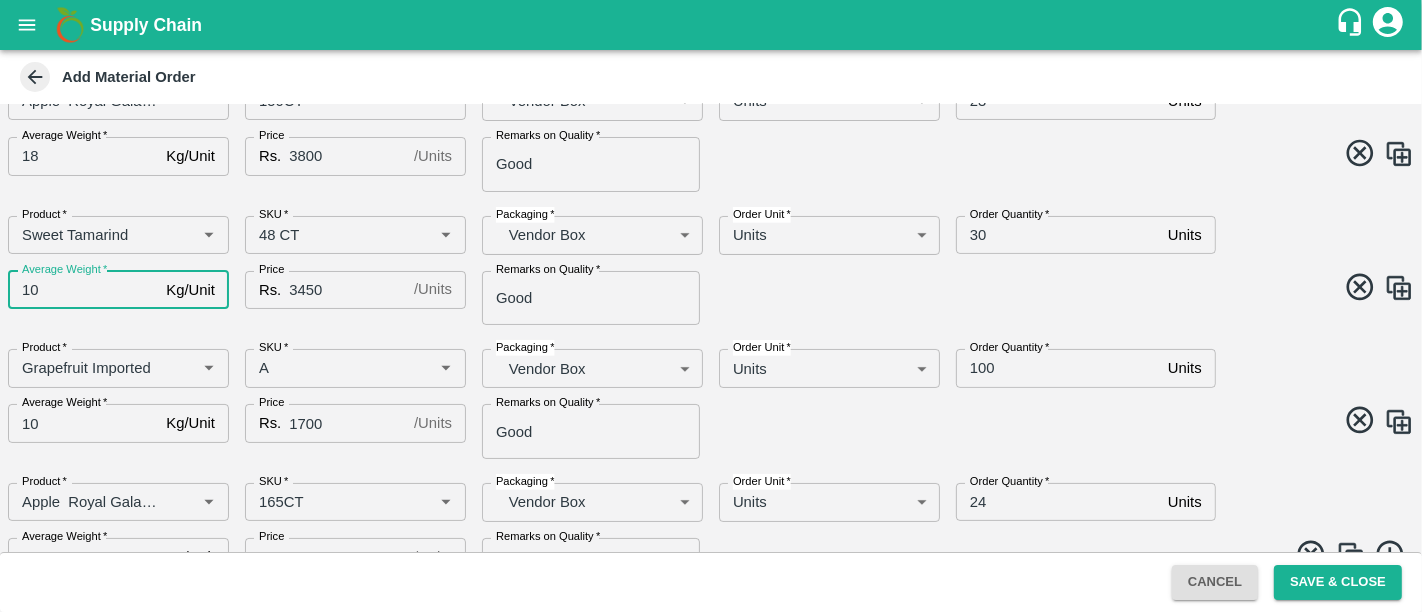 drag, startPoint x: 47, startPoint y: 287, endPoint x: 18, endPoint y: 290, distance: 29.15476 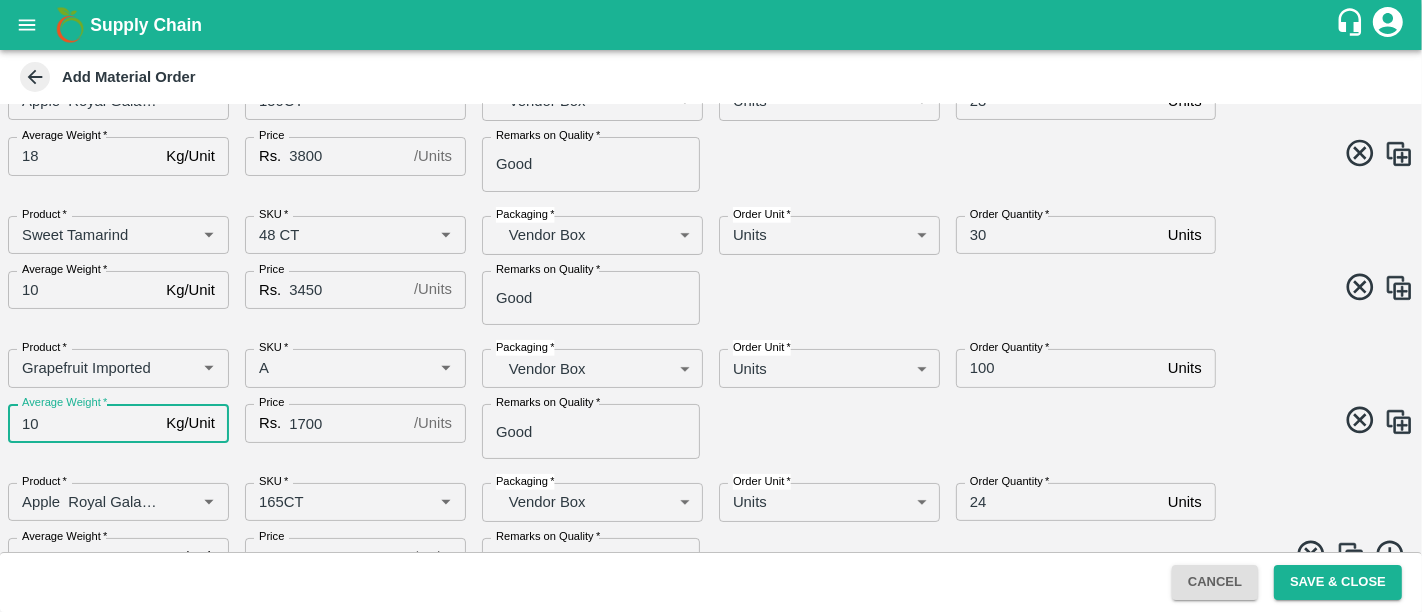 drag, startPoint x: 47, startPoint y: 412, endPoint x: 0, endPoint y: 416, distance: 47.169907 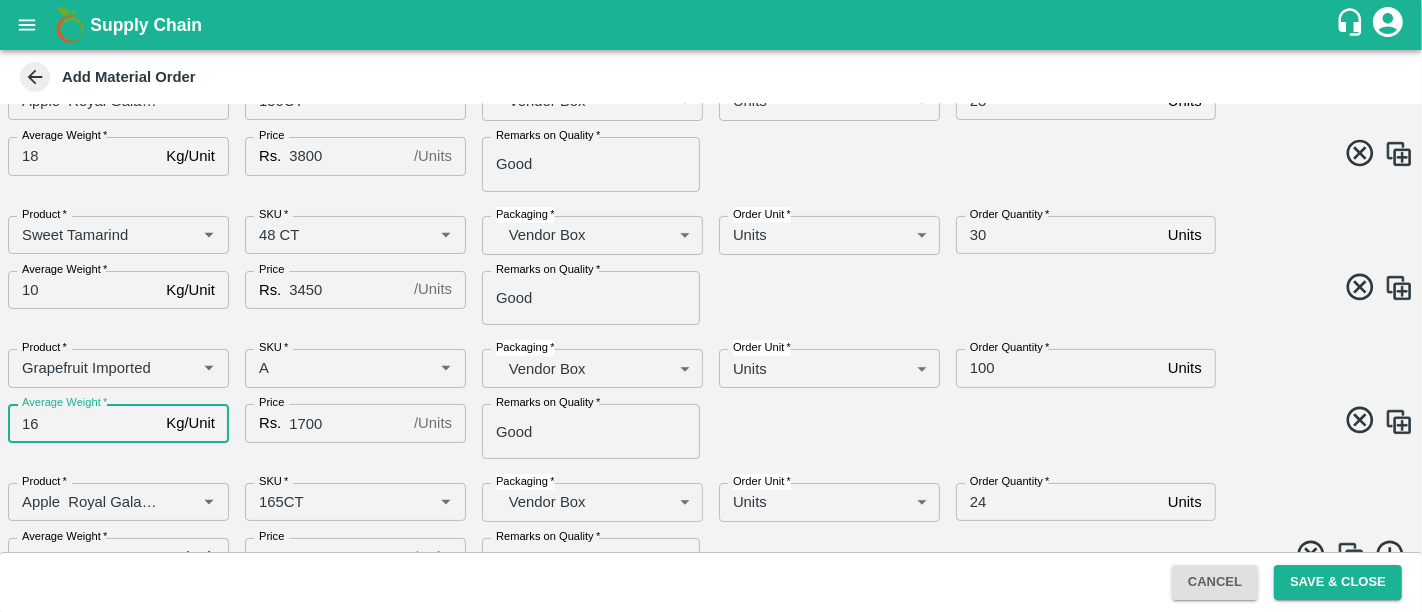 type on "16" 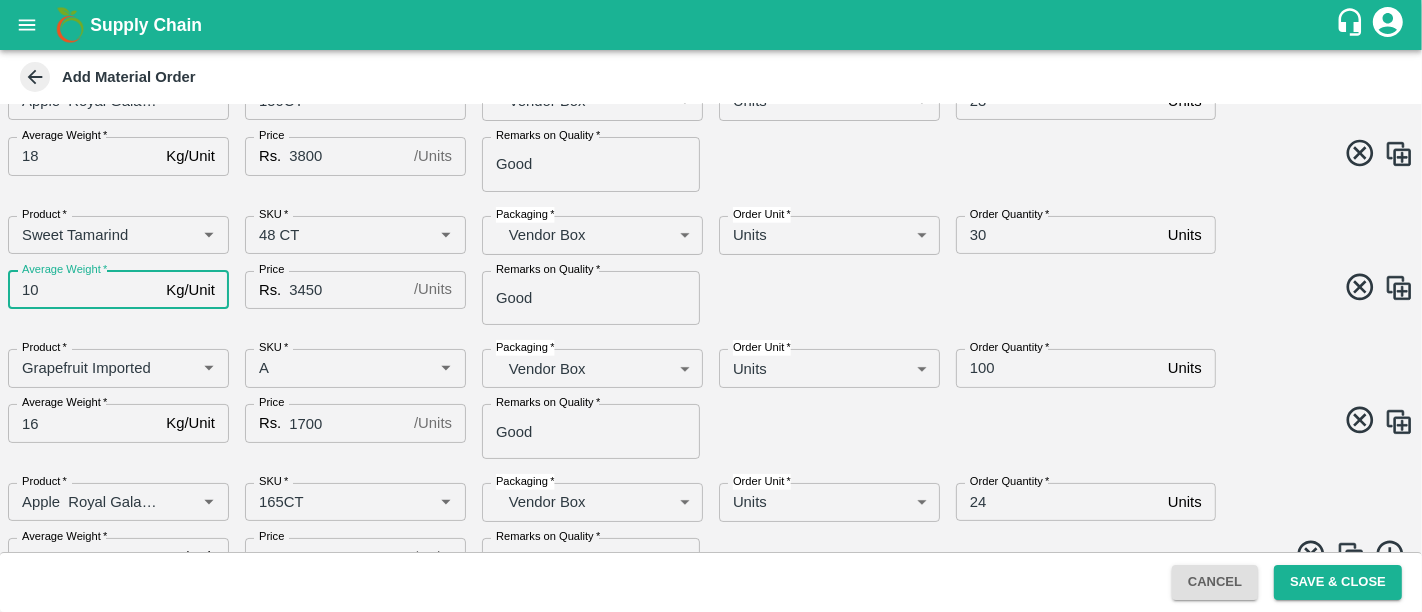 drag, startPoint x: 89, startPoint y: 282, endPoint x: 6, endPoint y: 288, distance: 83.21658 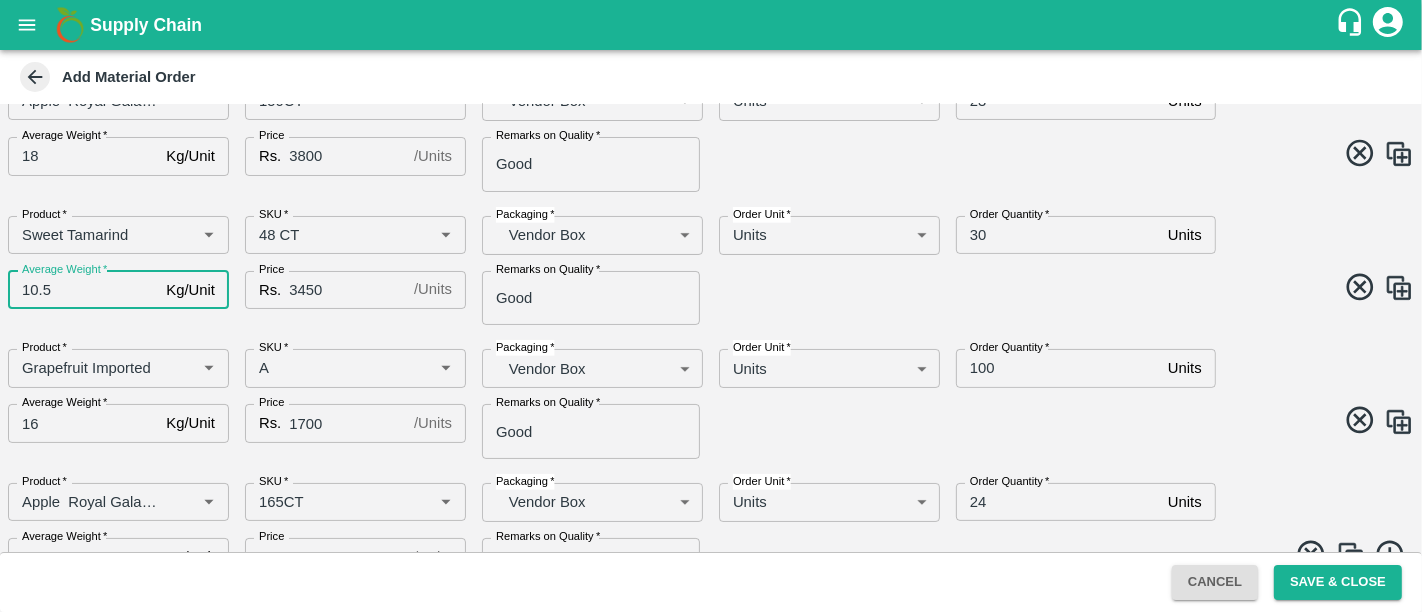 type on "10.5" 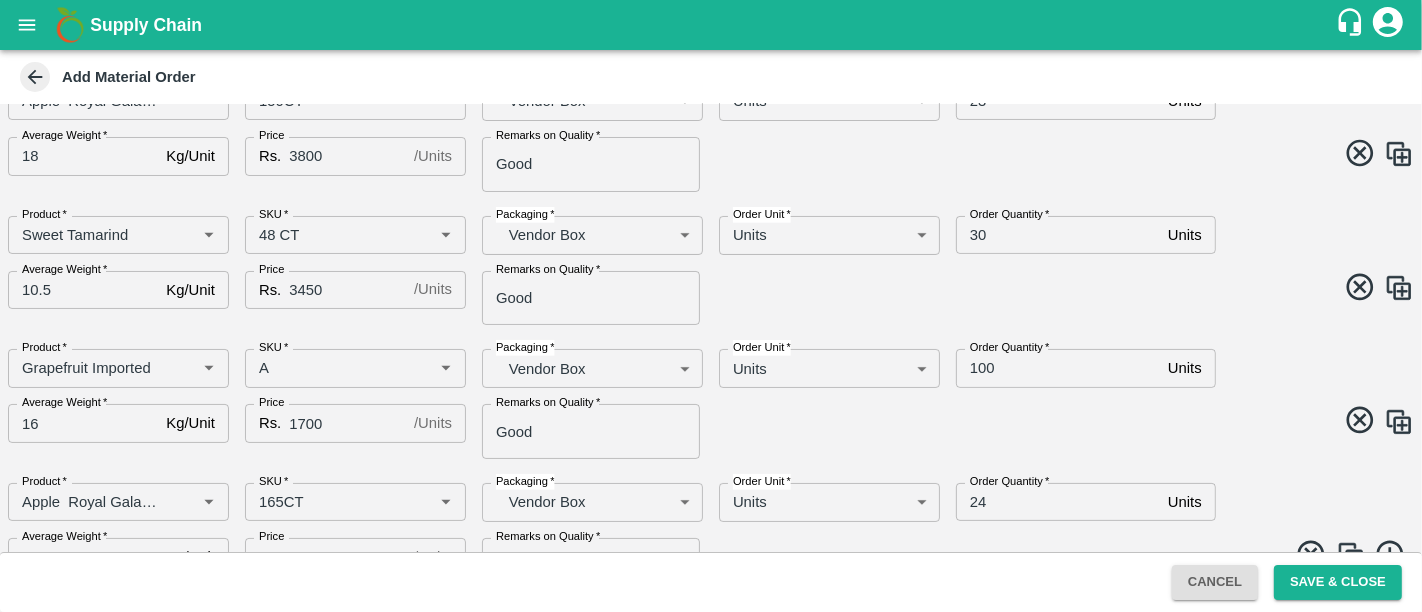 click at bounding box center [1058, 290] 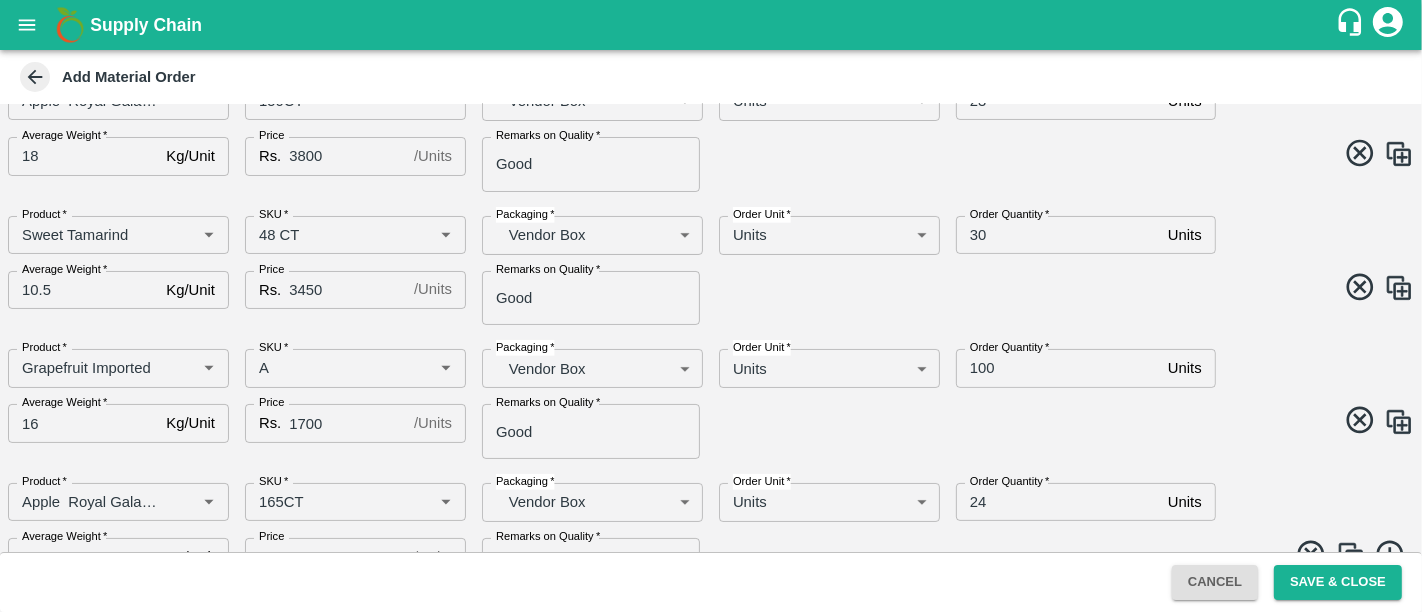 scroll, scrollTop: 348, scrollLeft: 0, axis: vertical 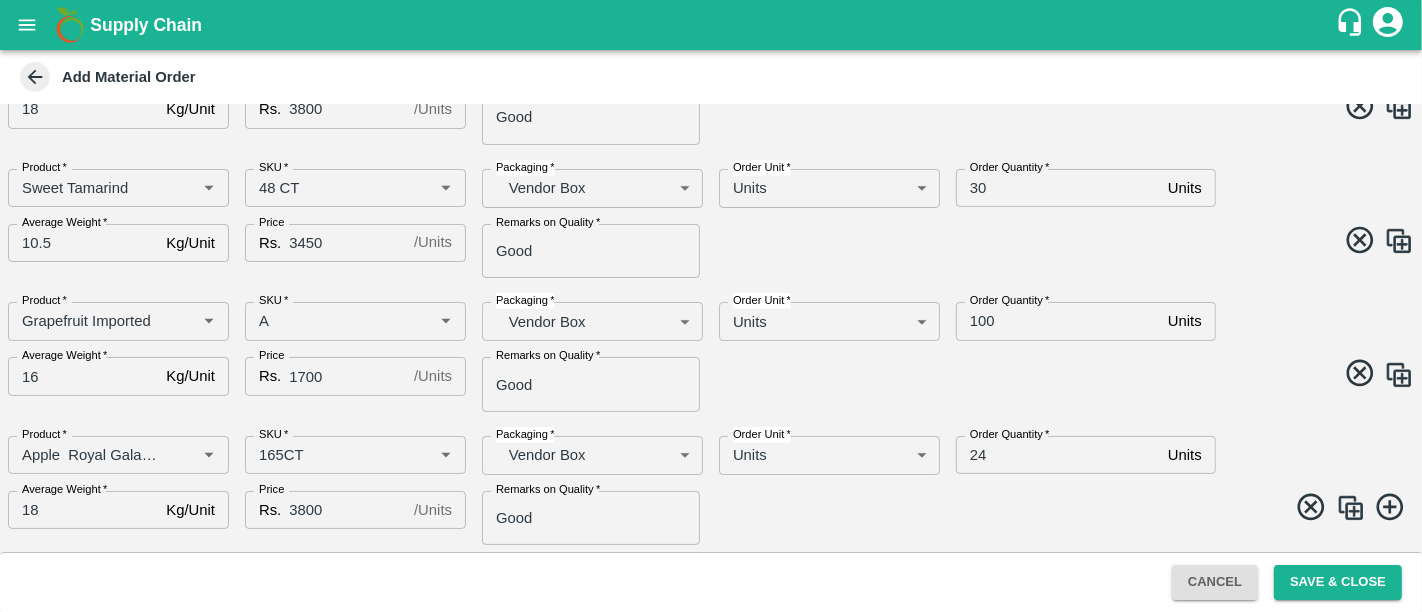 click at bounding box center [1351, 508] 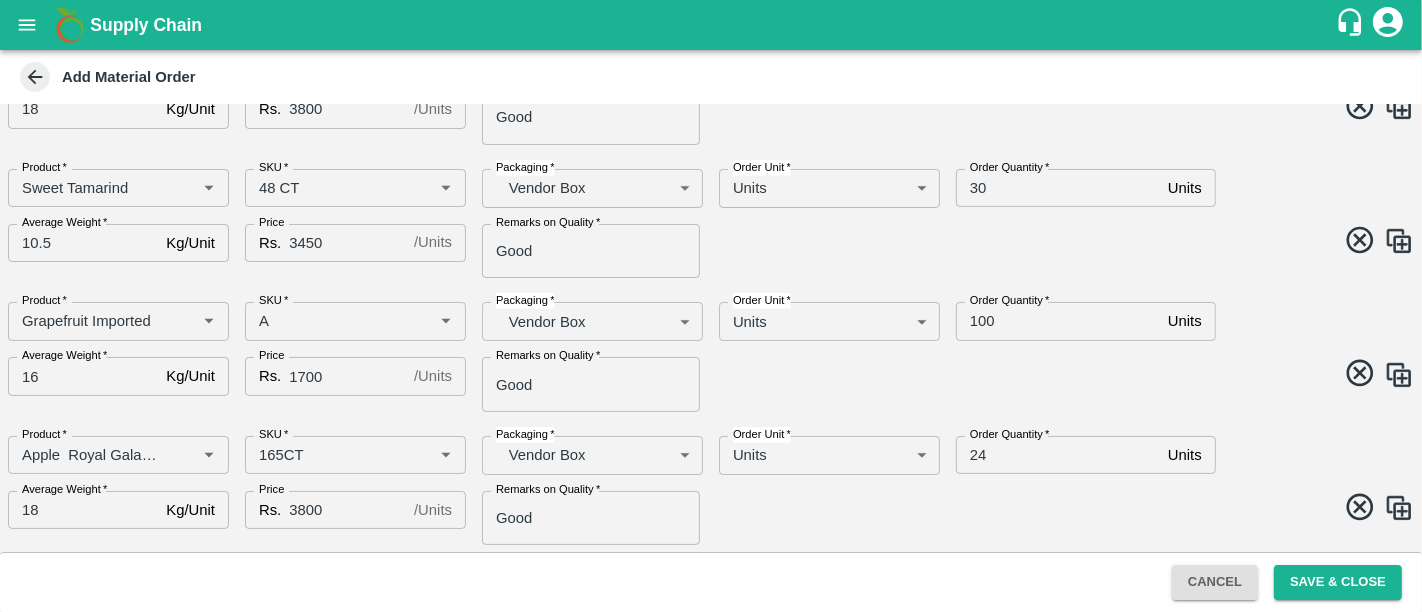 scroll, scrollTop: 481, scrollLeft: 0, axis: vertical 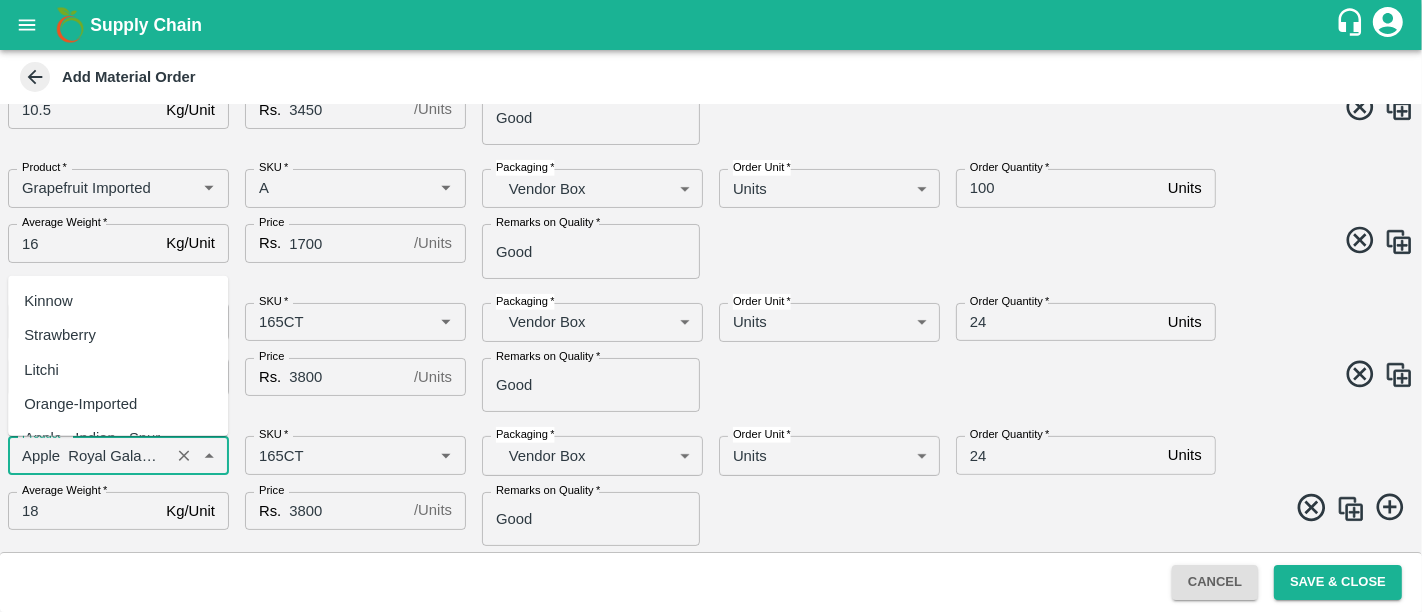 click on "Product   *" at bounding box center [89, 455] 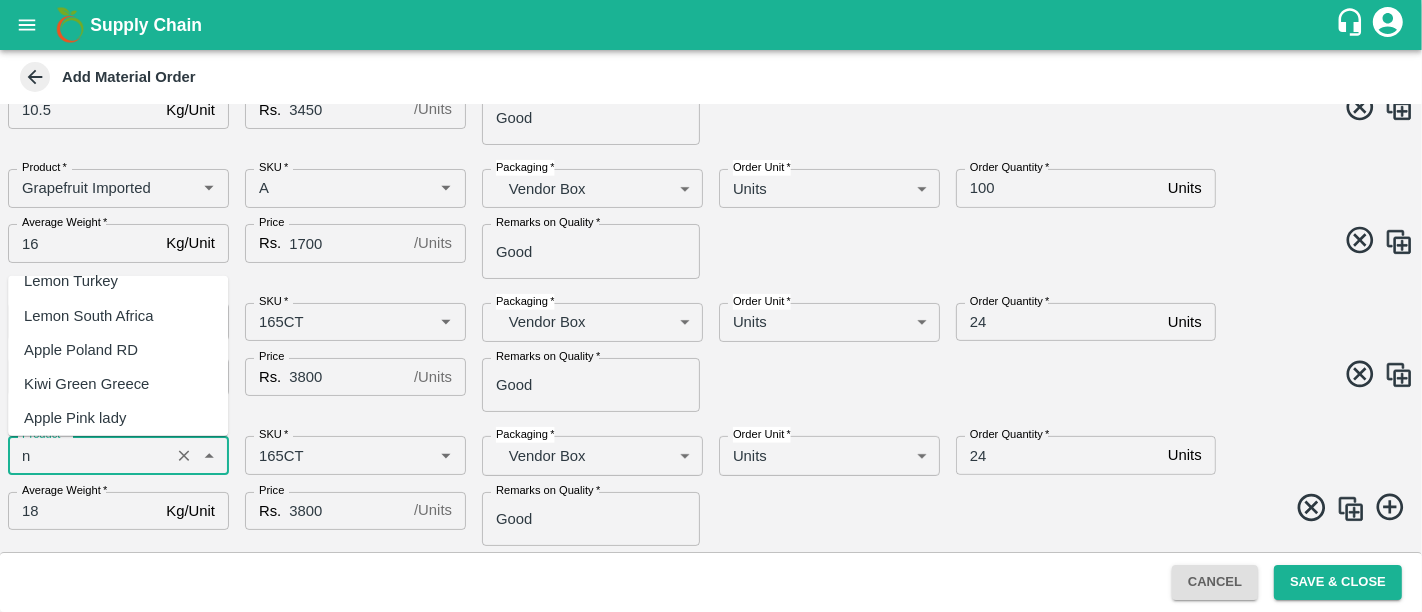 scroll, scrollTop: 0, scrollLeft: 0, axis: both 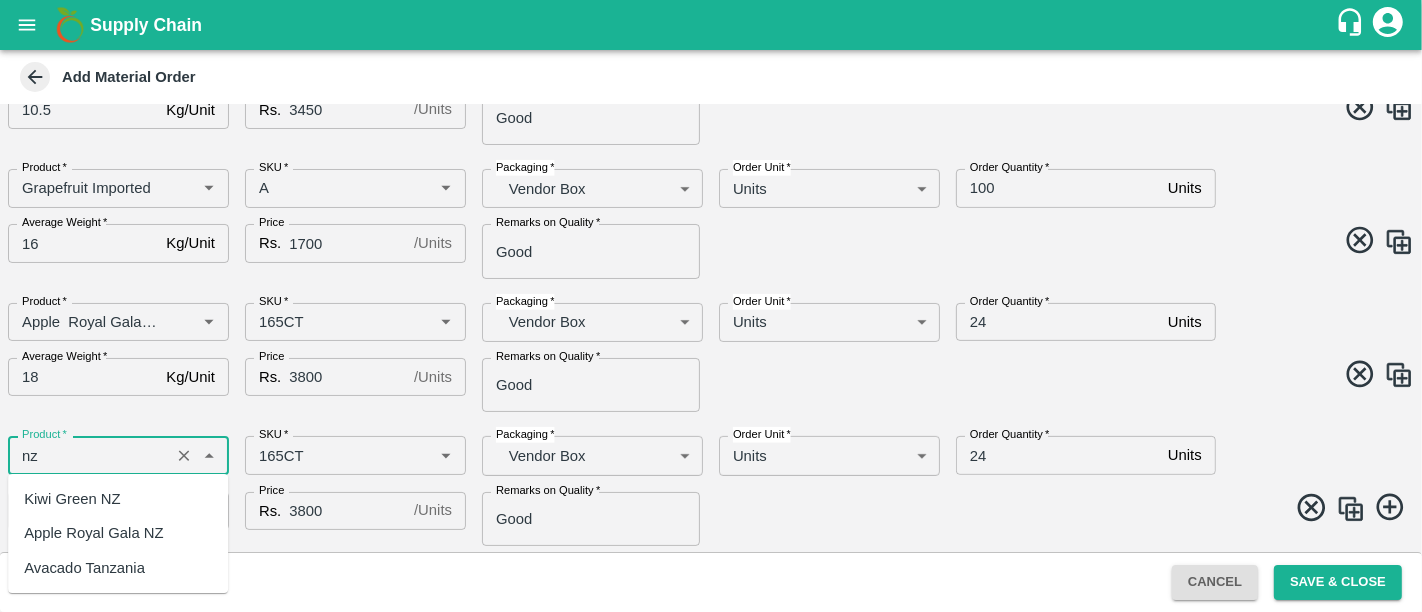 click on "Apple Royal Gala NZ" at bounding box center (93, 533) 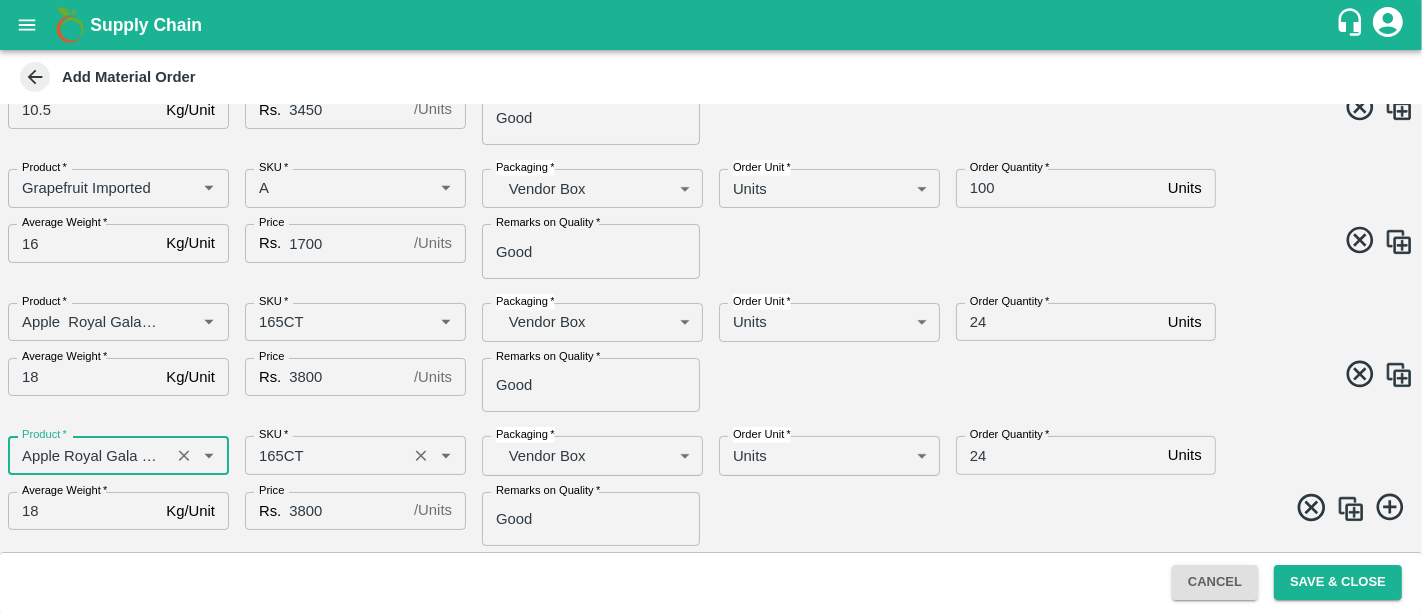 type on "Apple Royal Gala NZ" 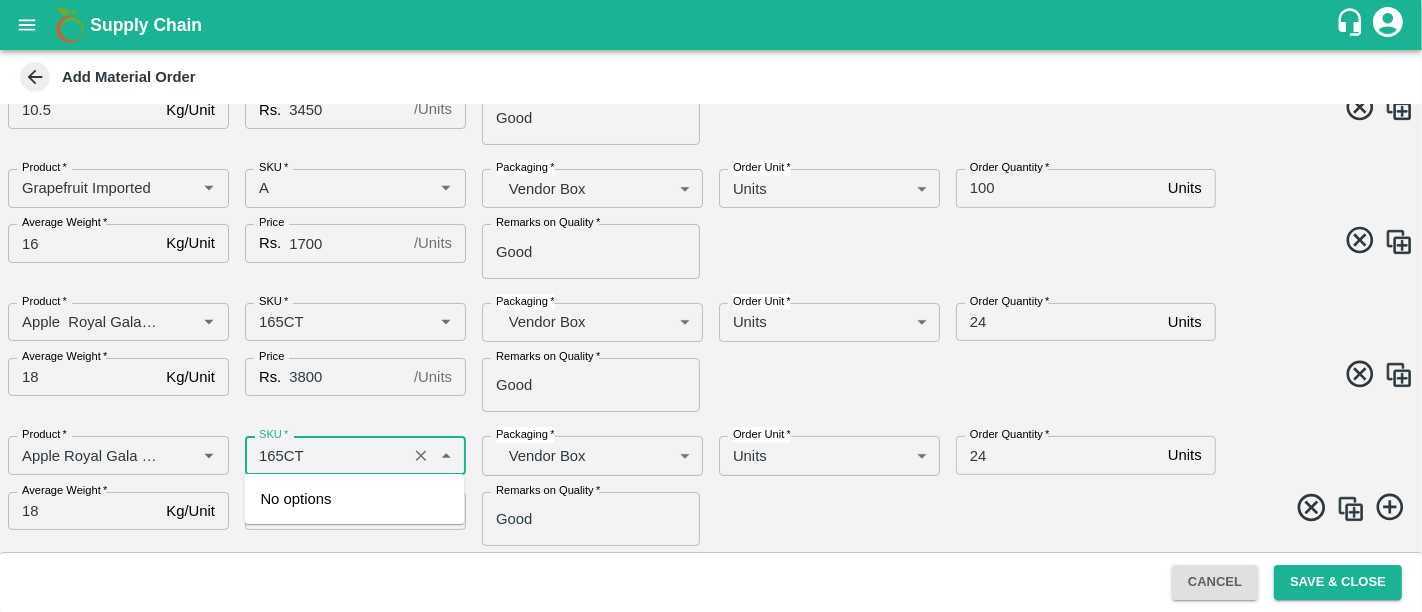 click on "SKU   *" at bounding box center (326, 455) 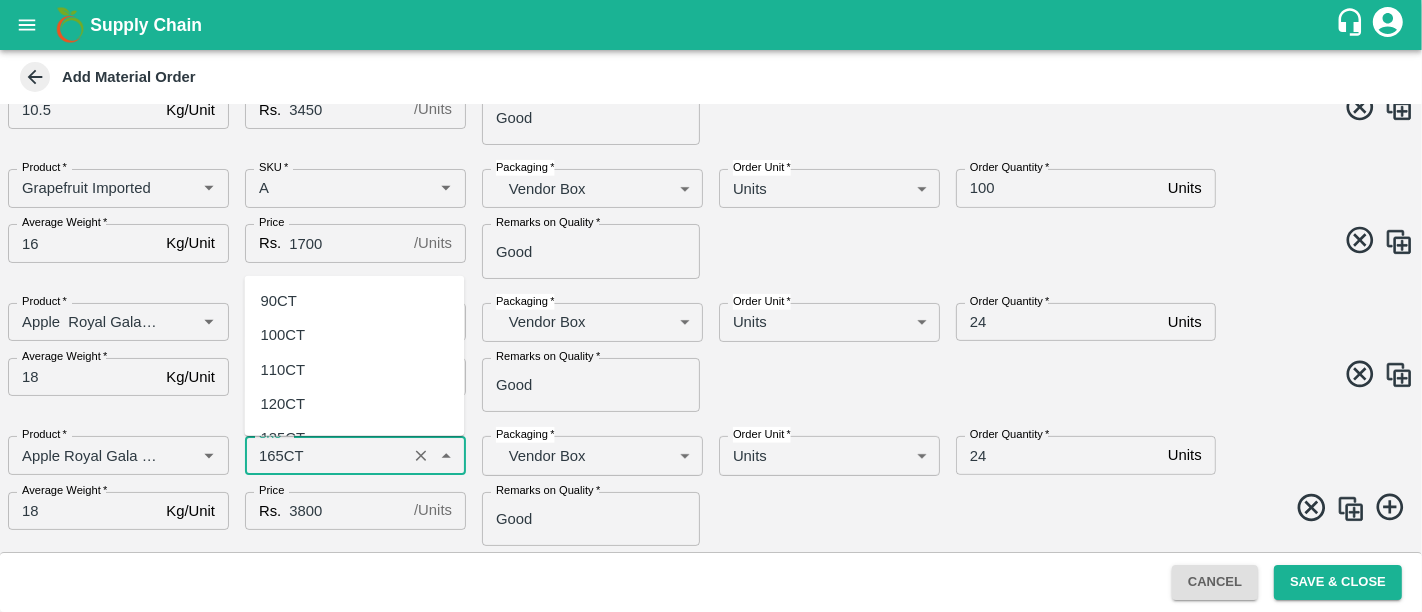 scroll, scrollTop: 336, scrollLeft: 0, axis: vertical 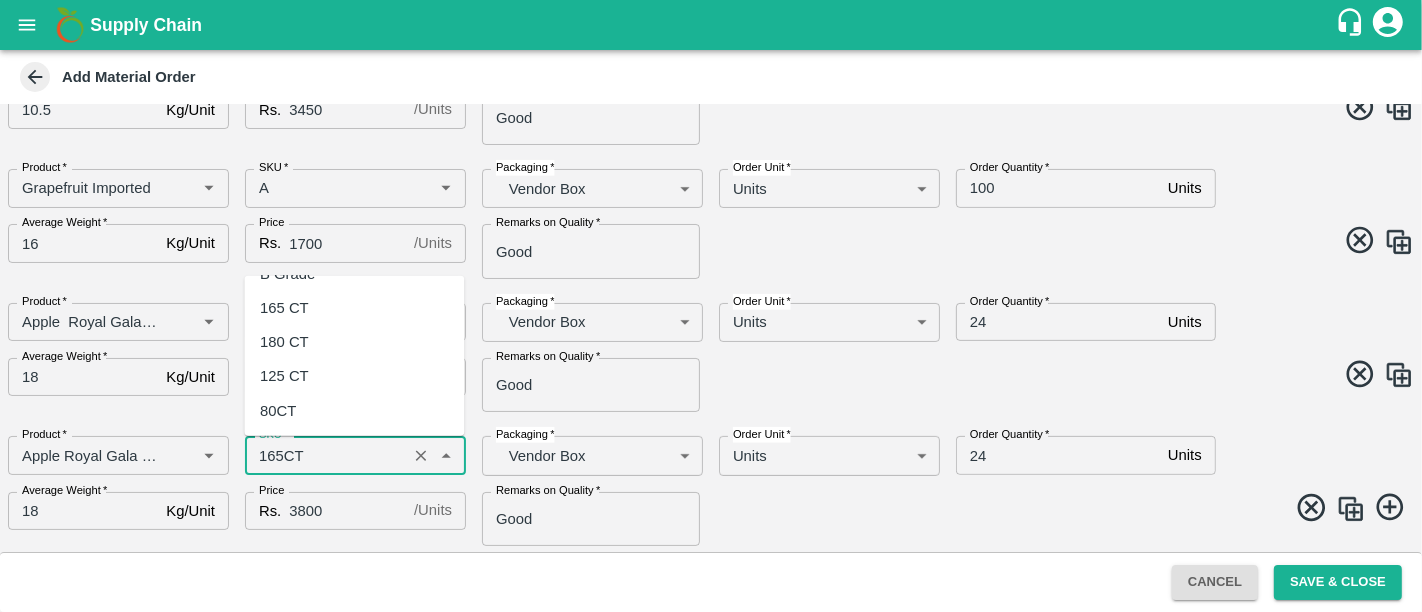click on "80CT" at bounding box center (354, 410) 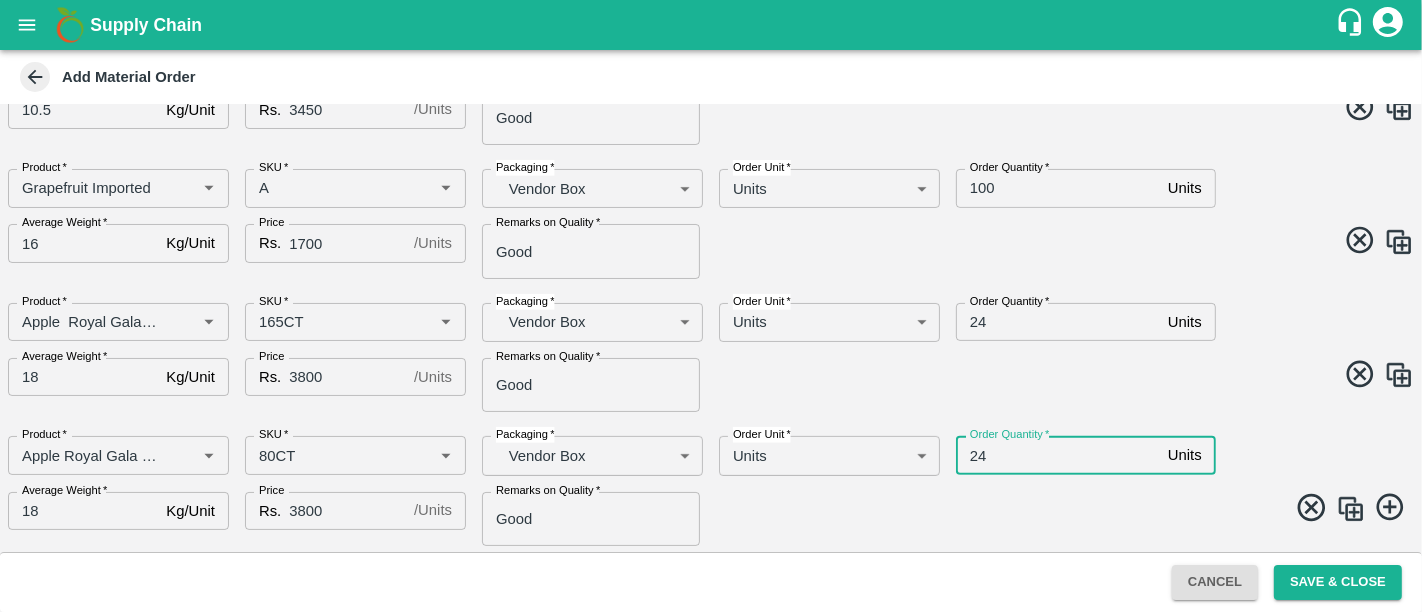 drag, startPoint x: 1055, startPoint y: 444, endPoint x: 905, endPoint y: 435, distance: 150.26976 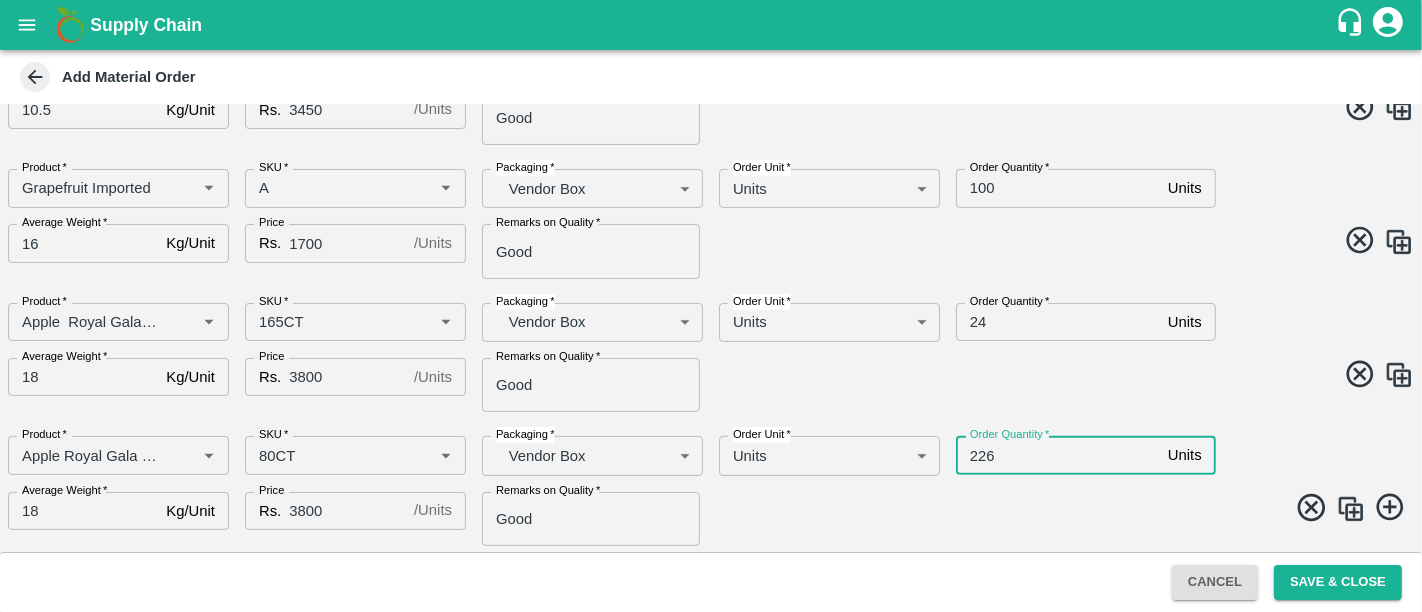 type on "226" 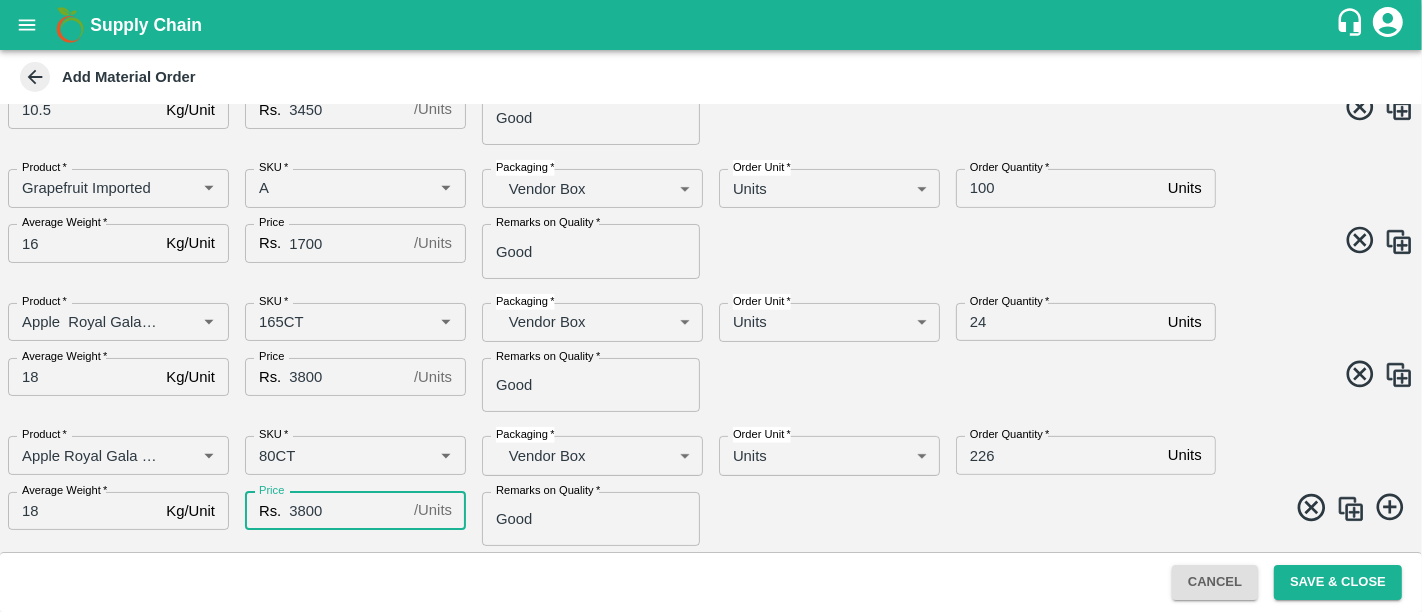 drag, startPoint x: 305, startPoint y: 509, endPoint x: 268, endPoint y: 509, distance: 37 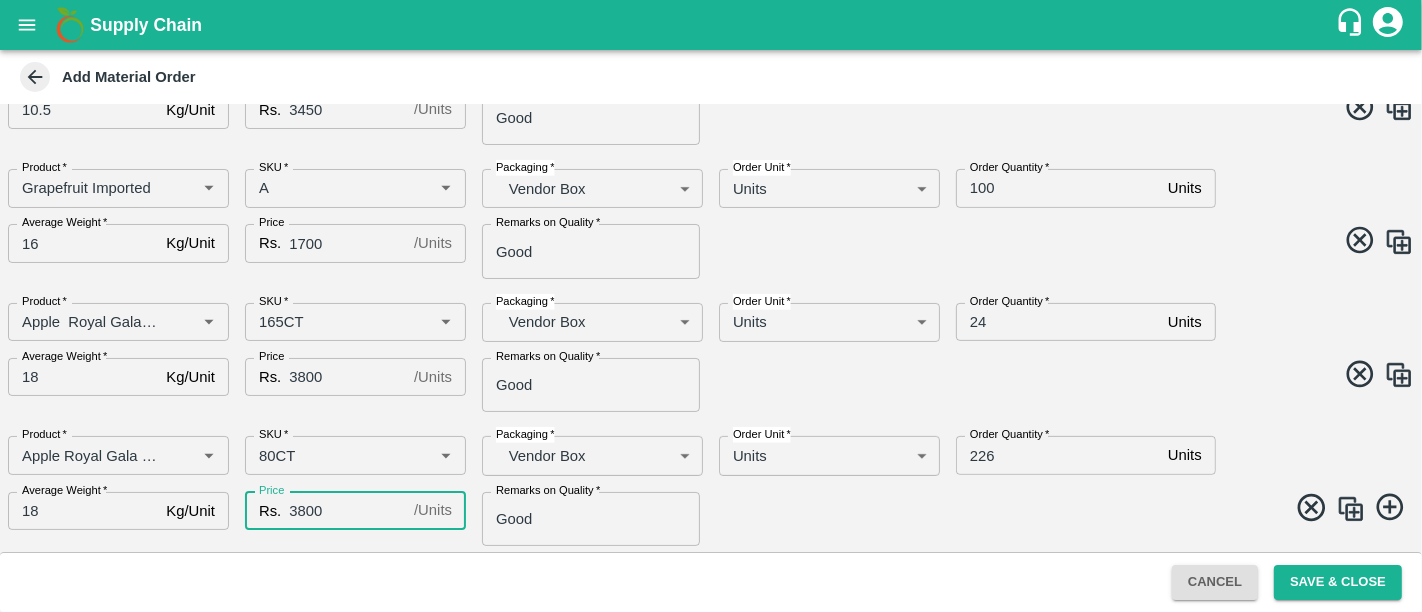 click on "Rs. [PRICE] / Units Price" at bounding box center (355, 511) 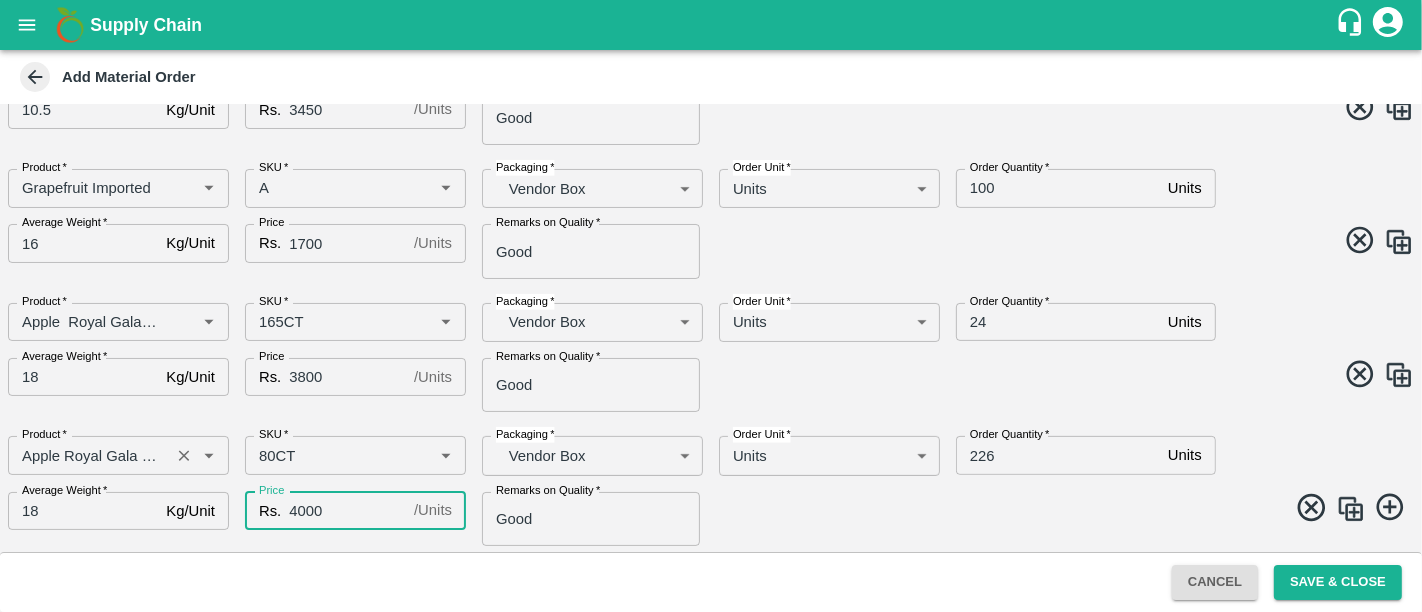 type on "4000" 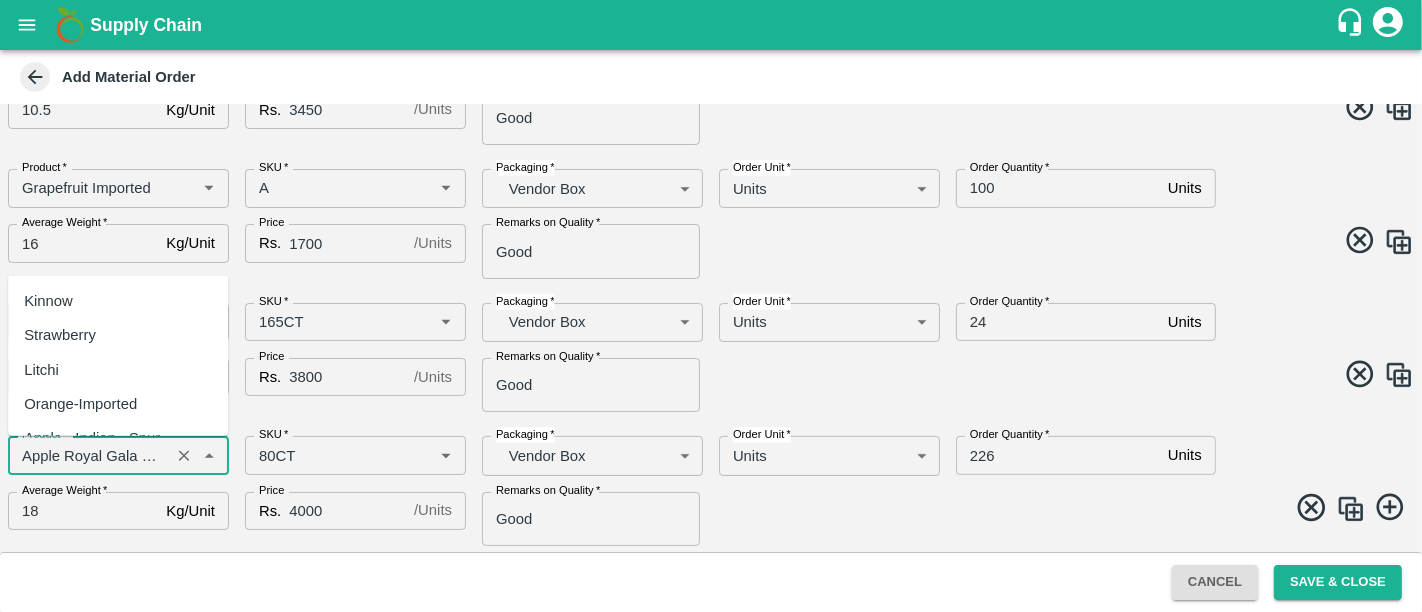 click on "Product   *" at bounding box center (89, 455) 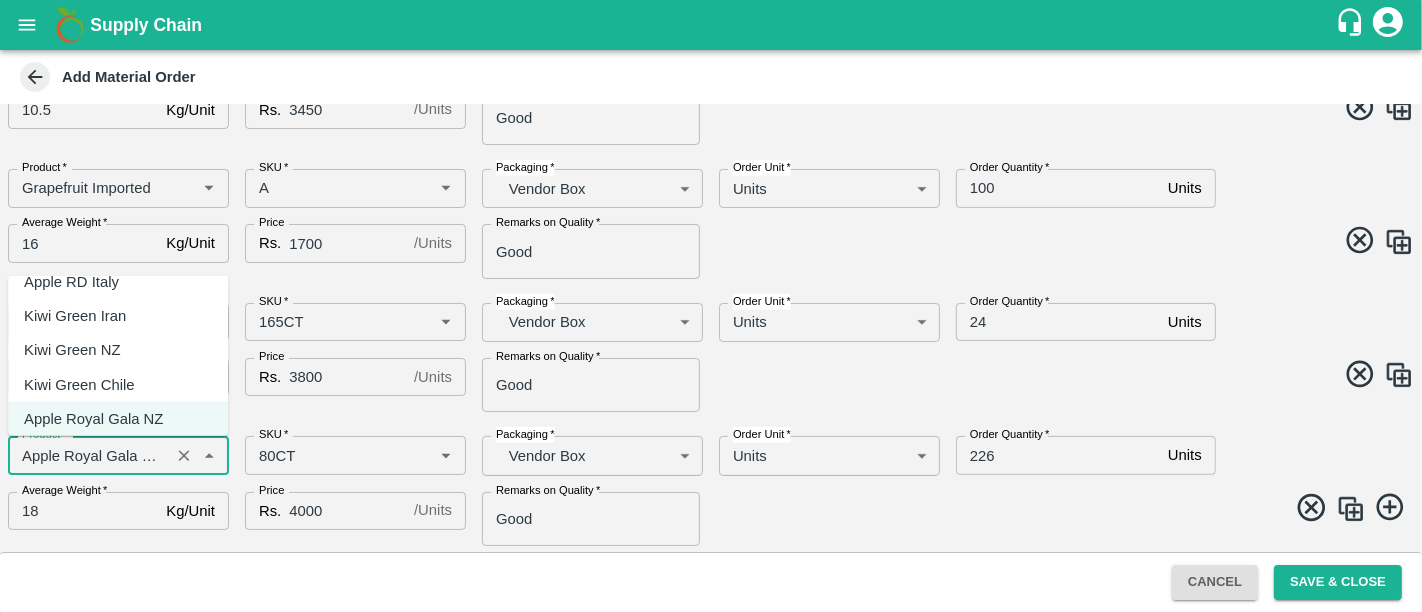 click at bounding box center [1058, 510] 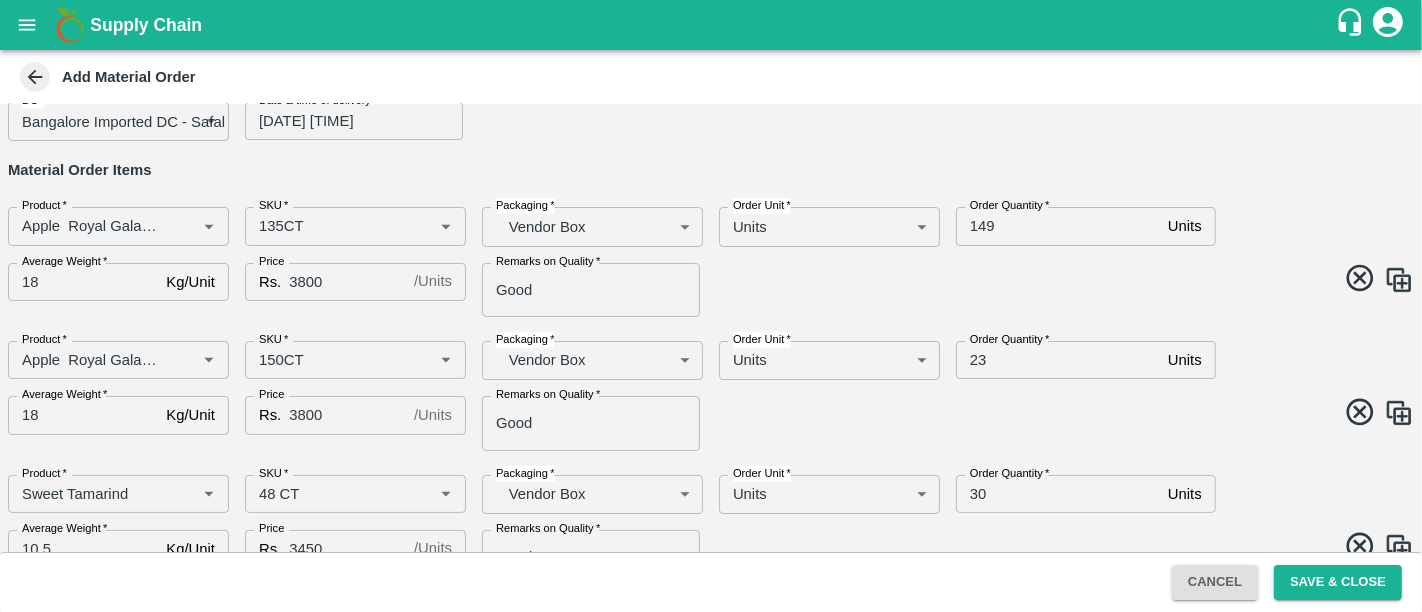 scroll, scrollTop: 0, scrollLeft: 0, axis: both 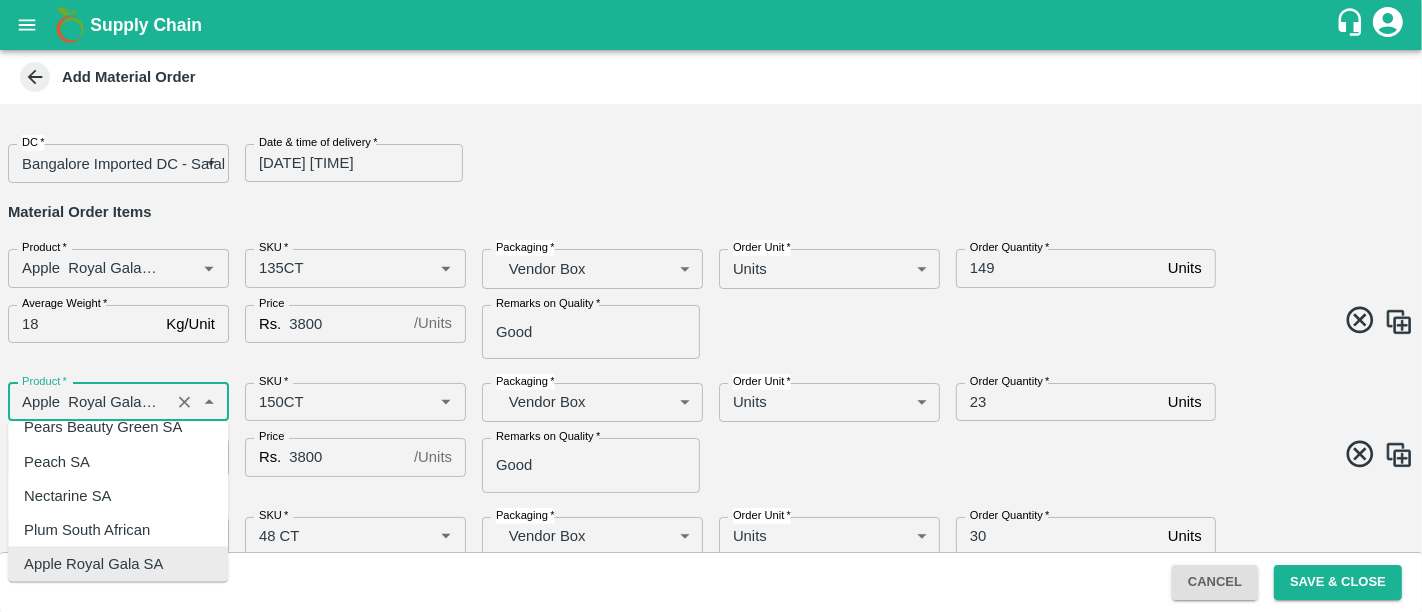 click on "Product   *" at bounding box center (89, 402) 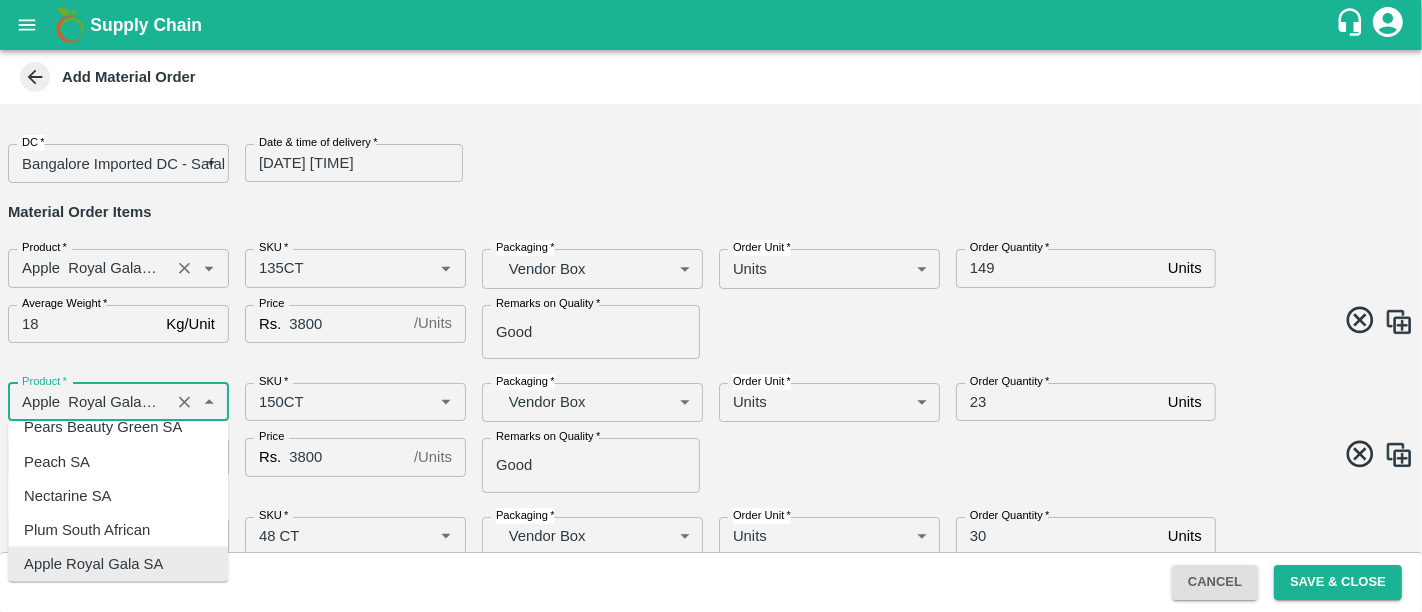 click on "Product   *" at bounding box center (118, 268) 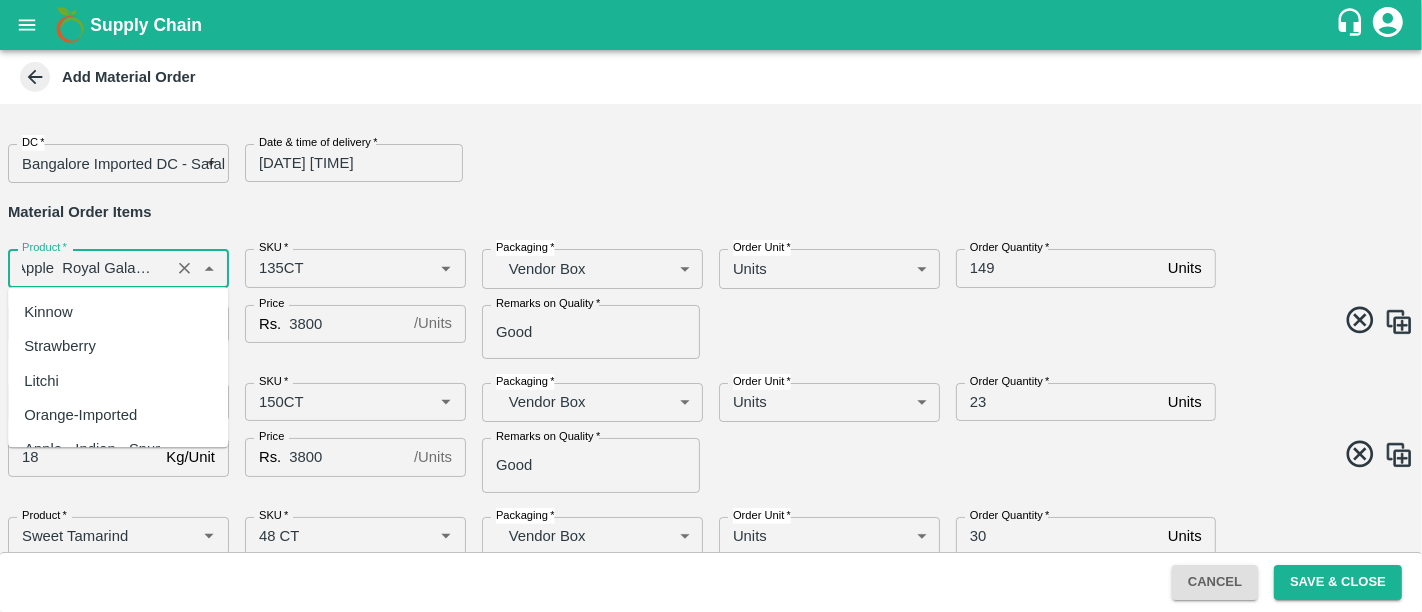 scroll, scrollTop: 1768, scrollLeft: 0, axis: vertical 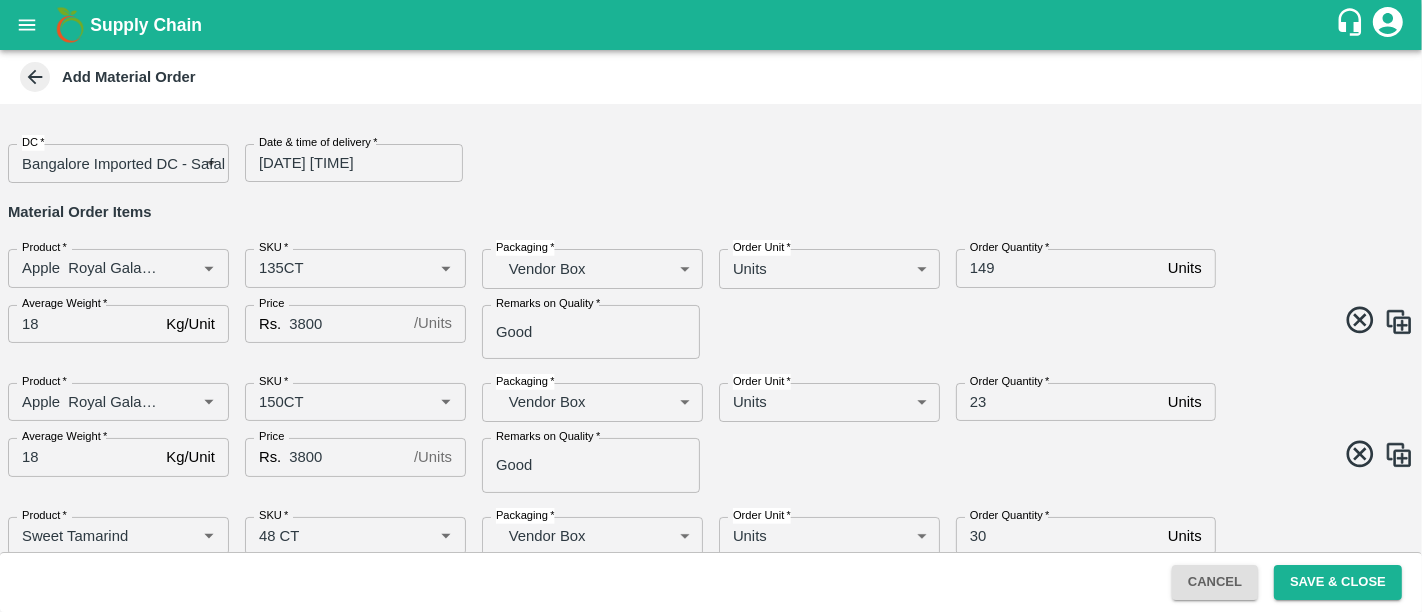 click on "Material Order Items" at bounding box center (711, 212) 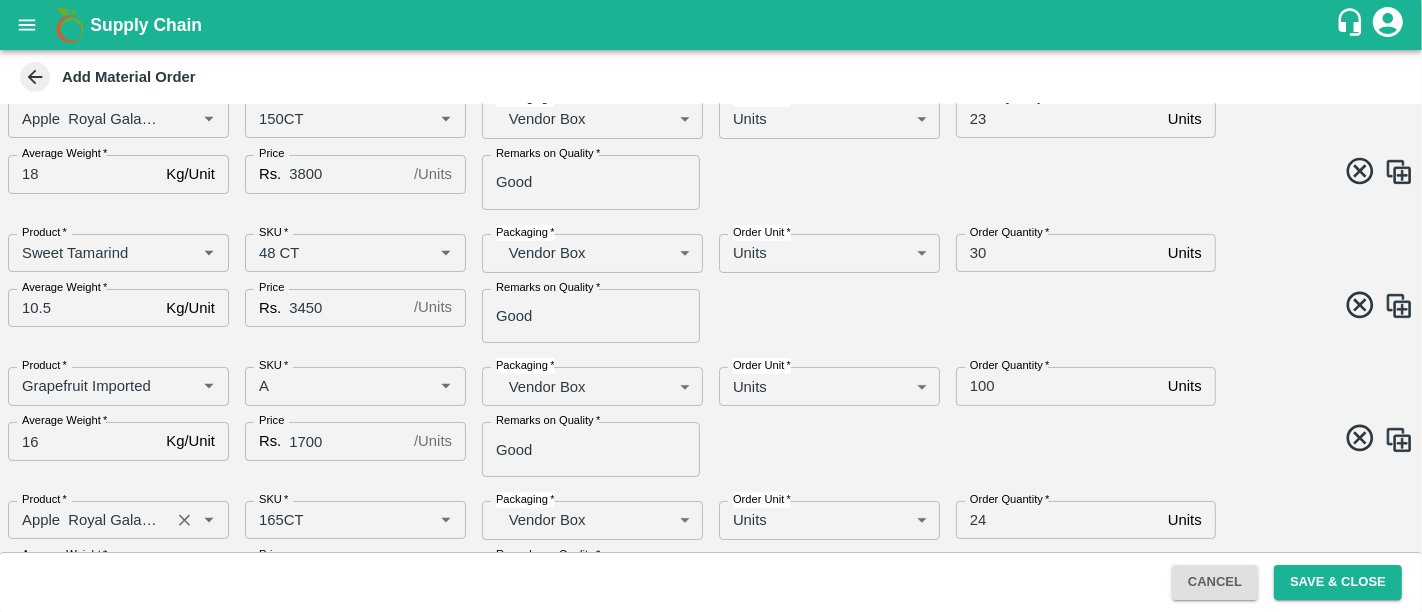 scroll, scrollTop: 481, scrollLeft: 0, axis: vertical 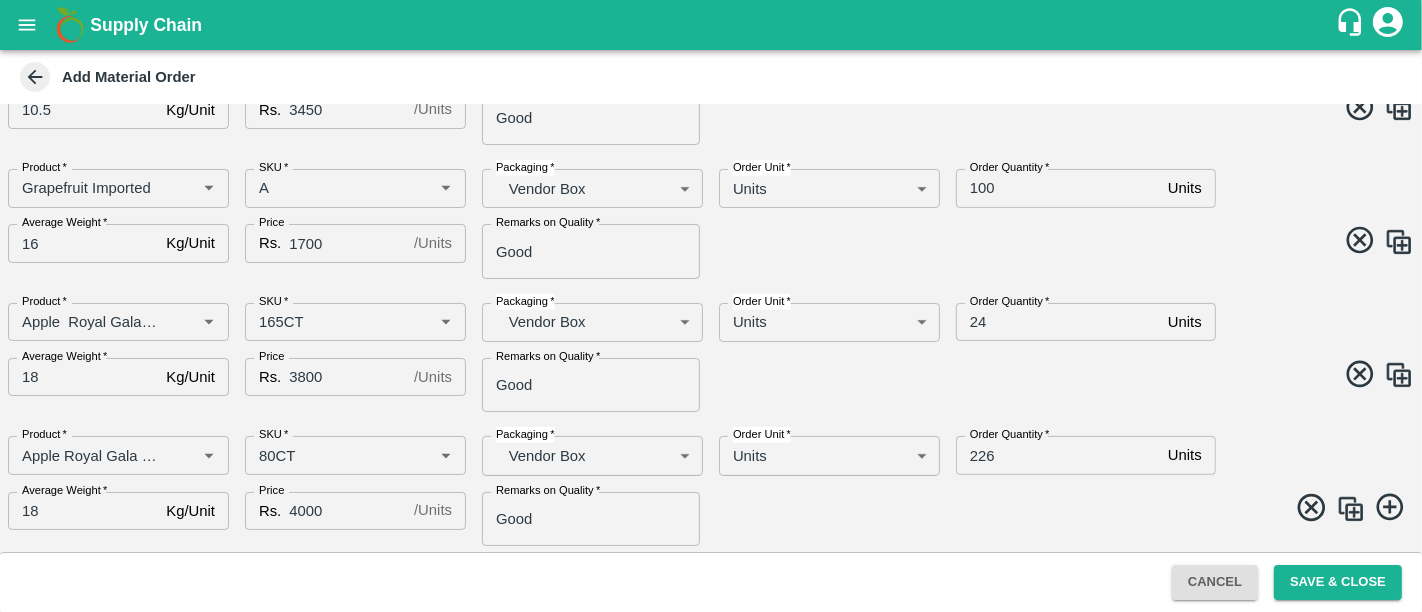 click at bounding box center [1058, 510] 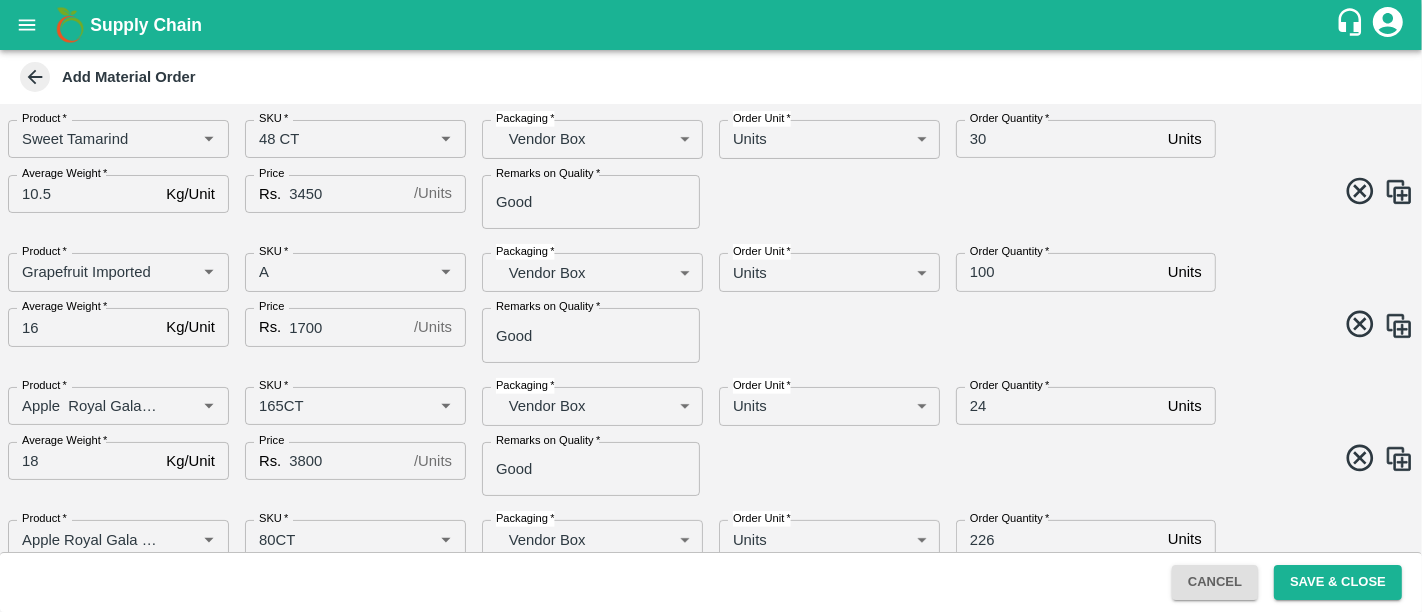 scroll, scrollTop: 481, scrollLeft: 0, axis: vertical 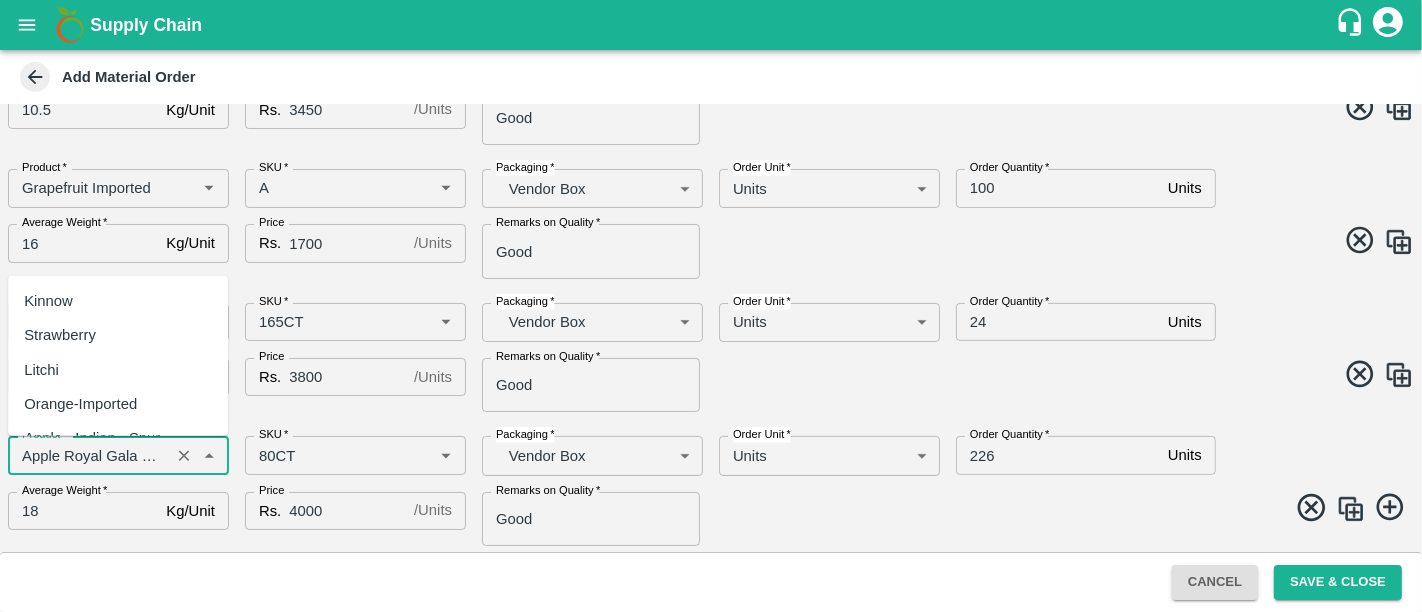 click on "Product   *" at bounding box center [89, 455] 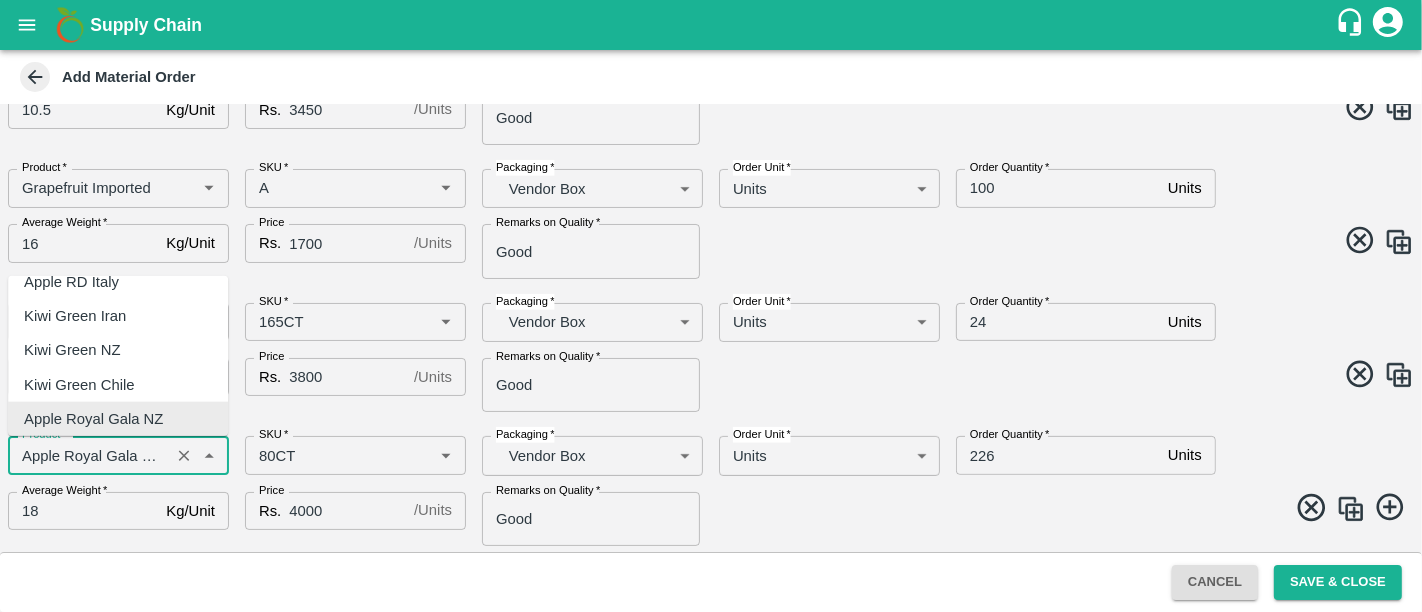 scroll, scrollTop: 0, scrollLeft: 1, axis: horizontal 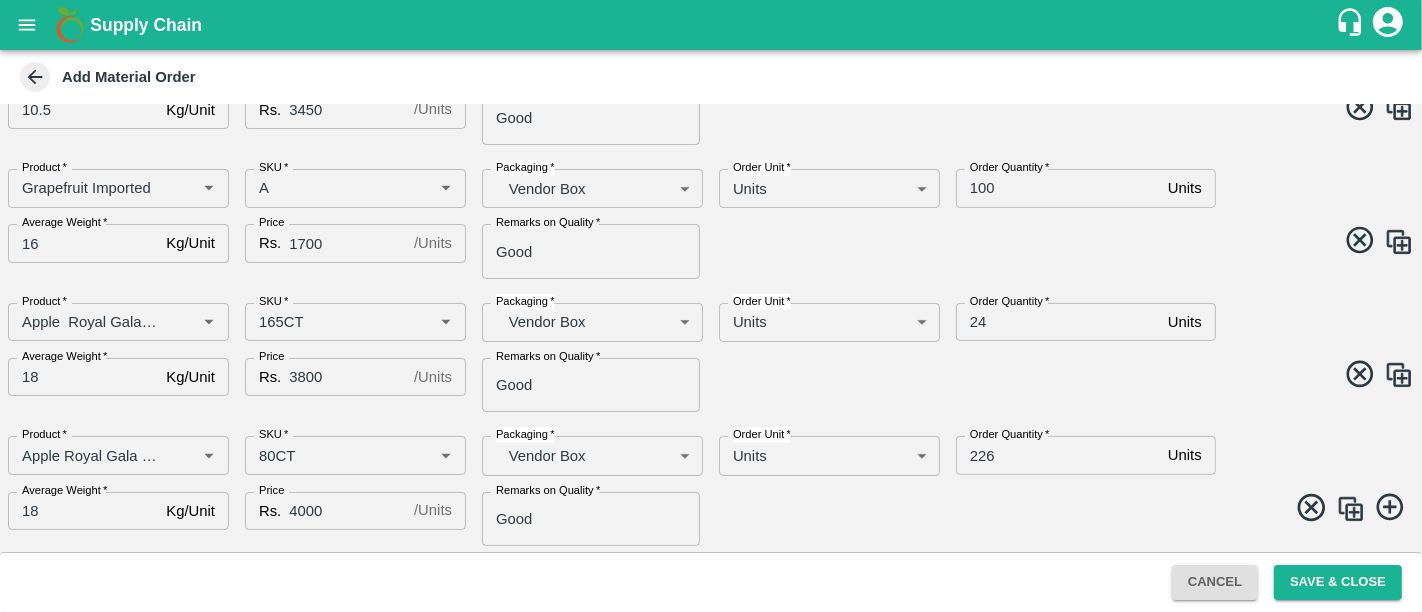 click on "Product   * Product   * SKU   * SKU   * Packaging   * Vendor Box BOM/276 Packaging Order Unit   * Units 2 Order Unit Order Quantity   * 24 Units Order Quantity Average Weight   * 18 Kg/Unit Average Weight Price Rs. 3800 / Units Price Remarks on Quality   * Good Remarks on Quality" at bounding box center [703, 350] 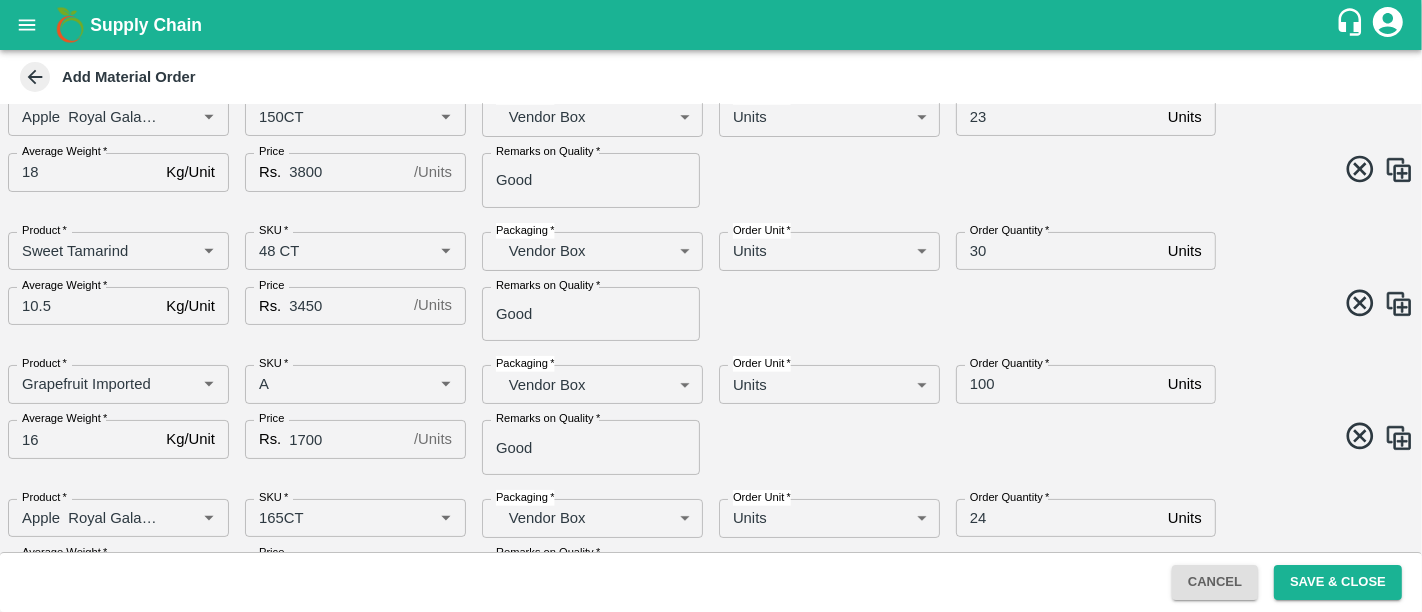 scroll, scrollTop: 481, scrollLeft: 0, axis: vertical 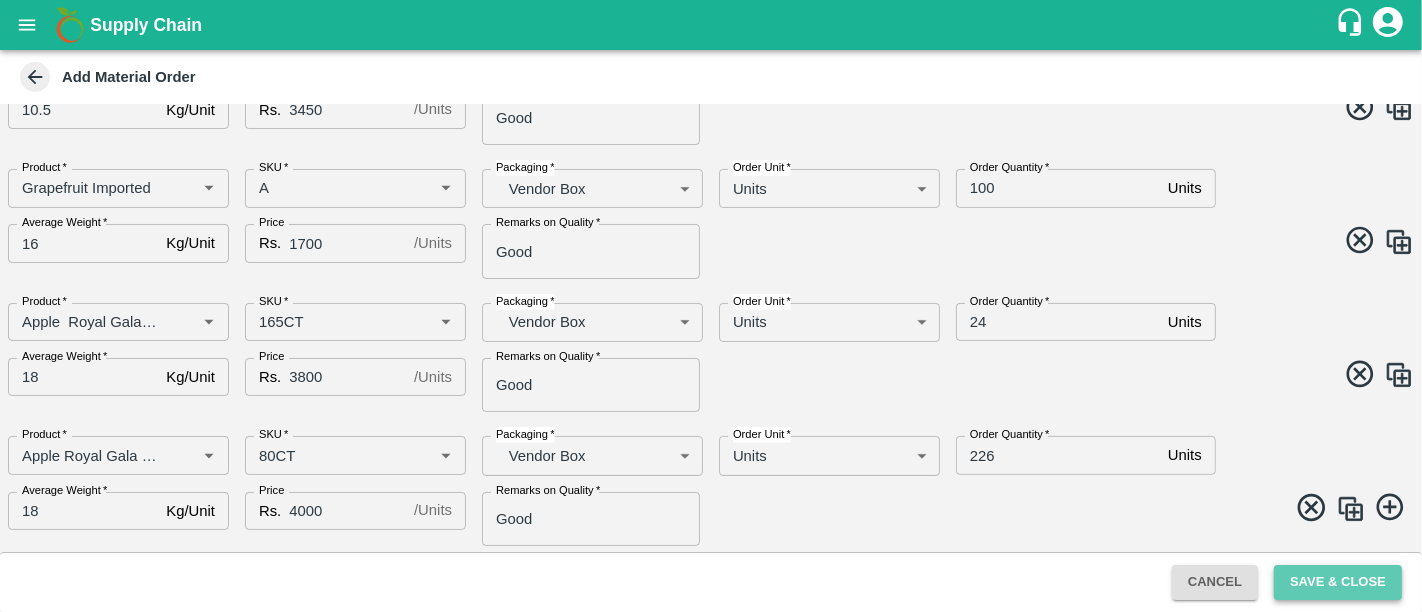 click on "Save & Close" at bounding box center [1338, 582] 